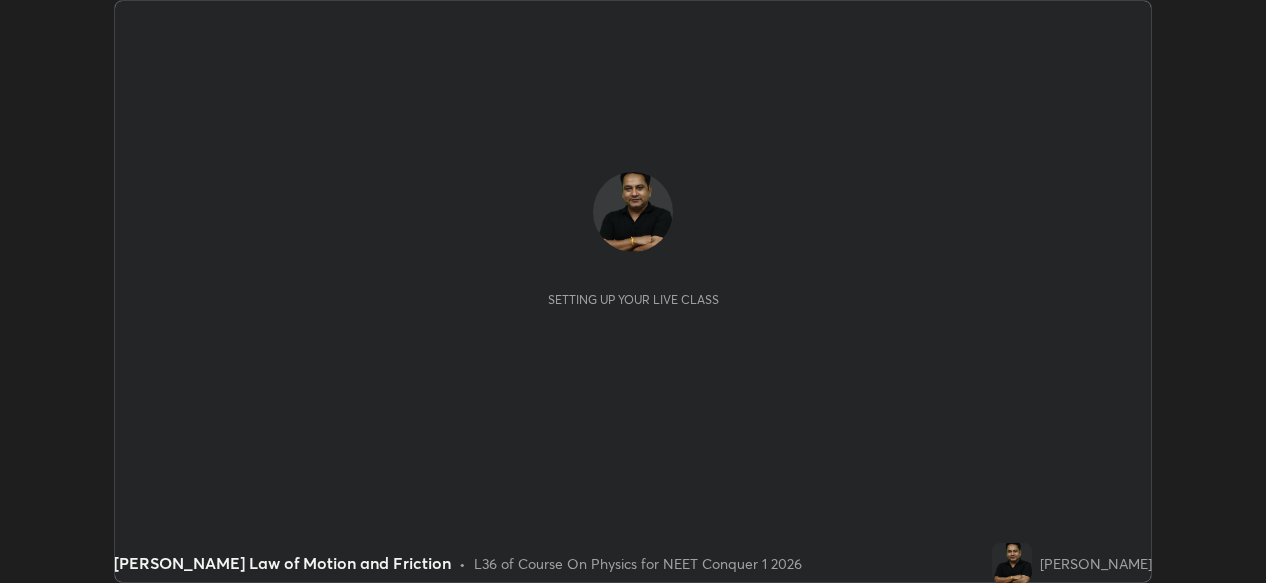 scroll, scrollTop: 0, scrollLeft: 0, axis: both 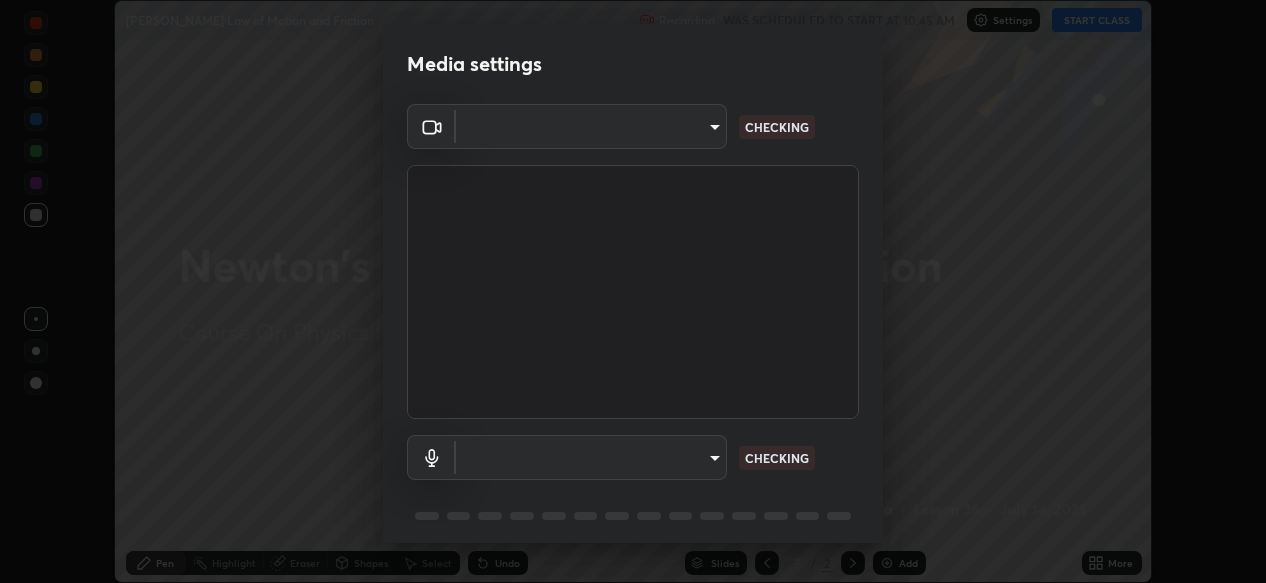 type on "db11550c6627cd1456fd7c992929e7e19338e9c76f4b1d491d27fd0e93a561d0" 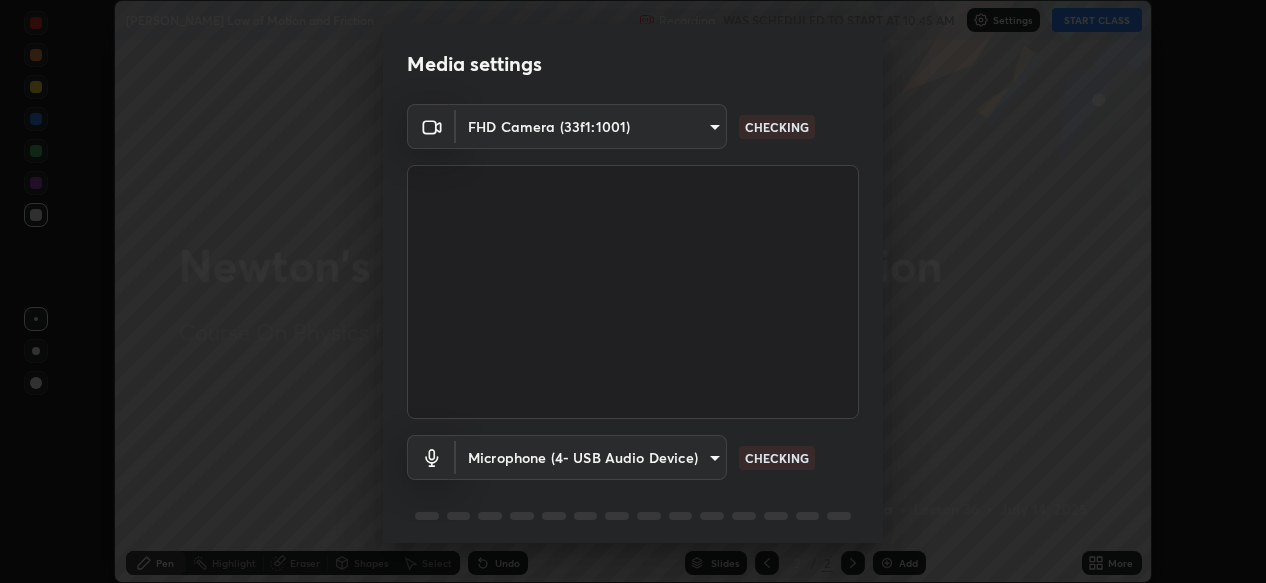 click on "Erase all [PERSON_NAME] Law of Motion and Friction Recording WAS SCHEDULED TO START AT  10:45 AM Settings START CLASS Setting up your live class [PERSON_NAME] Law of Motion and Friction • L36 of Course On Physics for NEET Conquer 1 2026 [PERSON_NAME] Pen Highlight Eraser Shapes Select Undo Slides 2 / 2 Add More No doubts shared Encourage your learners to ask a doubt for better clarity Report an issue Reason for reporting Buffering Chat not working Audio - Video sync issue Educator video quality low ​ Attach an image Report Media settings FHD Camera (33f1:1001) db11550c6627cd1456fd7c992929e7e19338e9c76f4b1d491d27fd0e93a561d0 CHECKING Microphone (4- USB Audio Device) 8dae596eb5ddfa425320ecb5605176ab17f242cab3e4b93d0353b323e8efb41d CHECKING 1 / 5 Next" at bounding box center (633, 291) 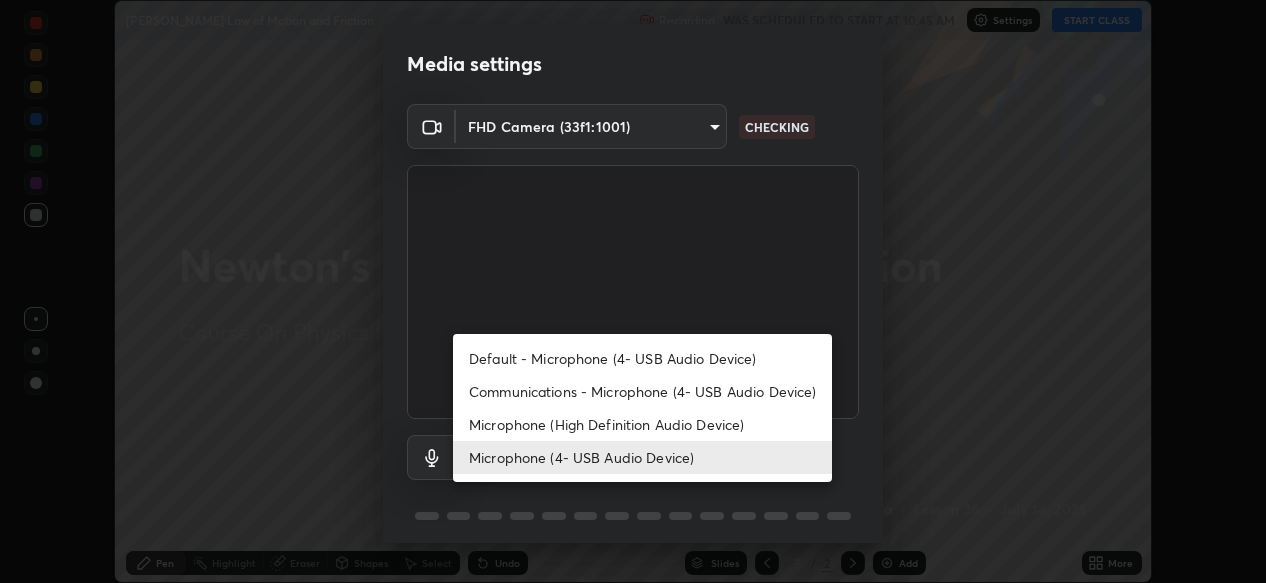 click on "Microphone (High Definition Audio Device)" at bounding box center [642, 424] 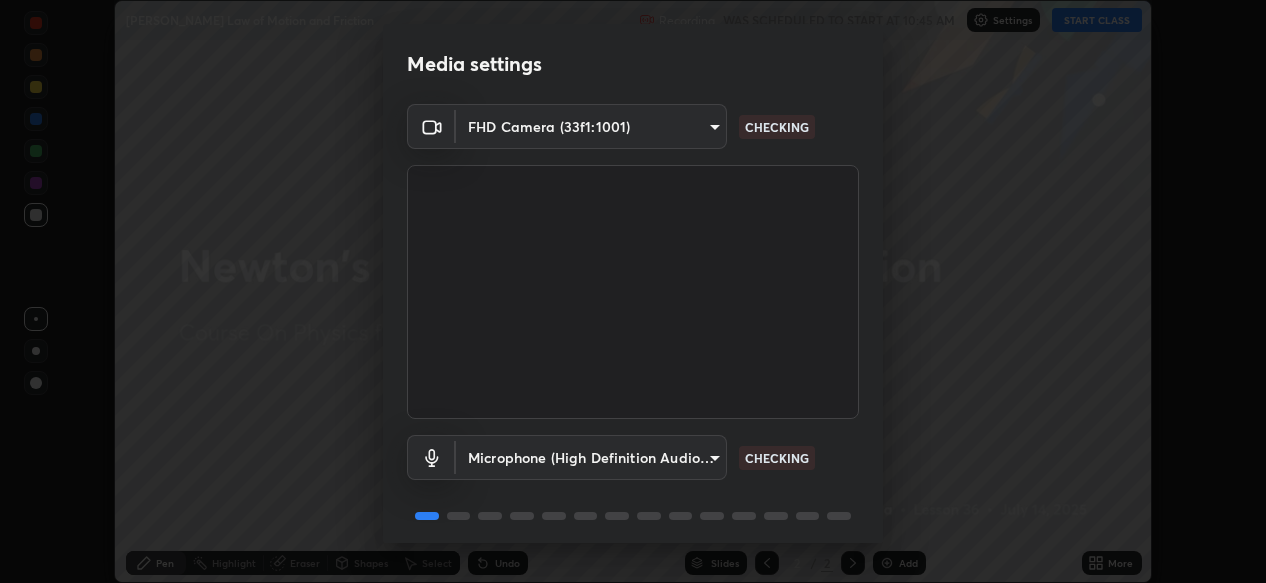 click on "Erase all [PERSON_NAME] Law of Motion and Friction Recording WAS SCHEDULED TO START AT  10:45 AM Settings START CLASS Setting up your live class [PERSON_NAME] Law of Motion and Friction • L36 of Course On Physics for NEET Conquer 1 2026 [PERSON_NAME] Pen Highlight Eraser Shapes Select Undo Slides 2 / 2 Add More No doubts shared Encourage your learners to ask a doubt for better clarity Report an issue Reason for reporting Buffering Chat not working Audio - Video sync issue Educator video quality low ​ Attach an image Report Media settings FHD Camera (33f1:1001) db11550c6627cd1456fd7c992929e7e19338e9c76f4b1d491d27fd0e93a561d0 CHECKING Microphone (High Definition Audio Device) eacf980fbb2c3183802ccffcfeca04e3347b597d6e56f9f2afe4c41623fc72aa CHECKING 1 / 5 Next" at bounding box center (633, 291) 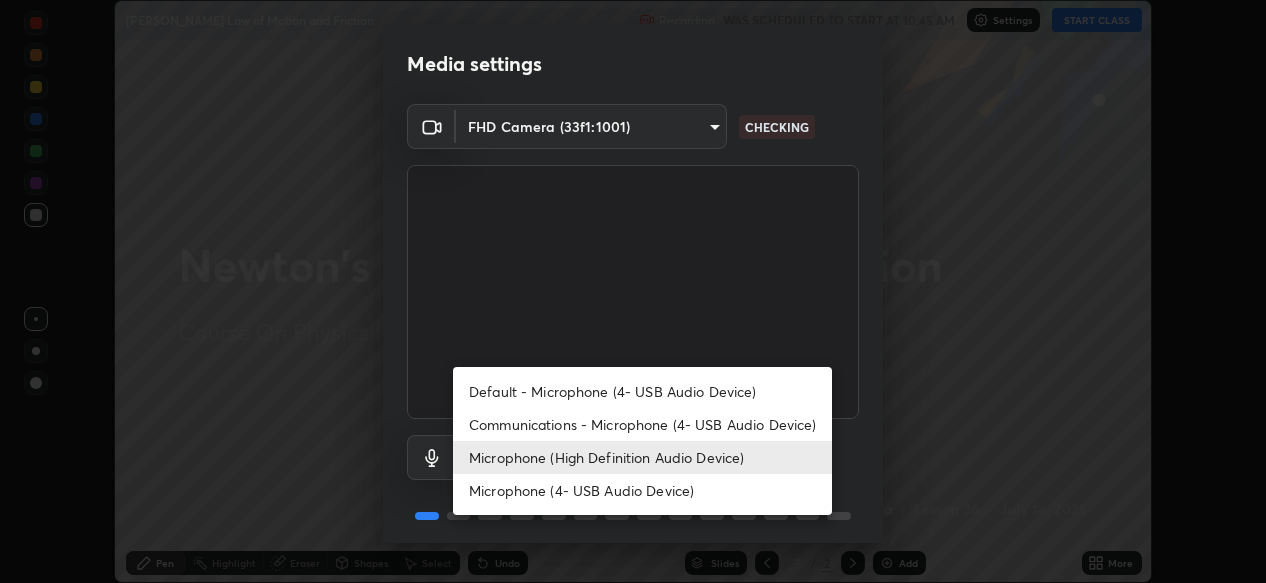 click on "Microphone (4- USB Audio Device)" at bounding box center (642, 490) 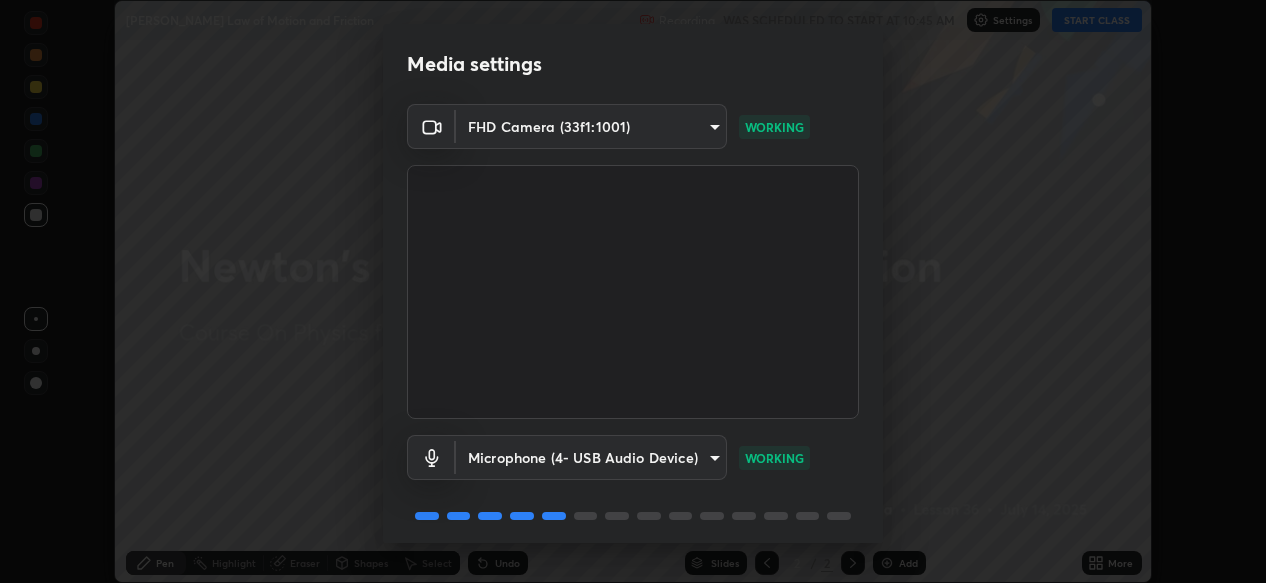 scroll, scrollTop: 72, scrollLeft: 0, axis: vertical 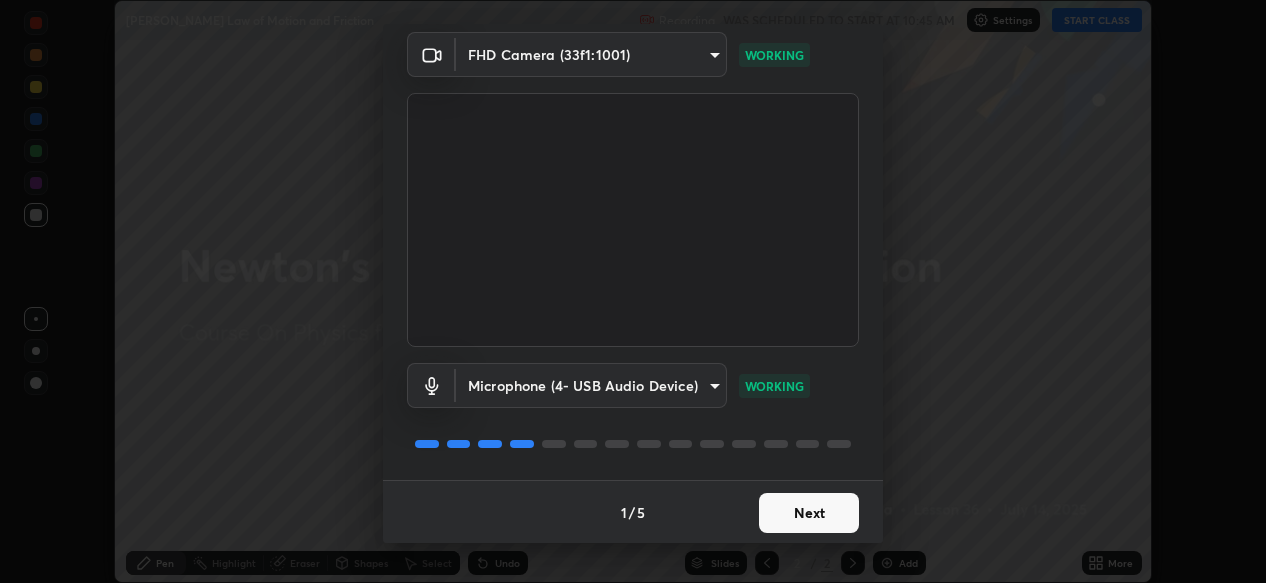 click on "Next" at bounding box center [809, 513] 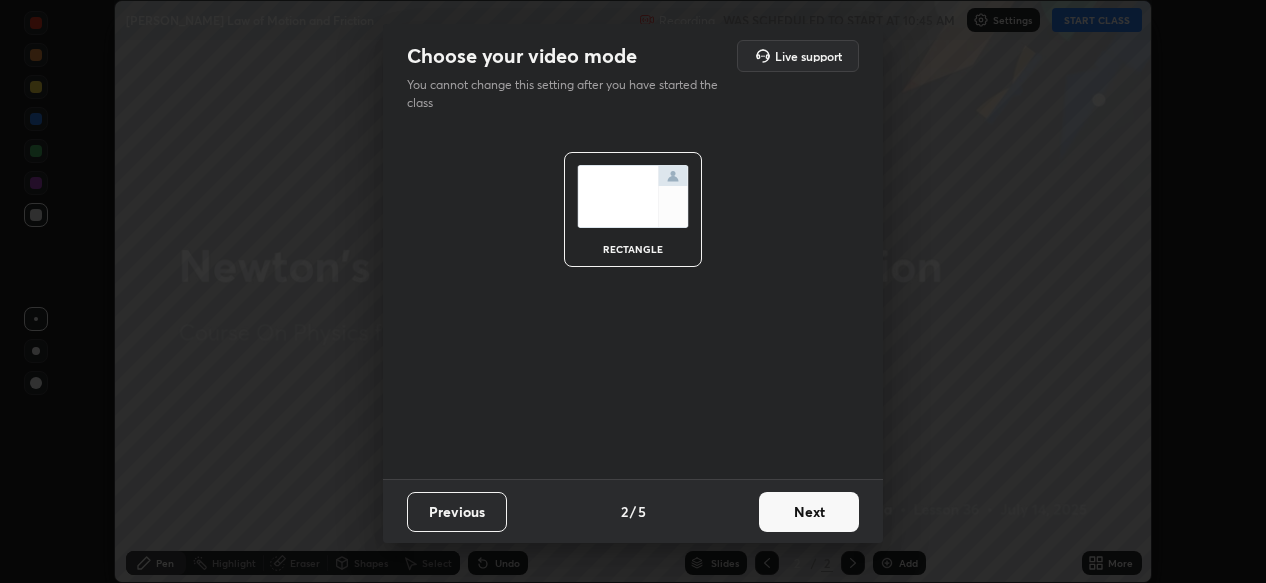 scroll, scrollTop: 0, scrollLeft: 0, axis: both 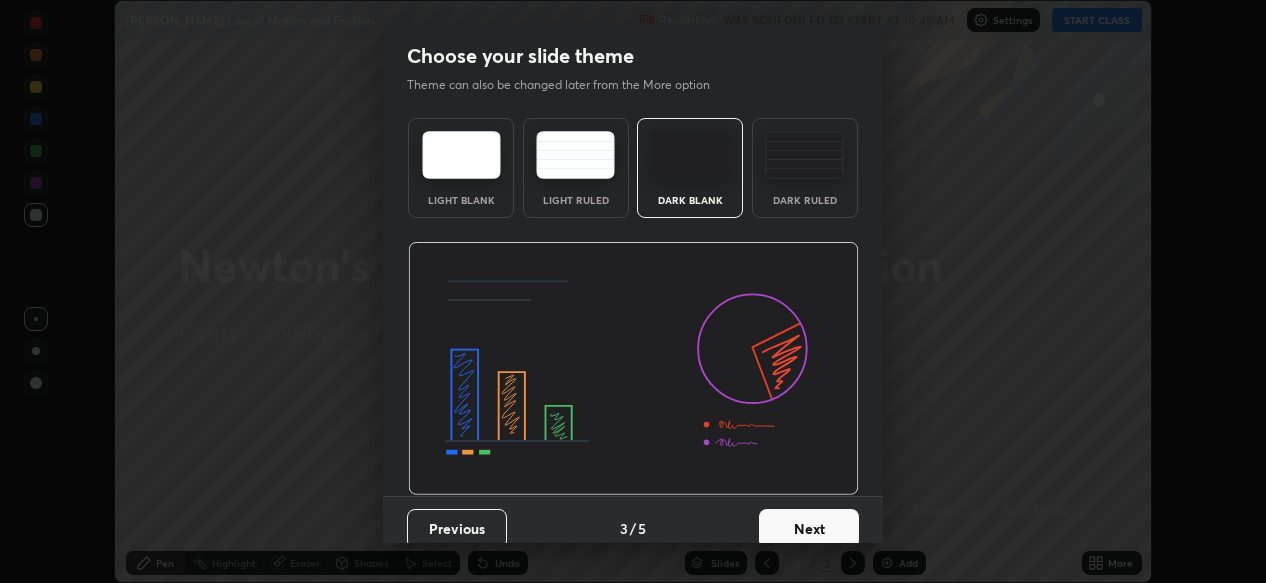 click on "Next" at bounding box center [809, 529] 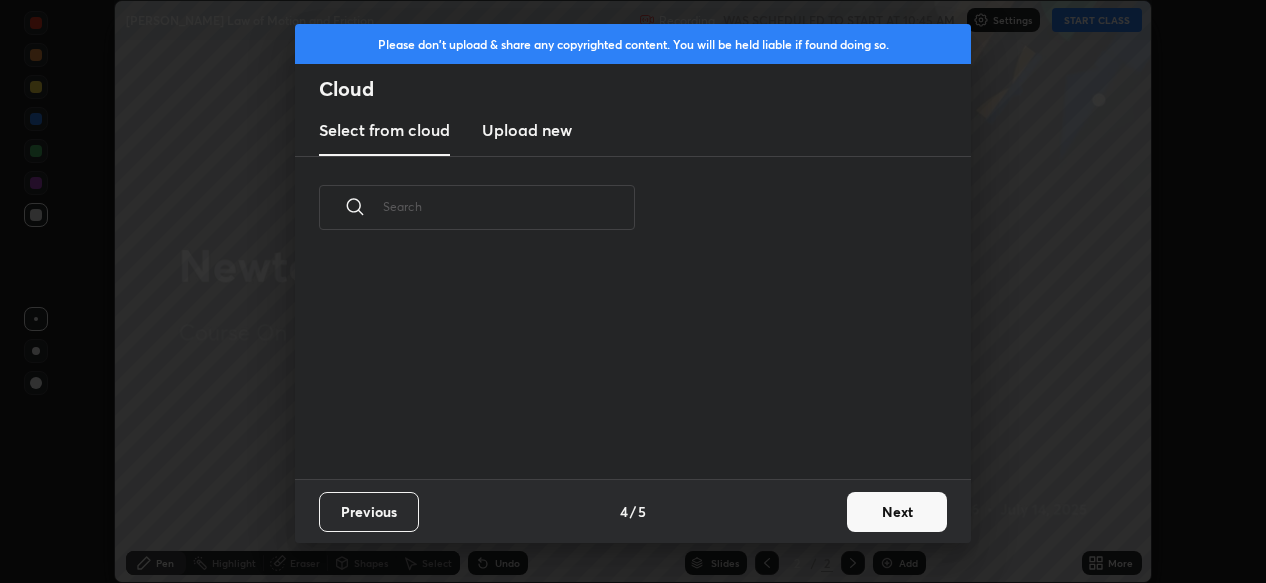 scroll, scrollTop: 6, scrollLeft: 11, axis: both 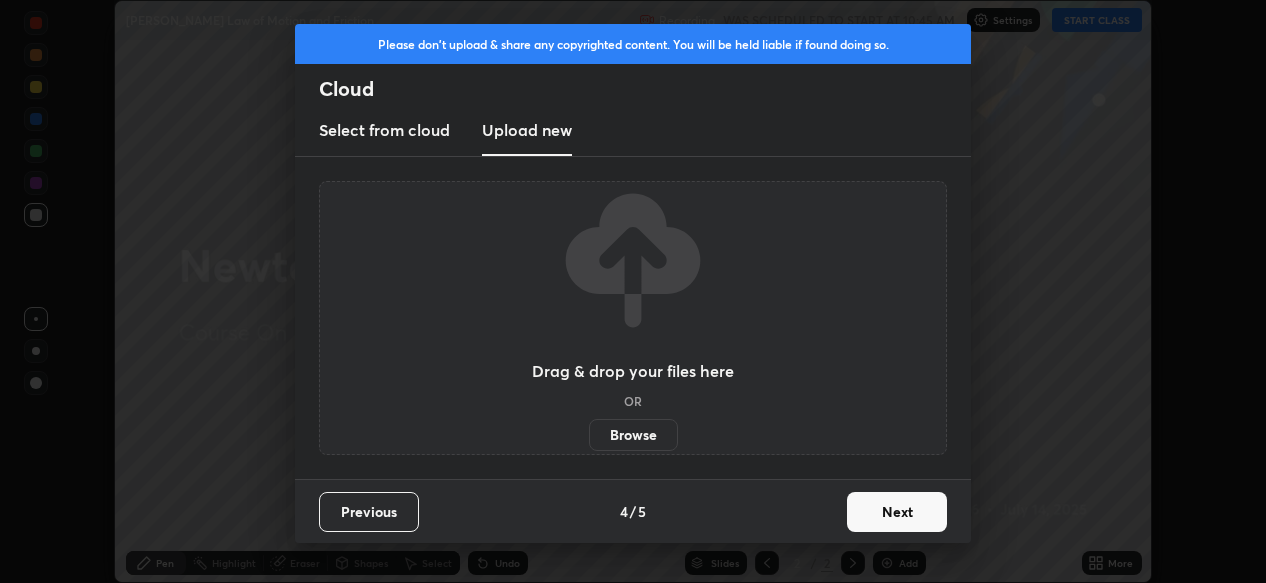 click on "Browse" at bounding box center [633, 435] 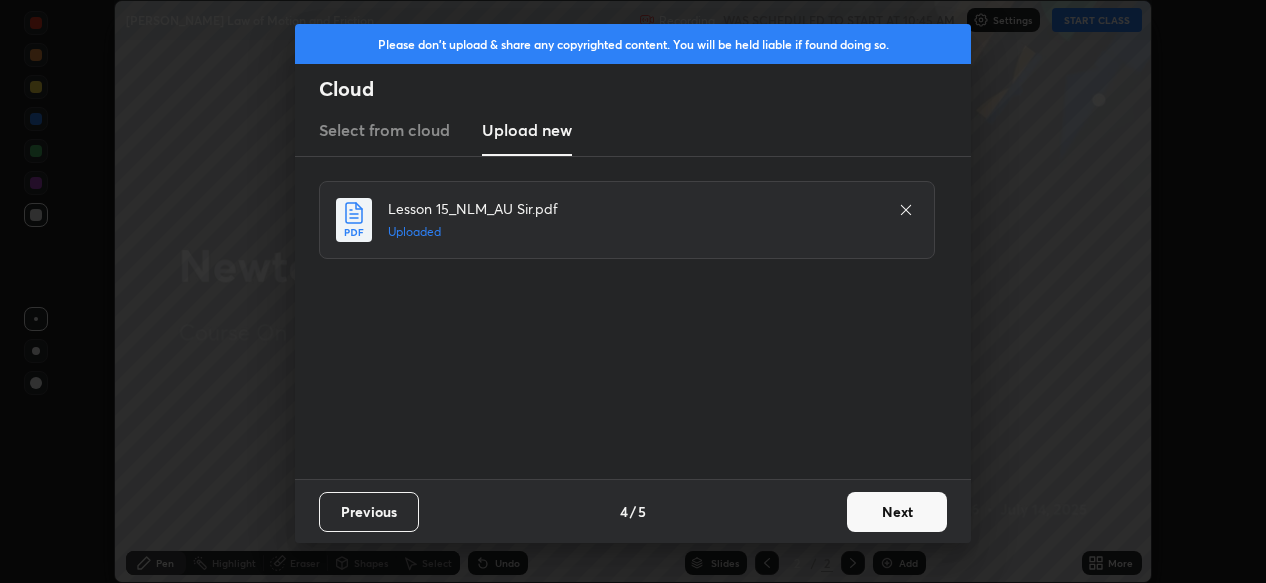 click on "Next" at bounding box center (897, 512) 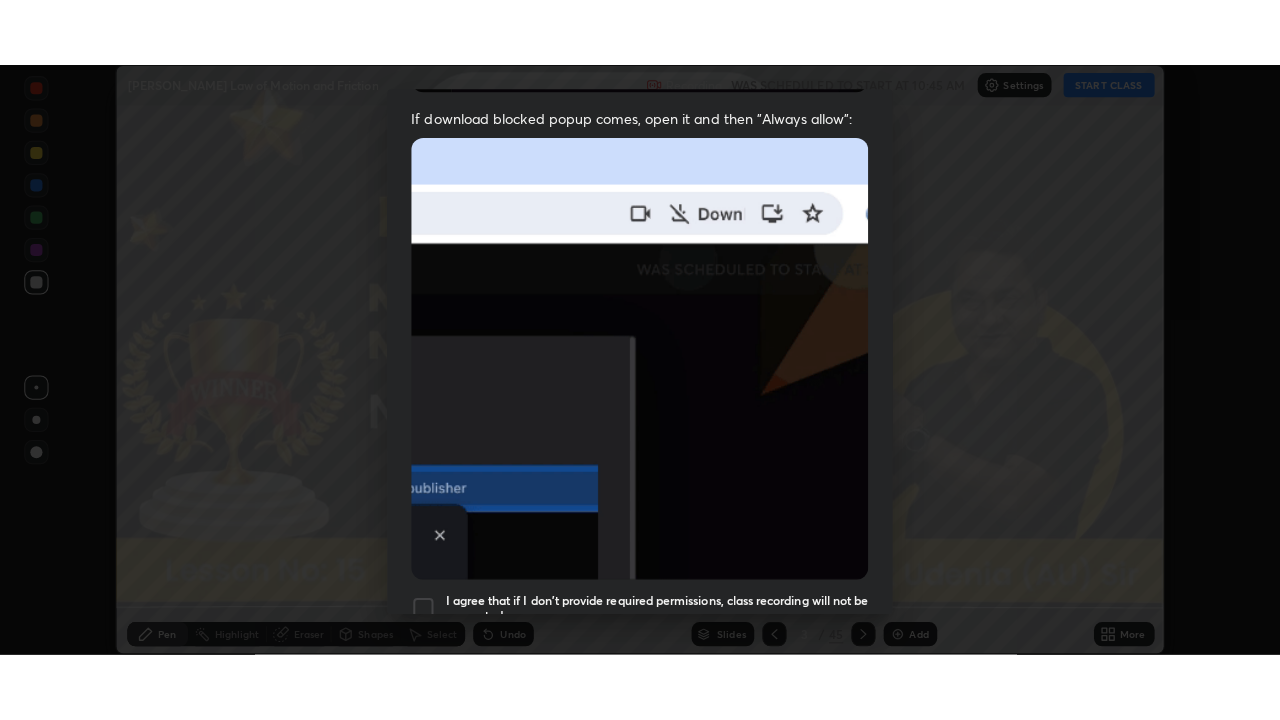 scroll, scrollTop: 480, scrollLeft: 0, axis: vertical 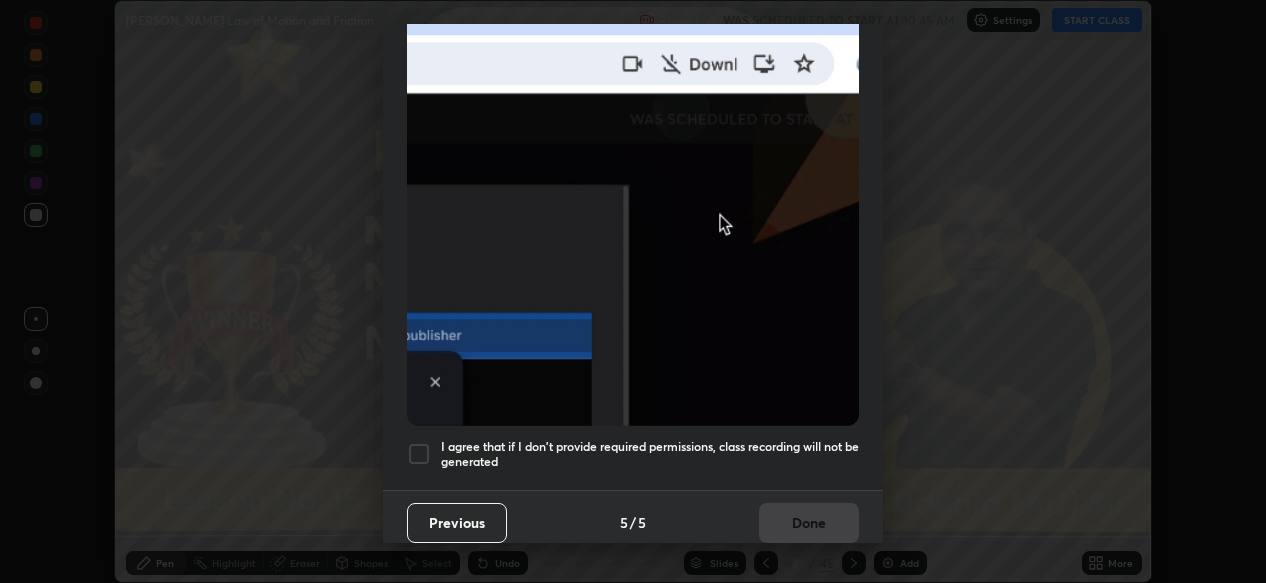 click at bounding box center (419, 454) 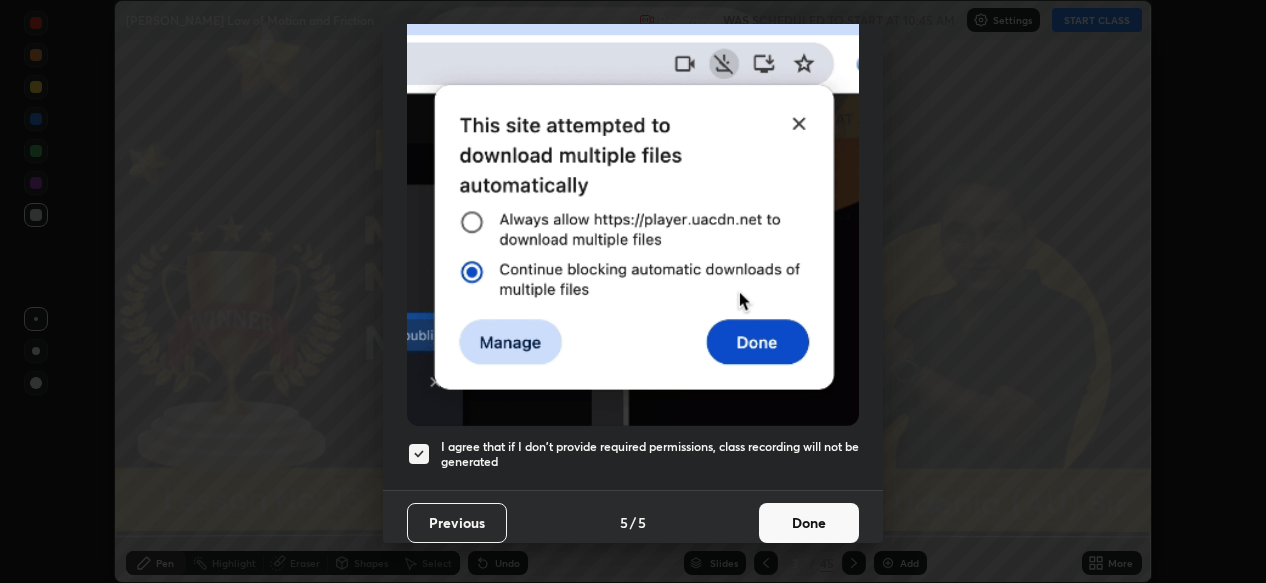 click on "Done" at bounding box center (809, 523) 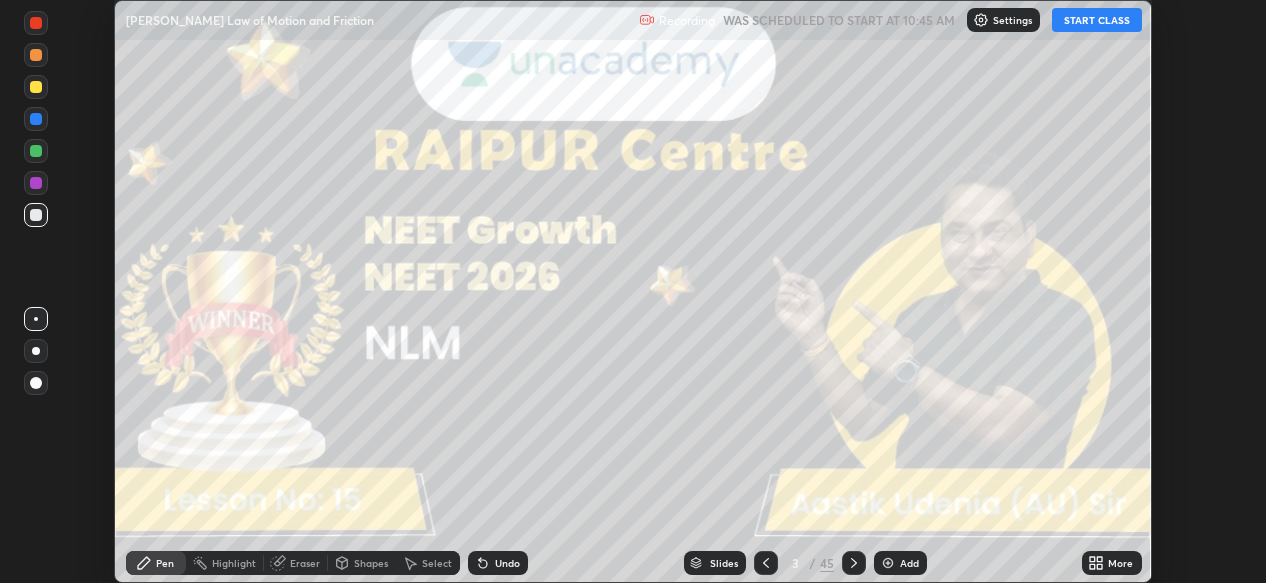 click 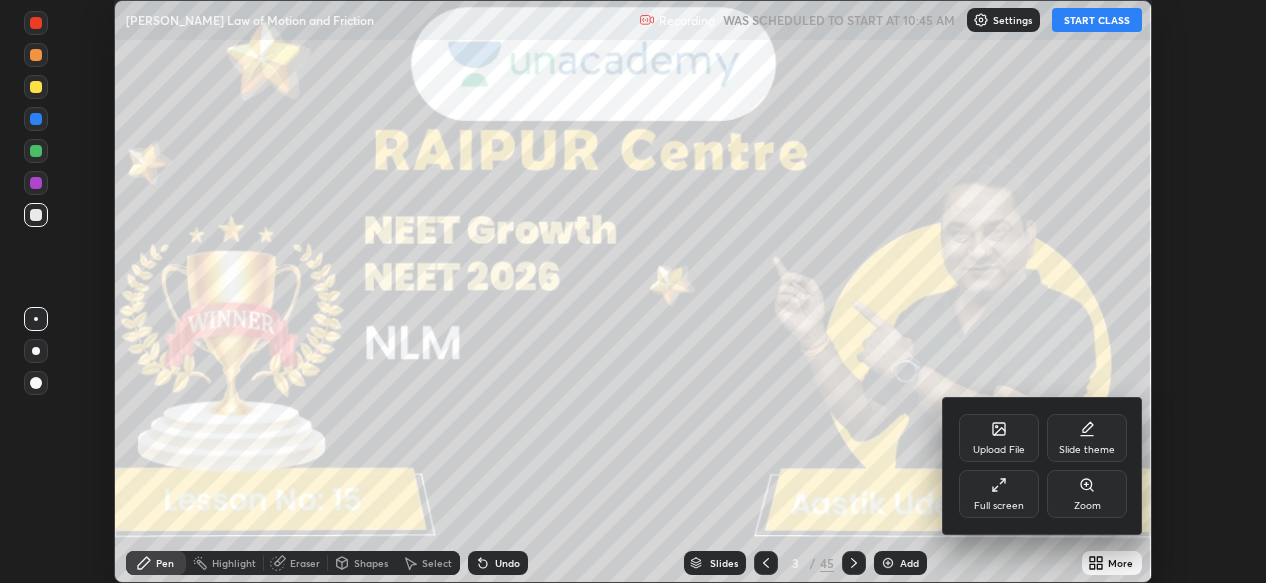 click on "Full screen" at bounding box center (999, 494) 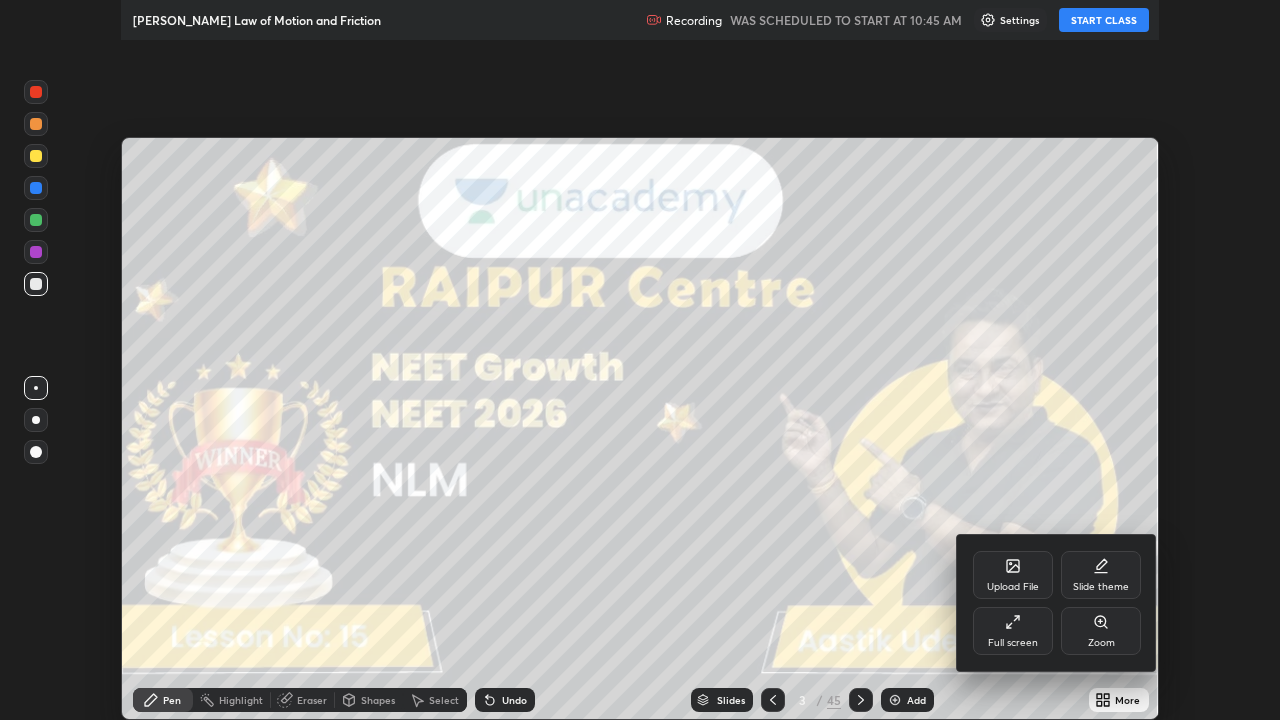 scroll, scrollTop: 99280, scrollLeft: 98720, axis: both 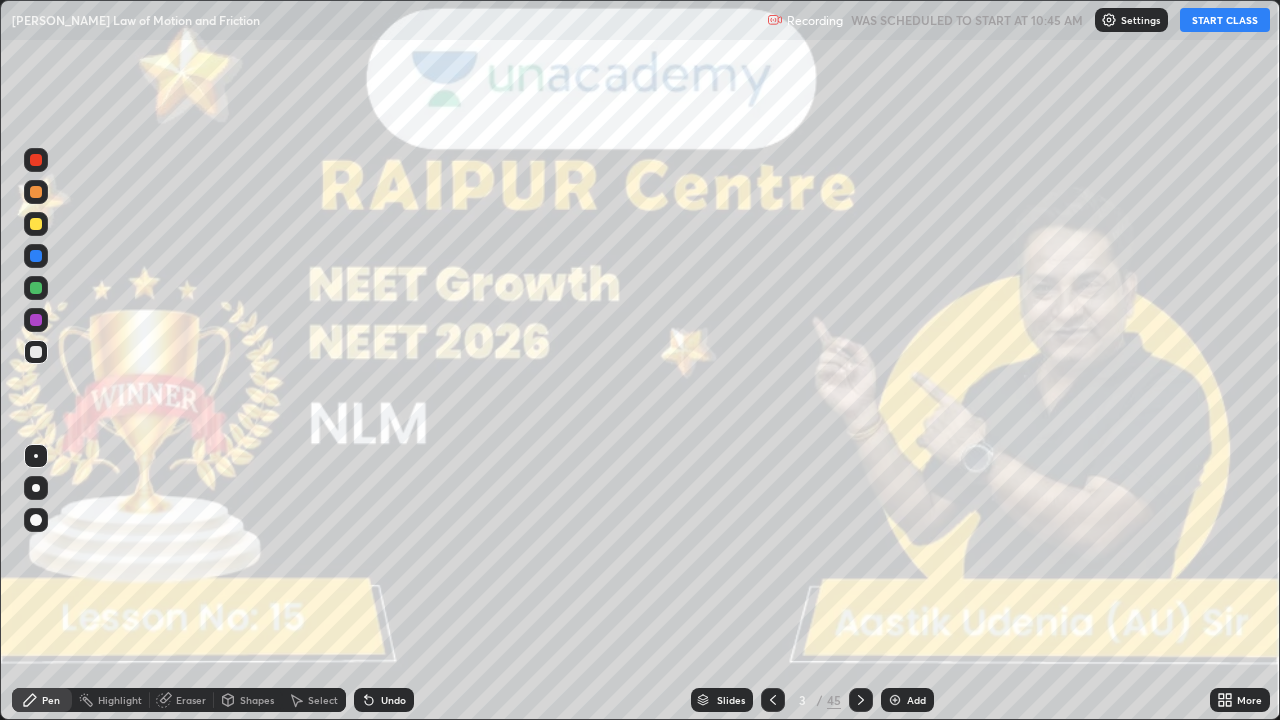 click on "START CLASS" at bounding box center (1225, 20) 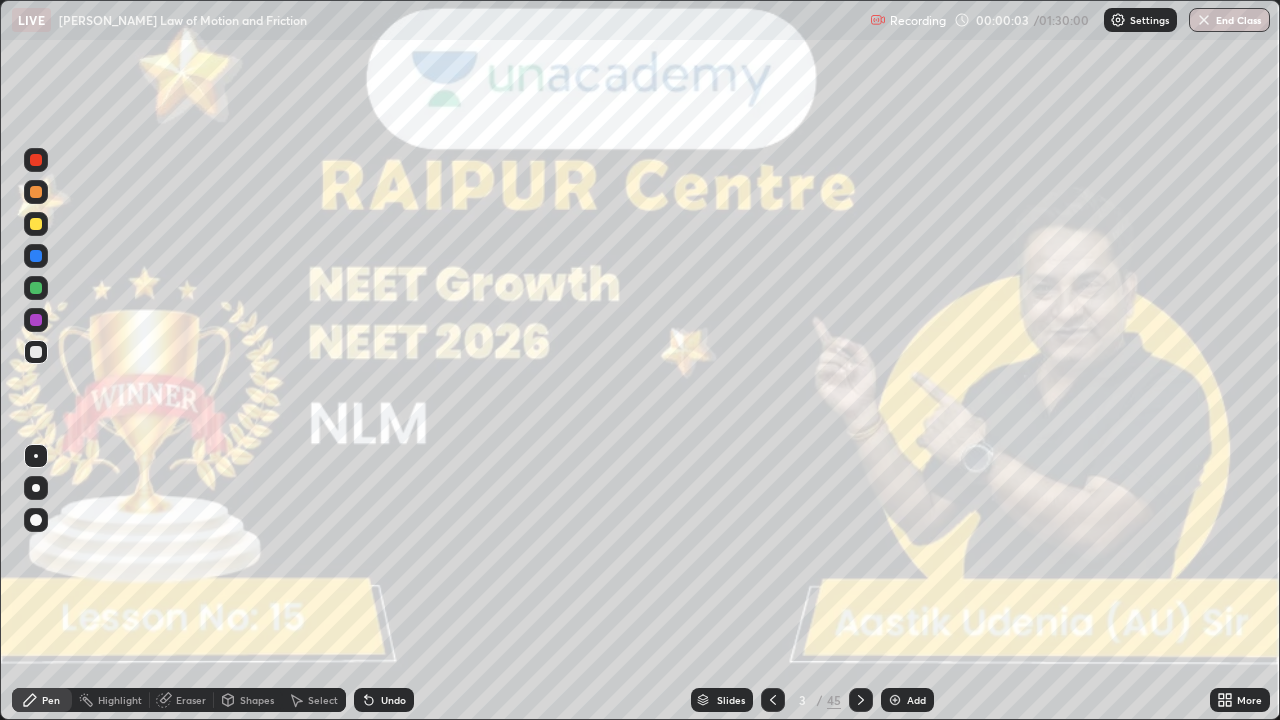 click at bounding box center [36, 488] 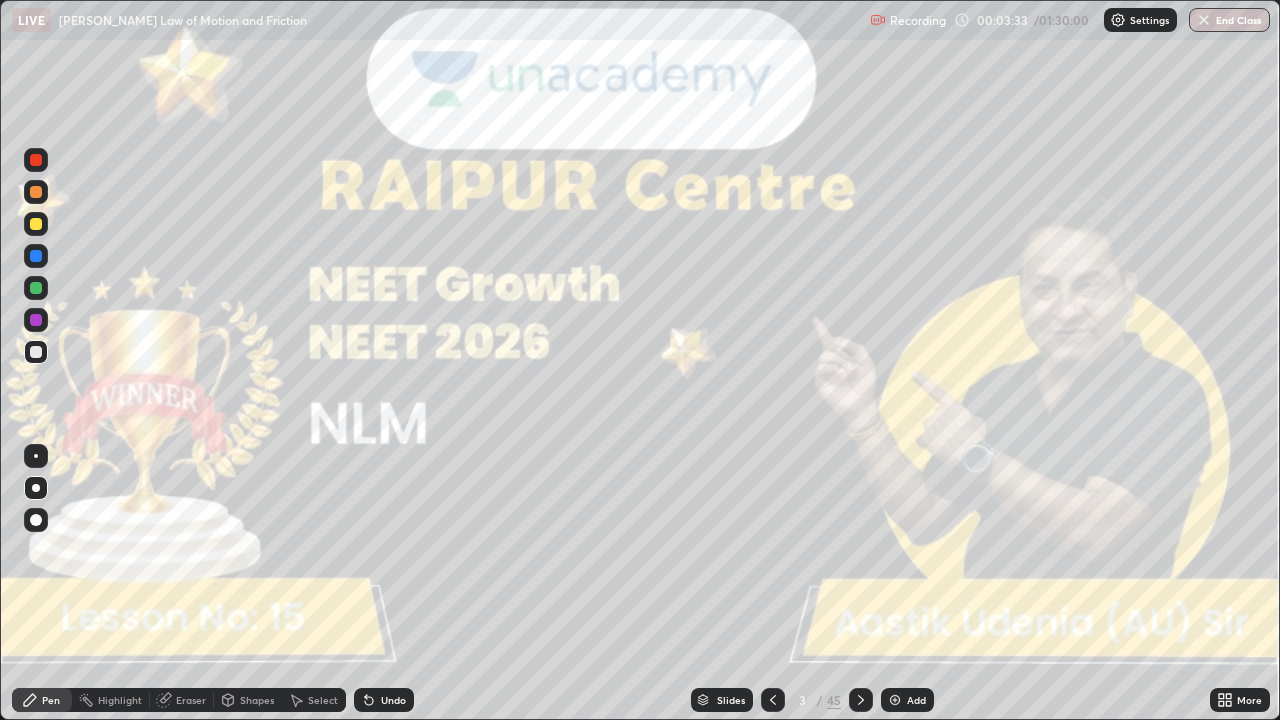 click at bounding box center (861, 700) 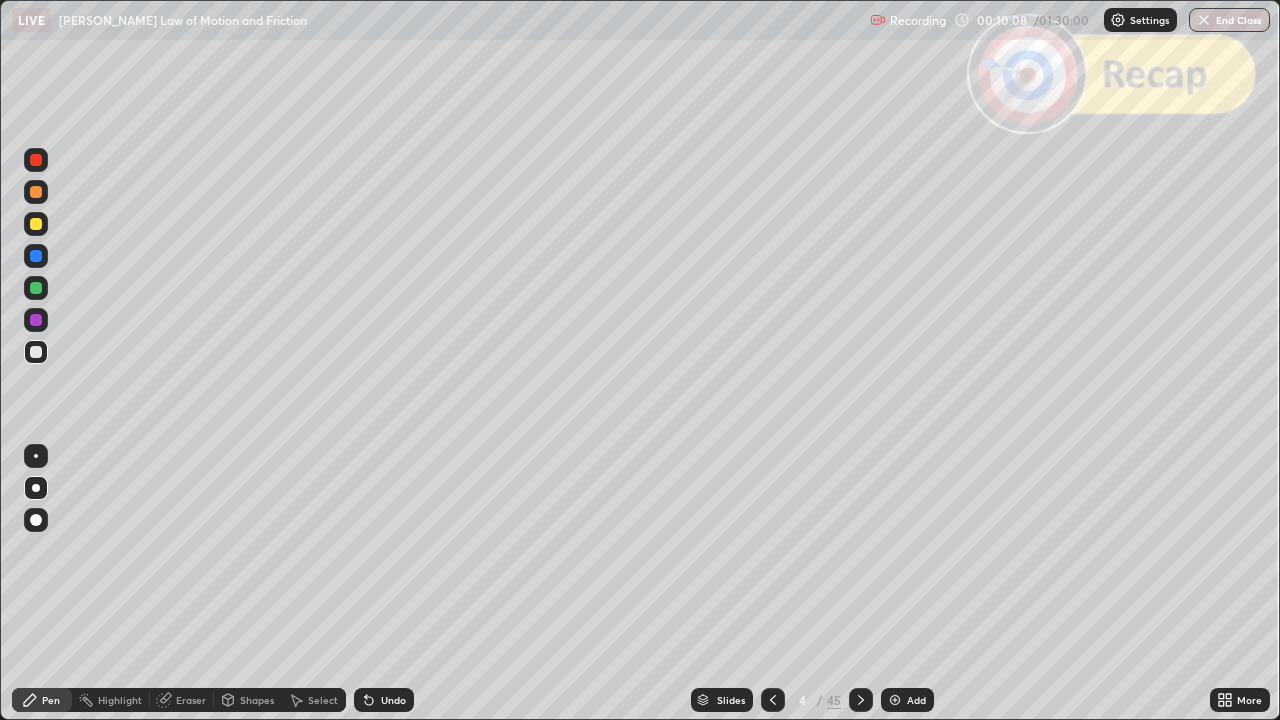 click 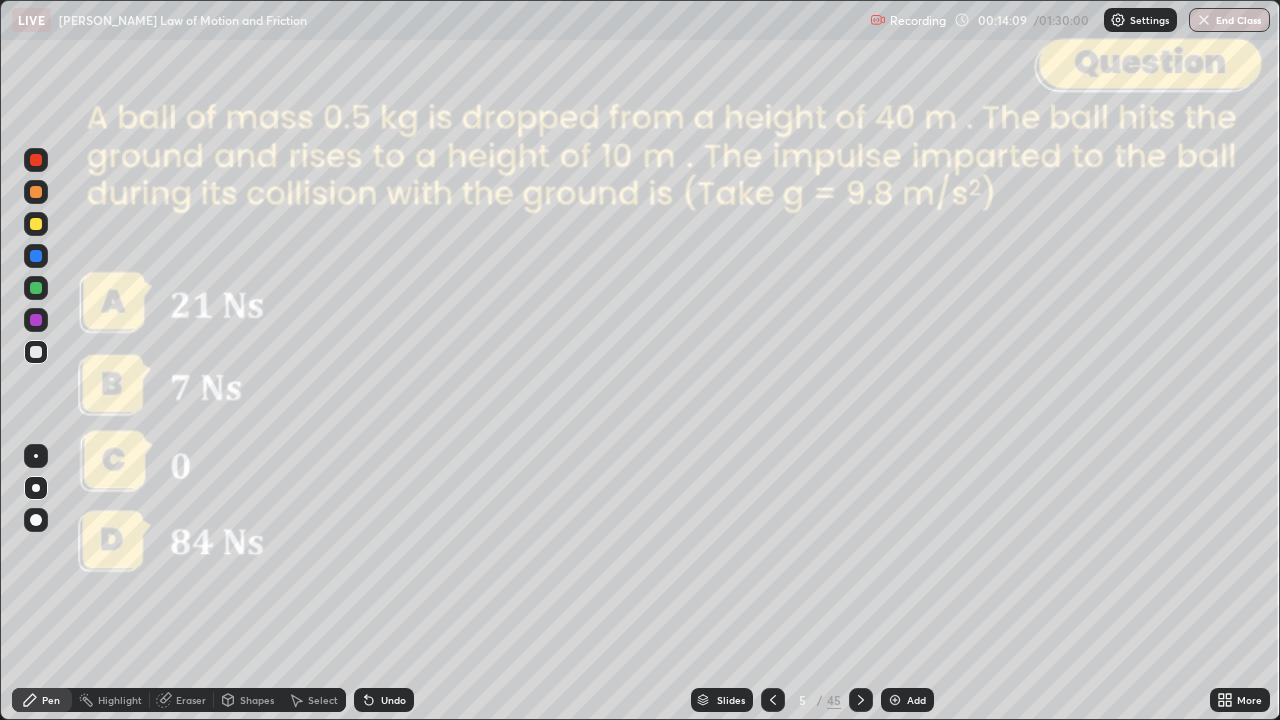 click on "Shapes" at bounding box center (257, 700) 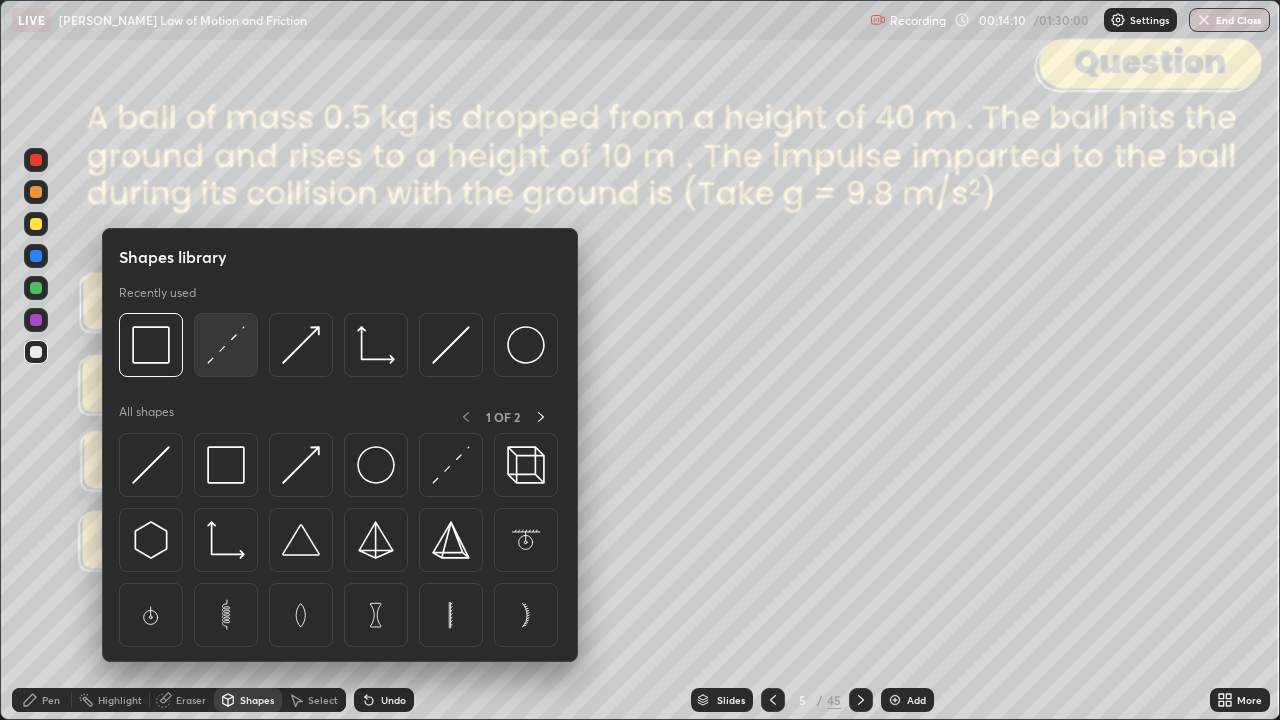 click at bounding box center [226, 345] 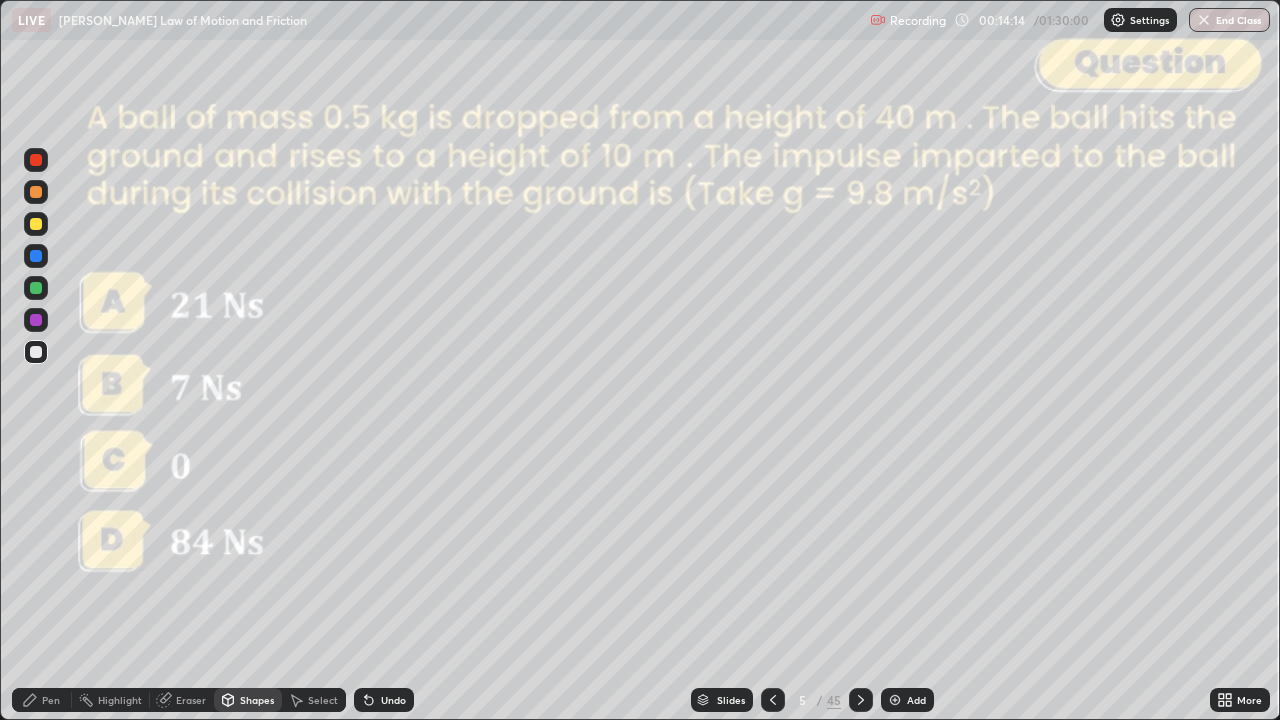 click on "Pen" at bounding box center (51, 700) 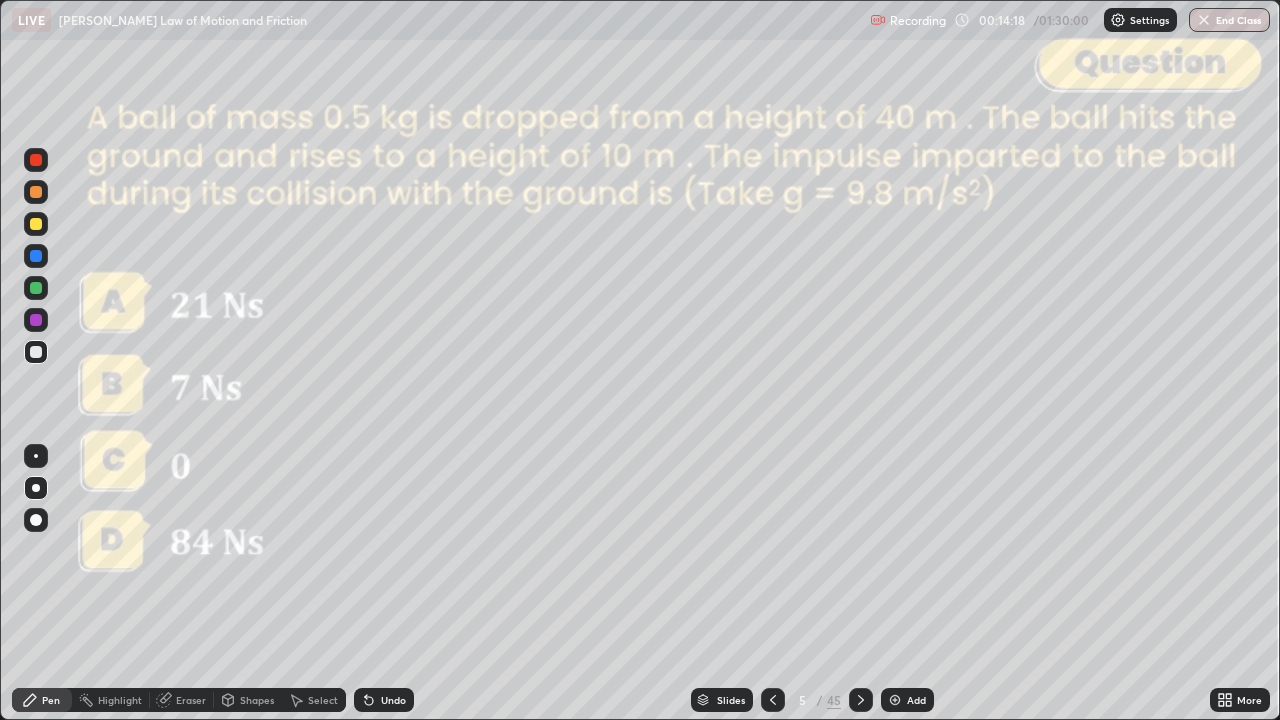 click on "Shapes" at bounding box center [248, 700] 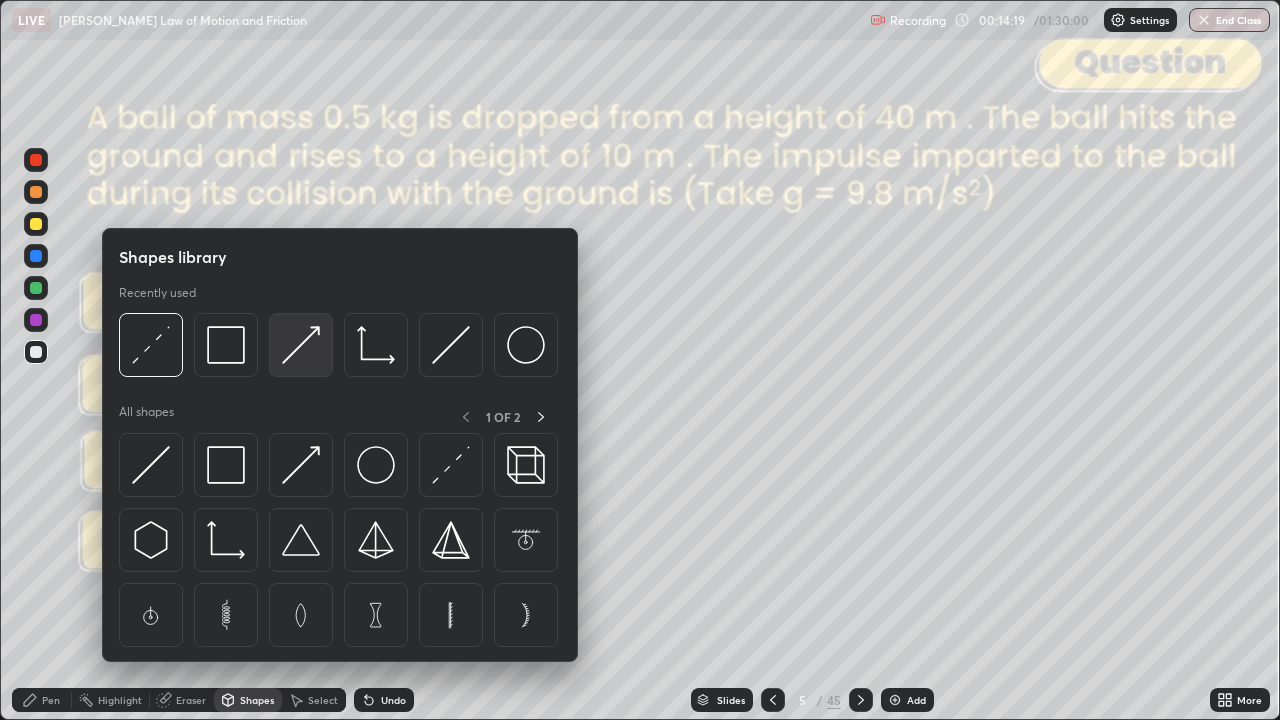 click at bounding box center (301, 345) 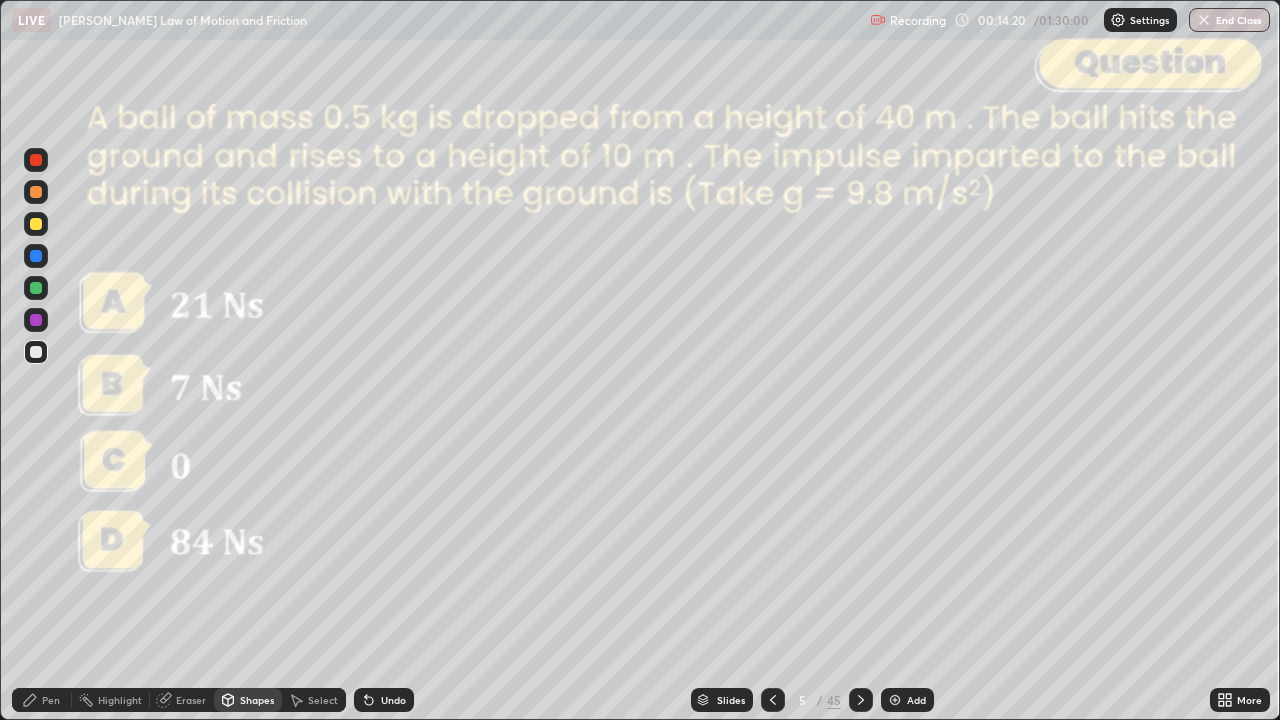 click at bounding box center [36, 192] 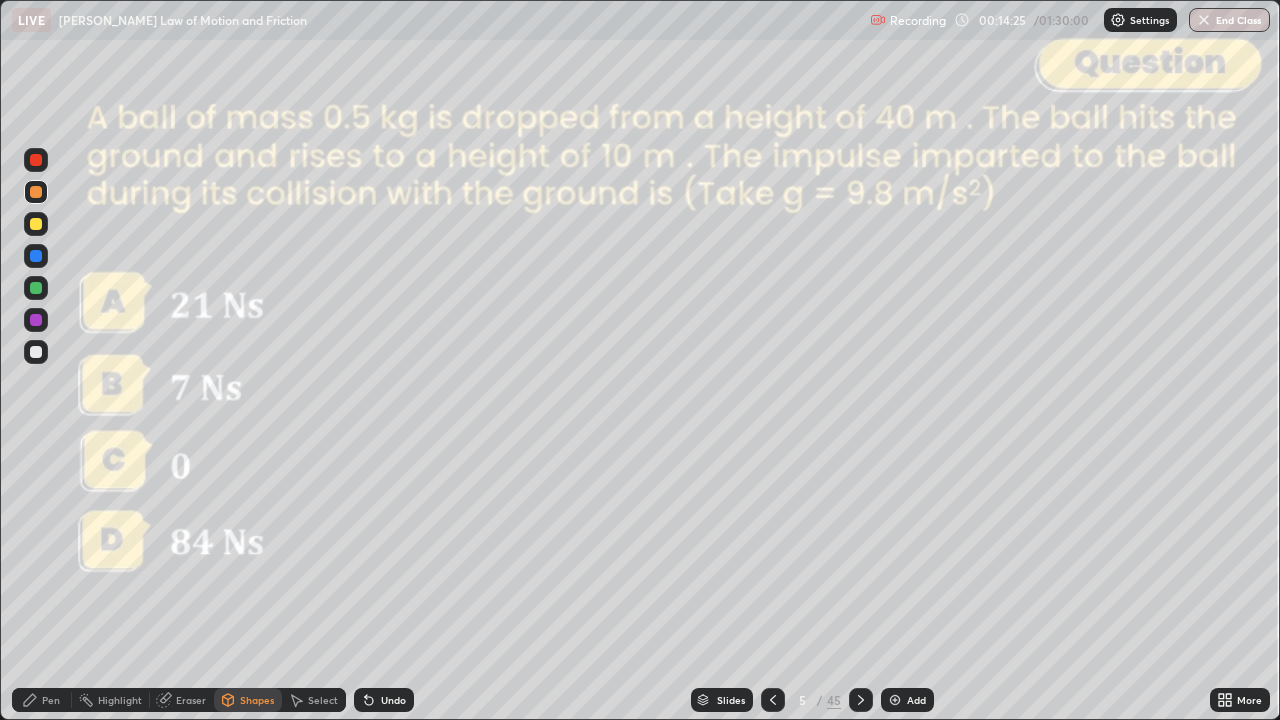 click on "Pen" at bounding box center (42, 700) 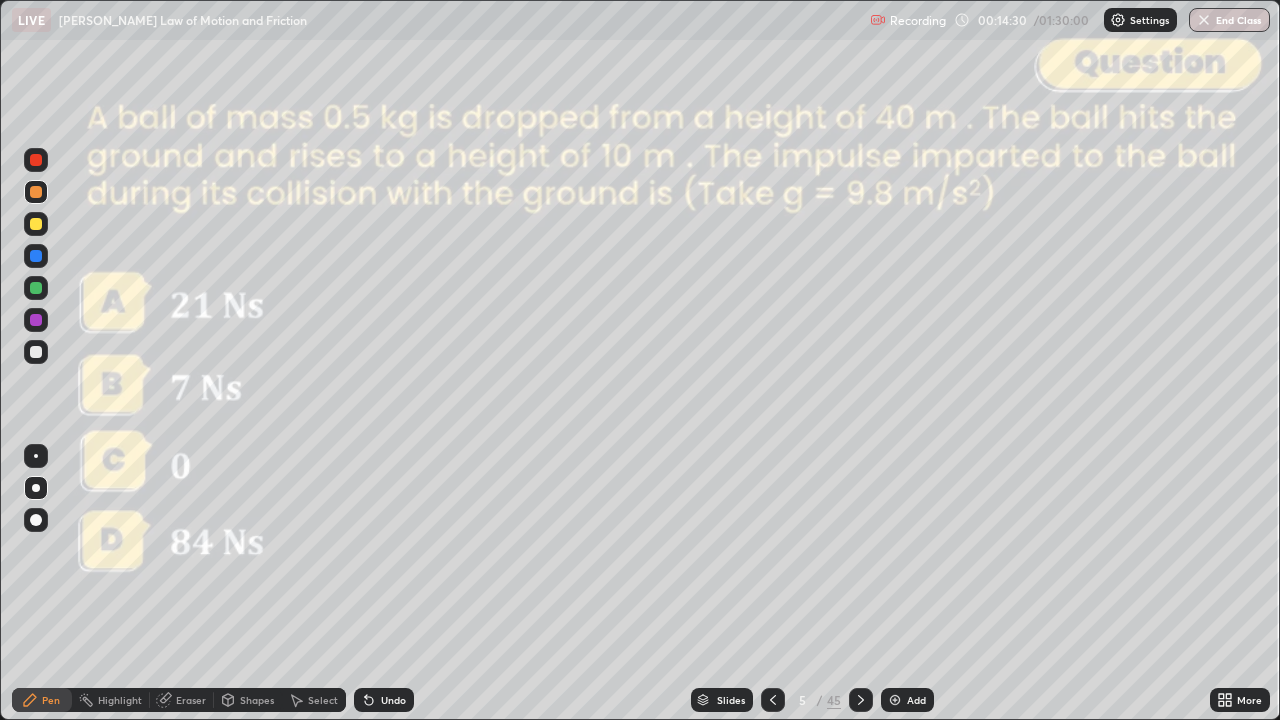 click at bounding box center (36, 288) 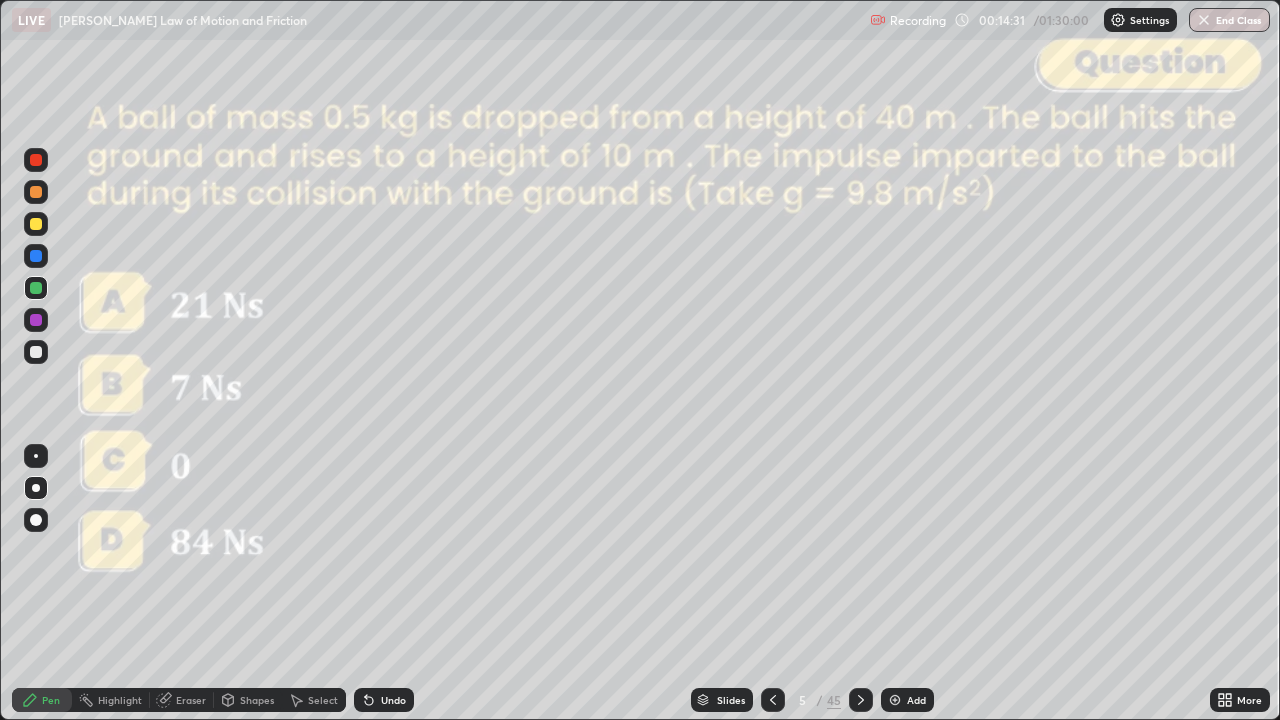 click on "Shapes" at bounding box center [257, 700] 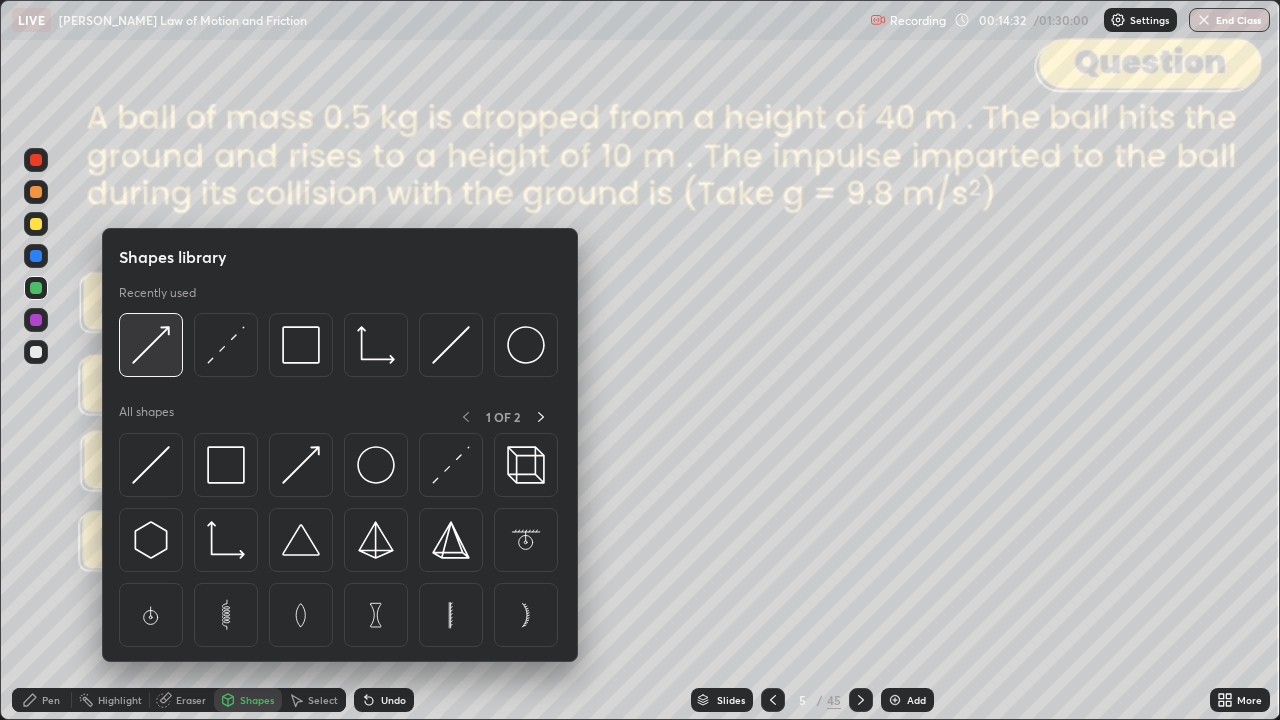 click at bounding box center (151, 345) 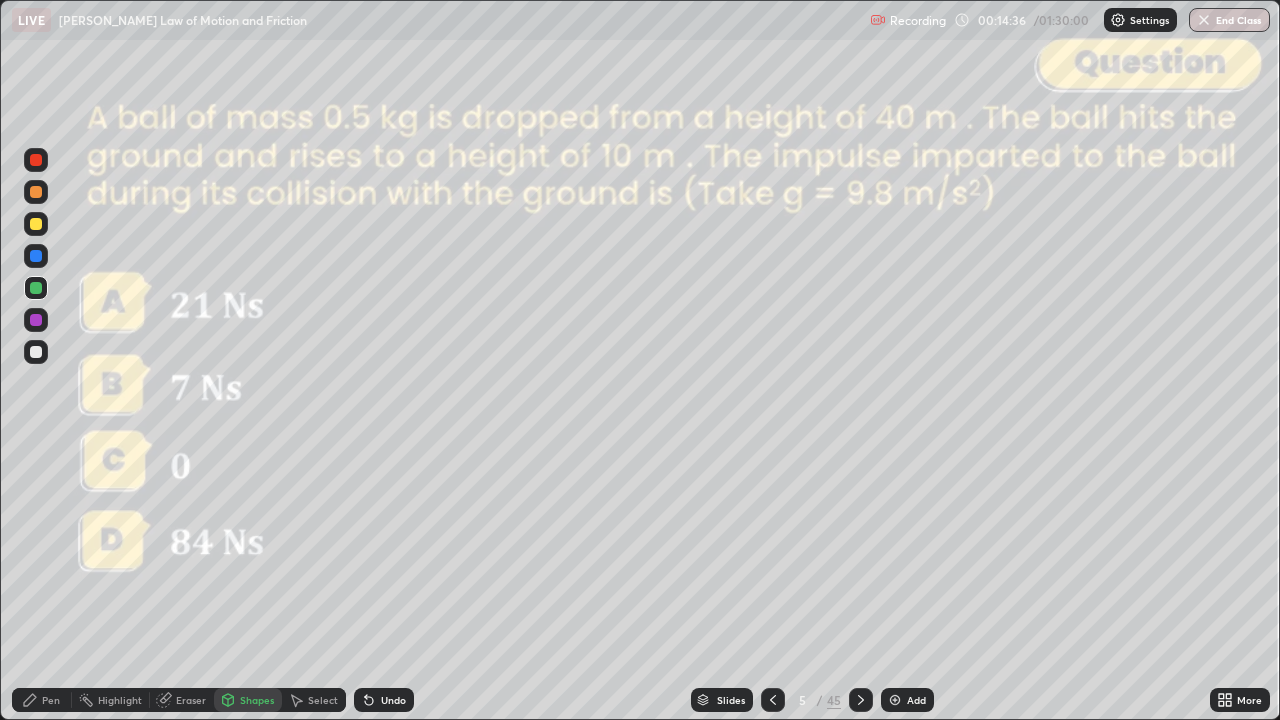 click 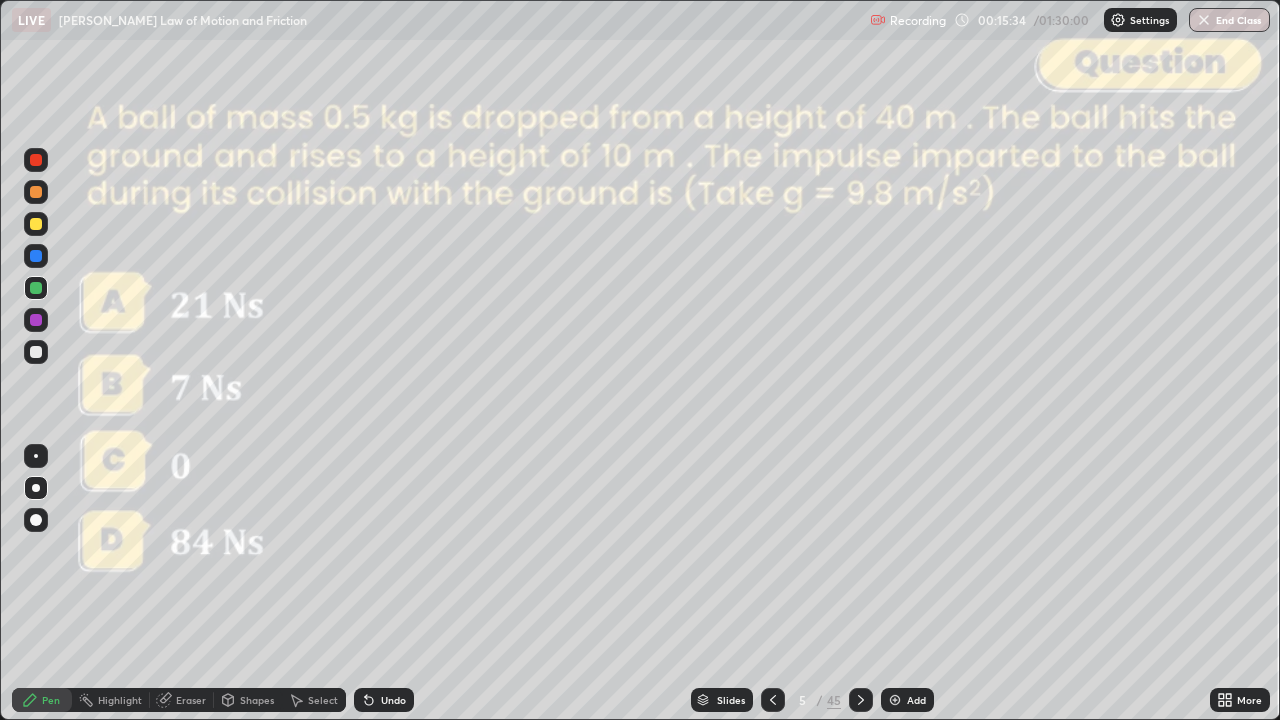 click at bounding box center [36, 192] 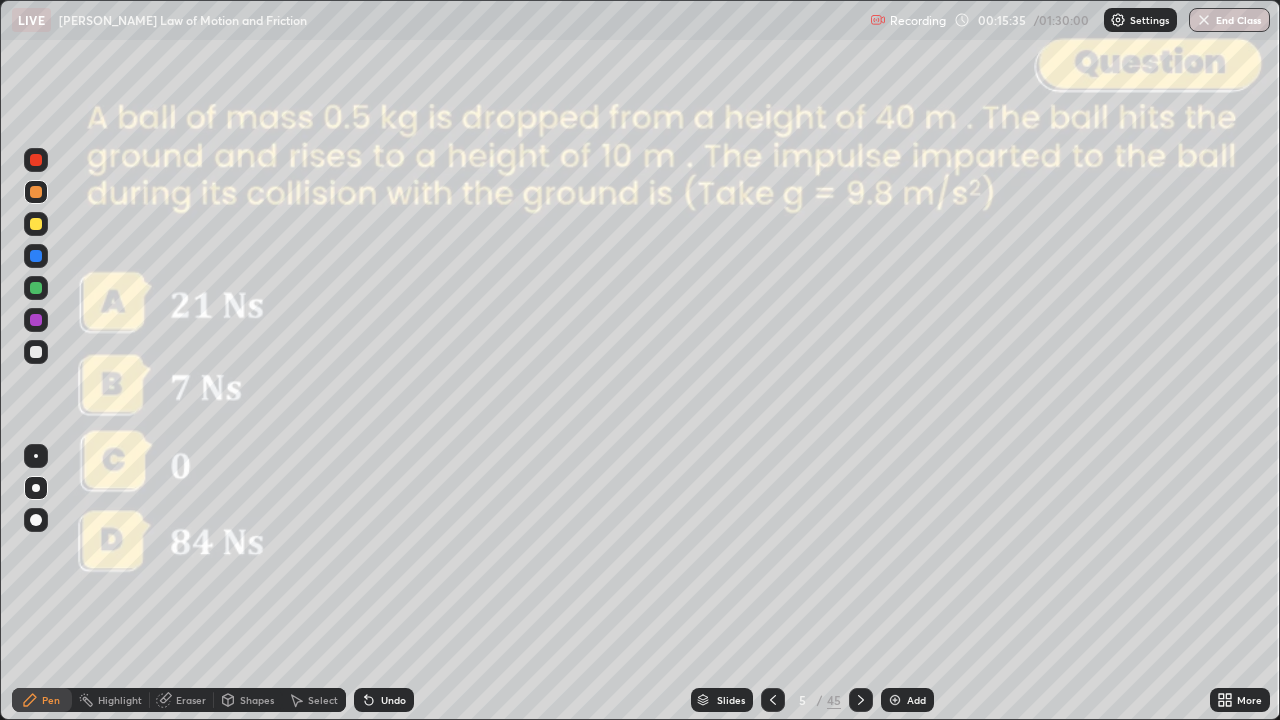 click at bounding box center [36, 320] 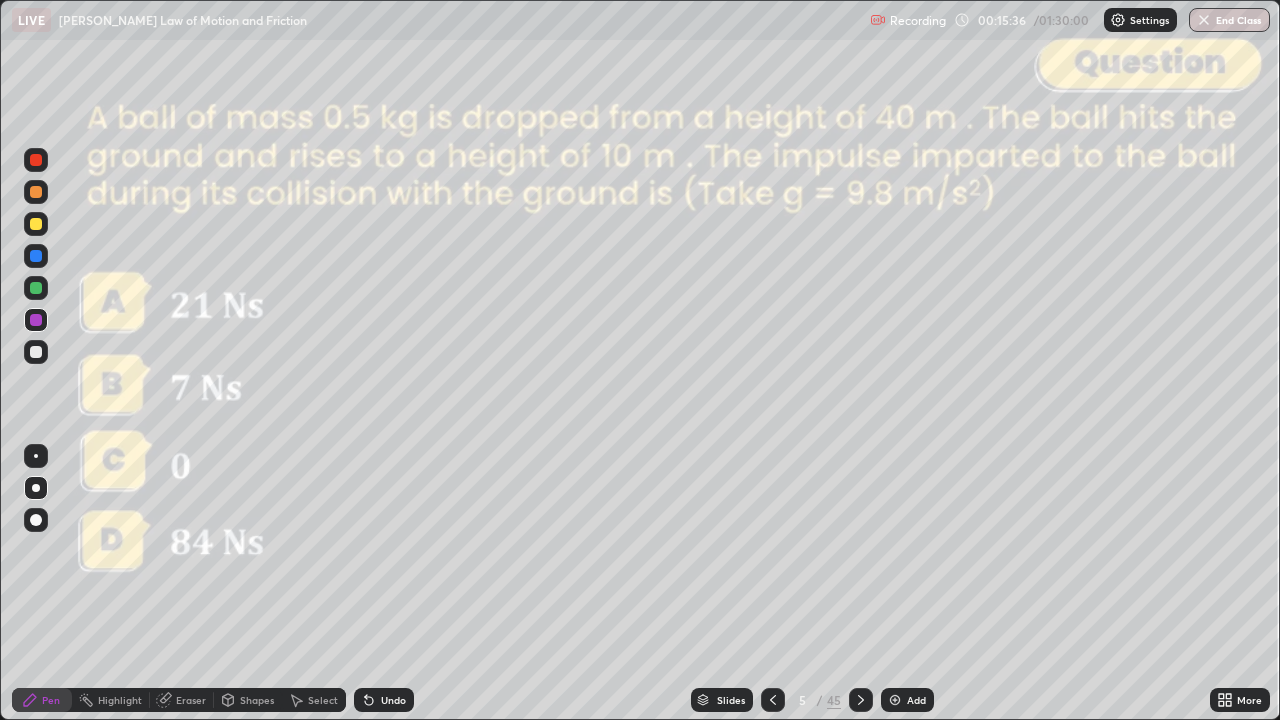 click on "Shapes" at bounding box center (248, 700) 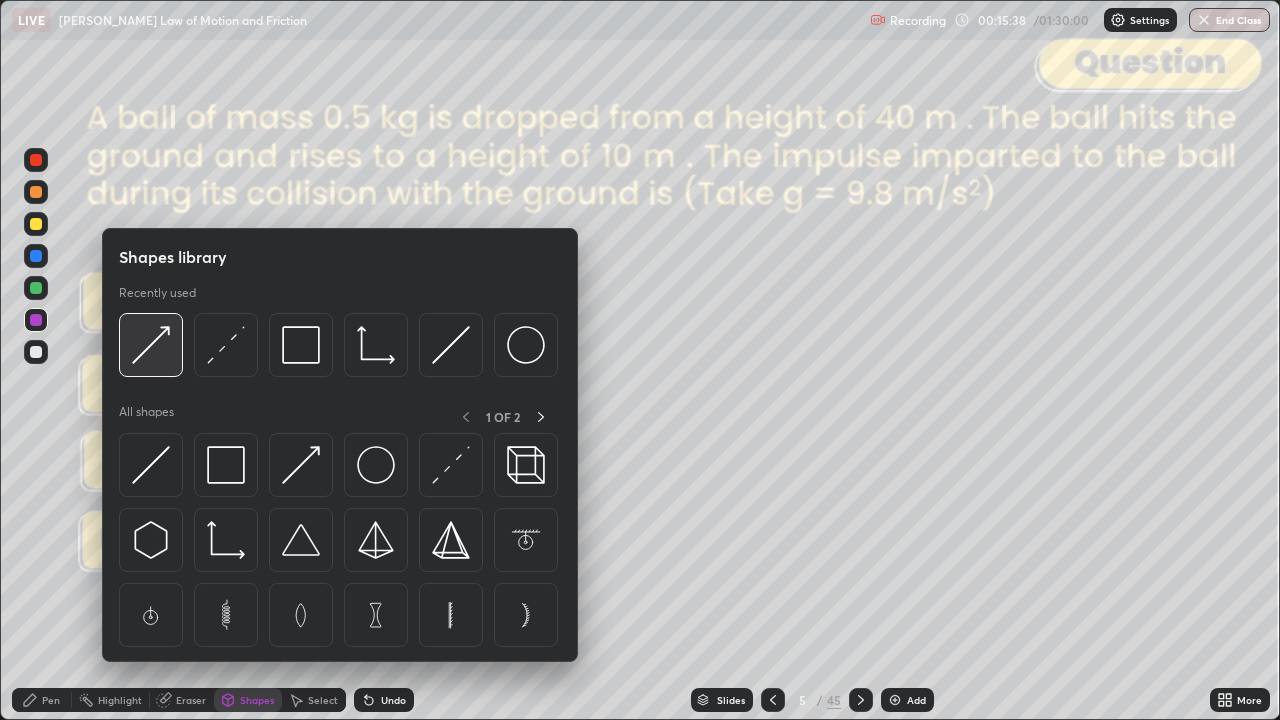 click at bounding box center [151, 345] 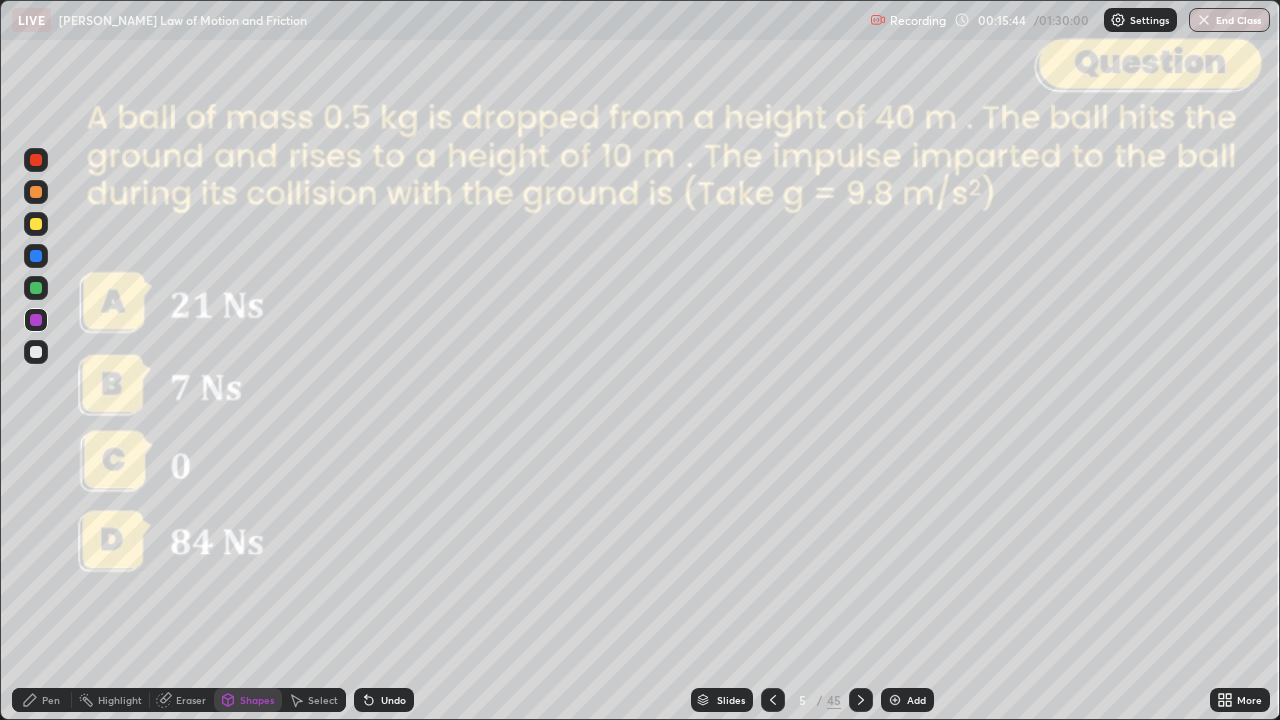 click on "Pen" at bounding box center (51, 700) 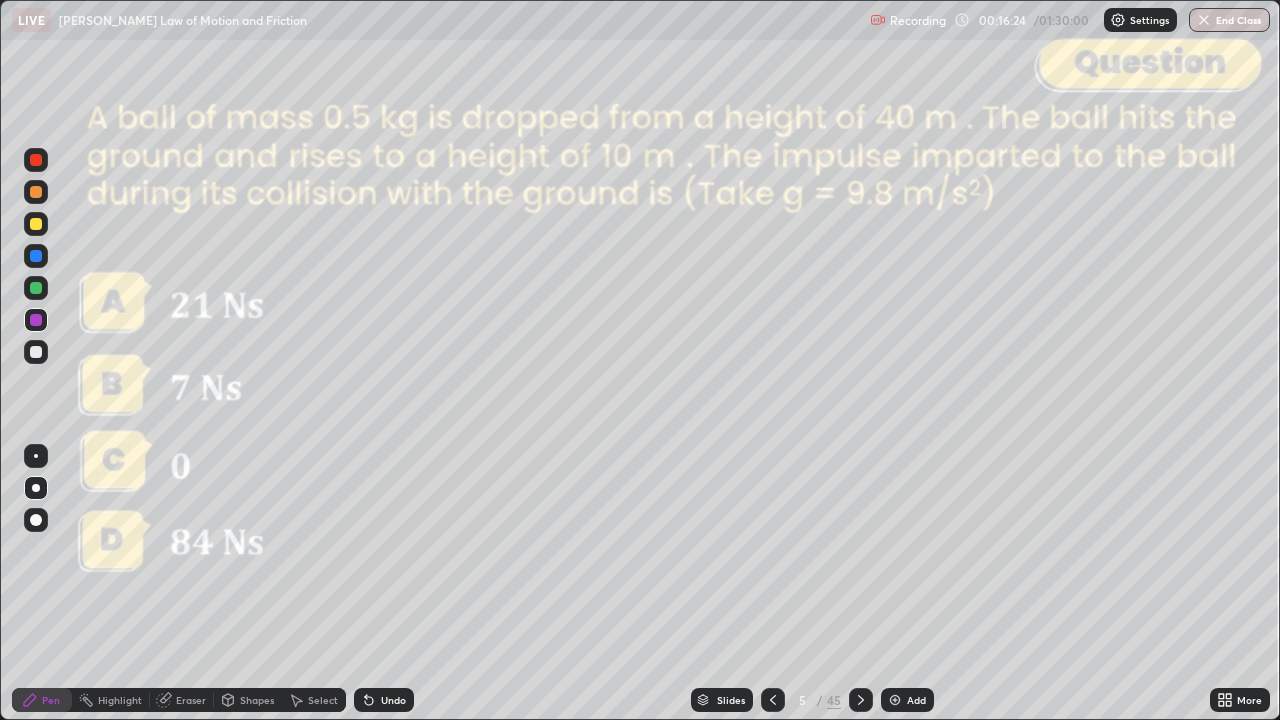 click at bounding box center (36, 224) 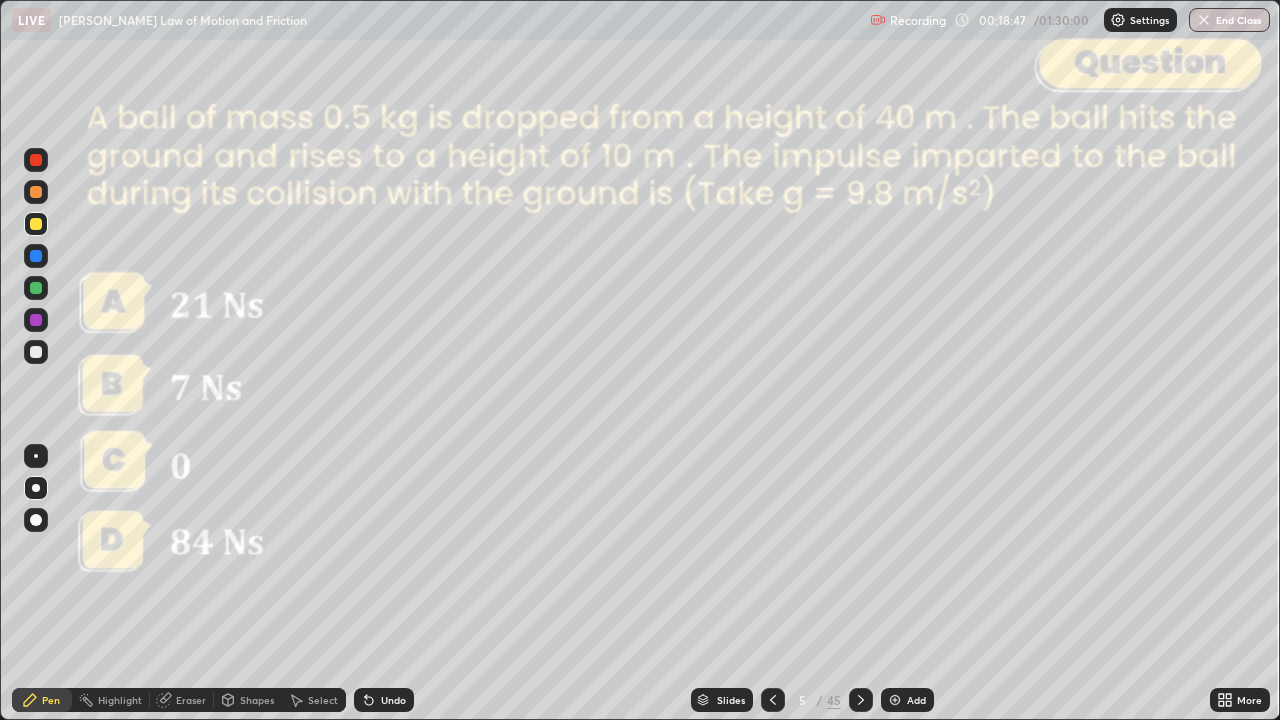 click 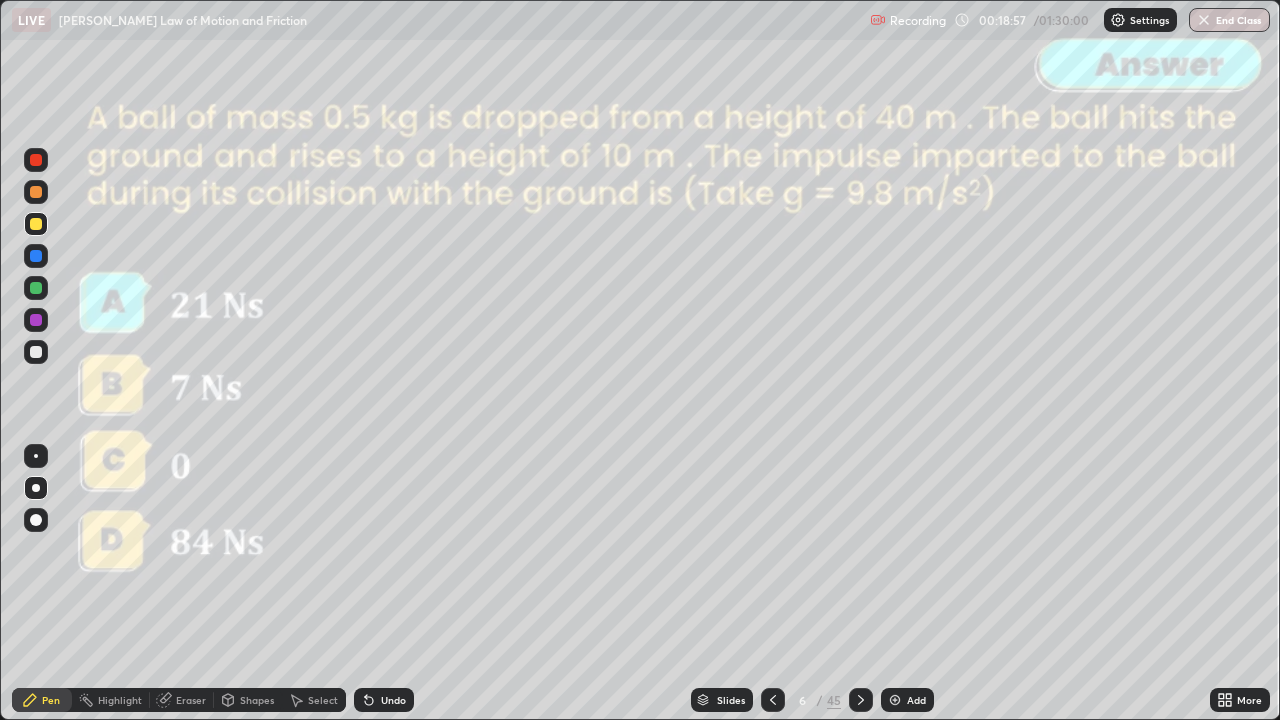 click 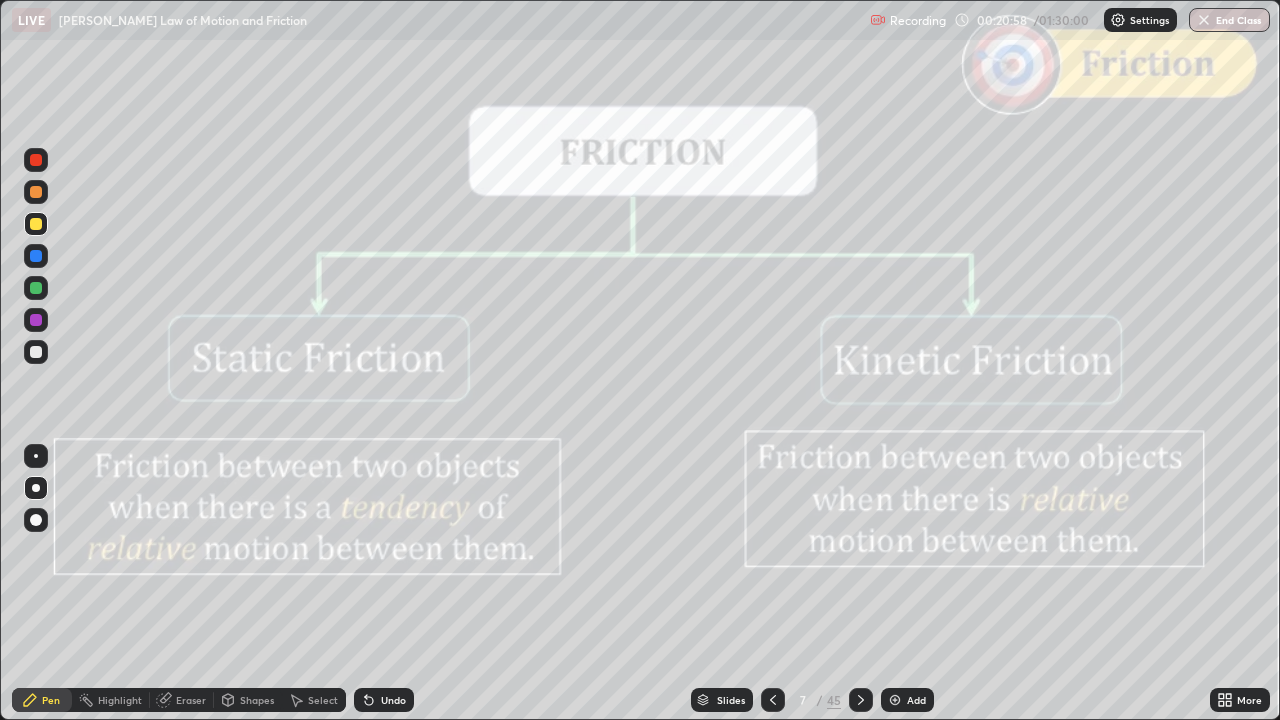 click 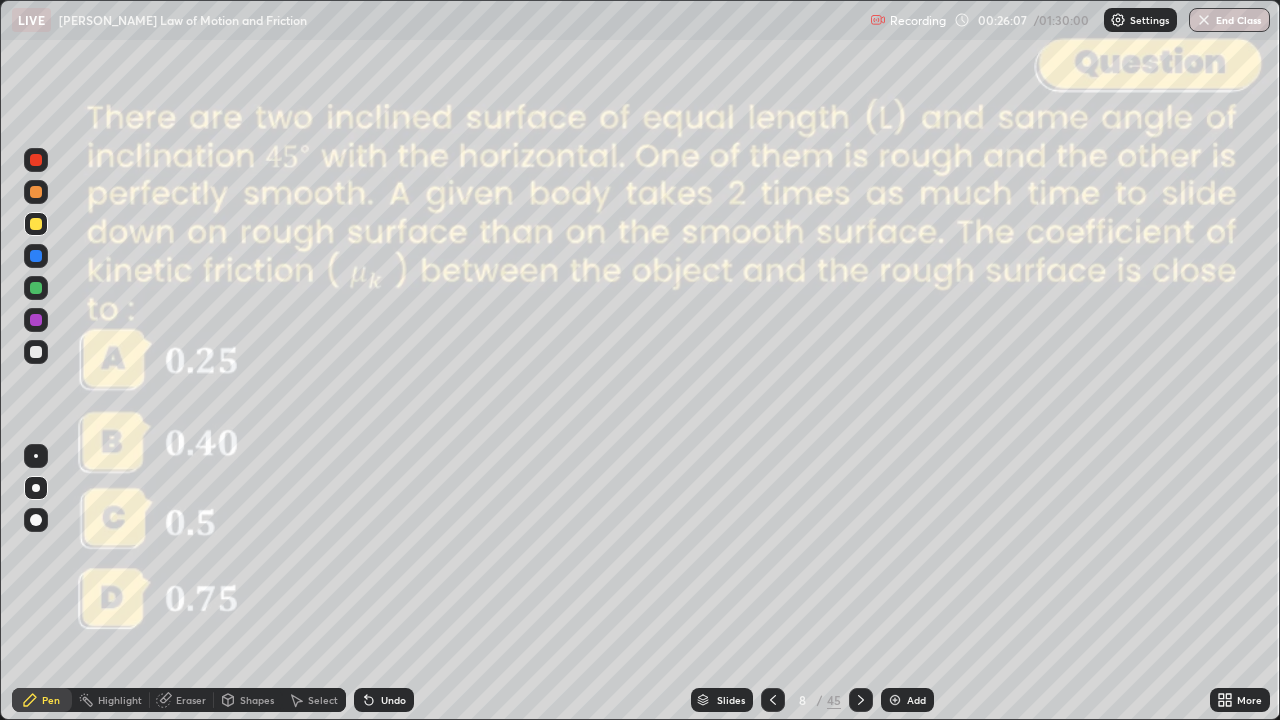 click at bounding box center [36, 192] 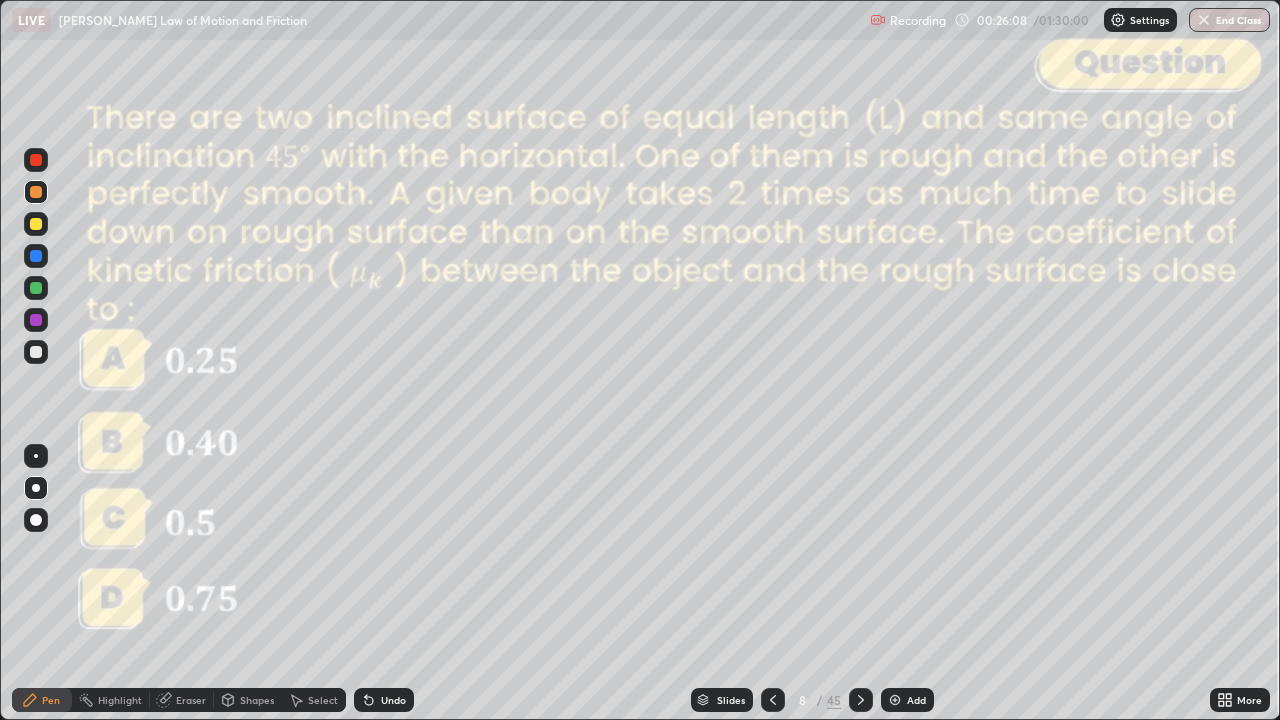 click on "Shapes" at bounding box center (257, 700) 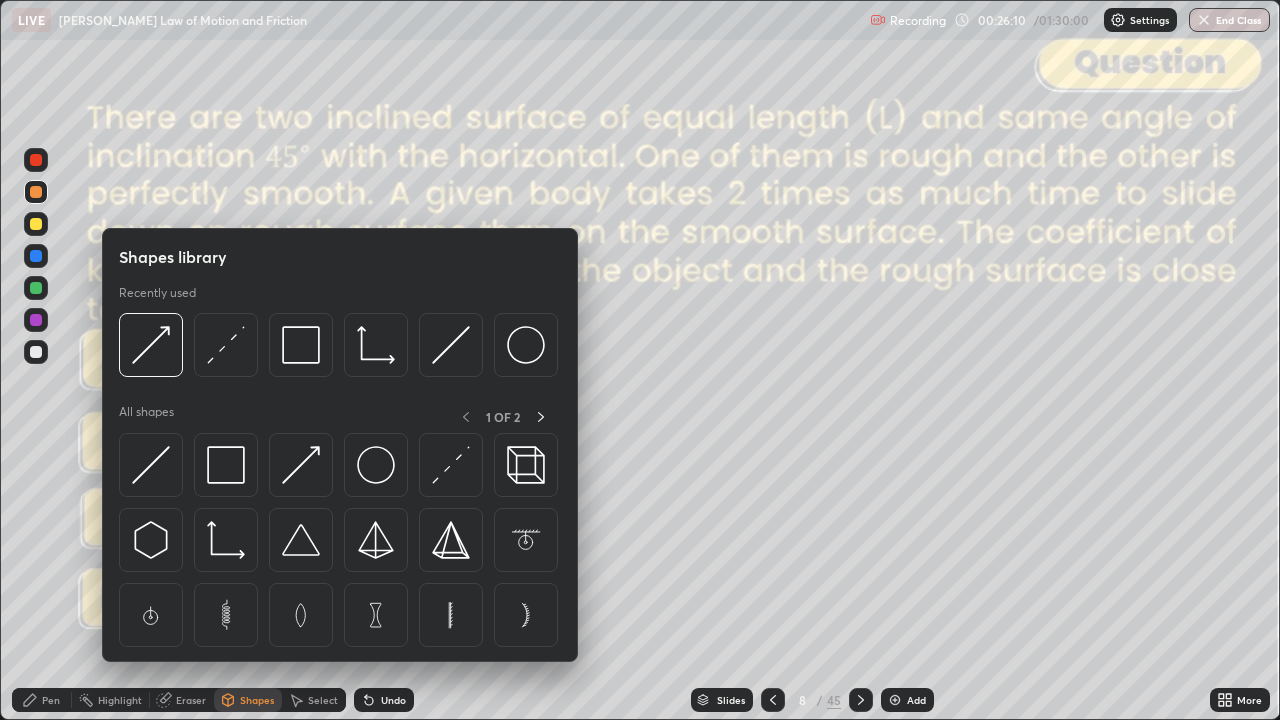 click at bounding box center [451, 345] 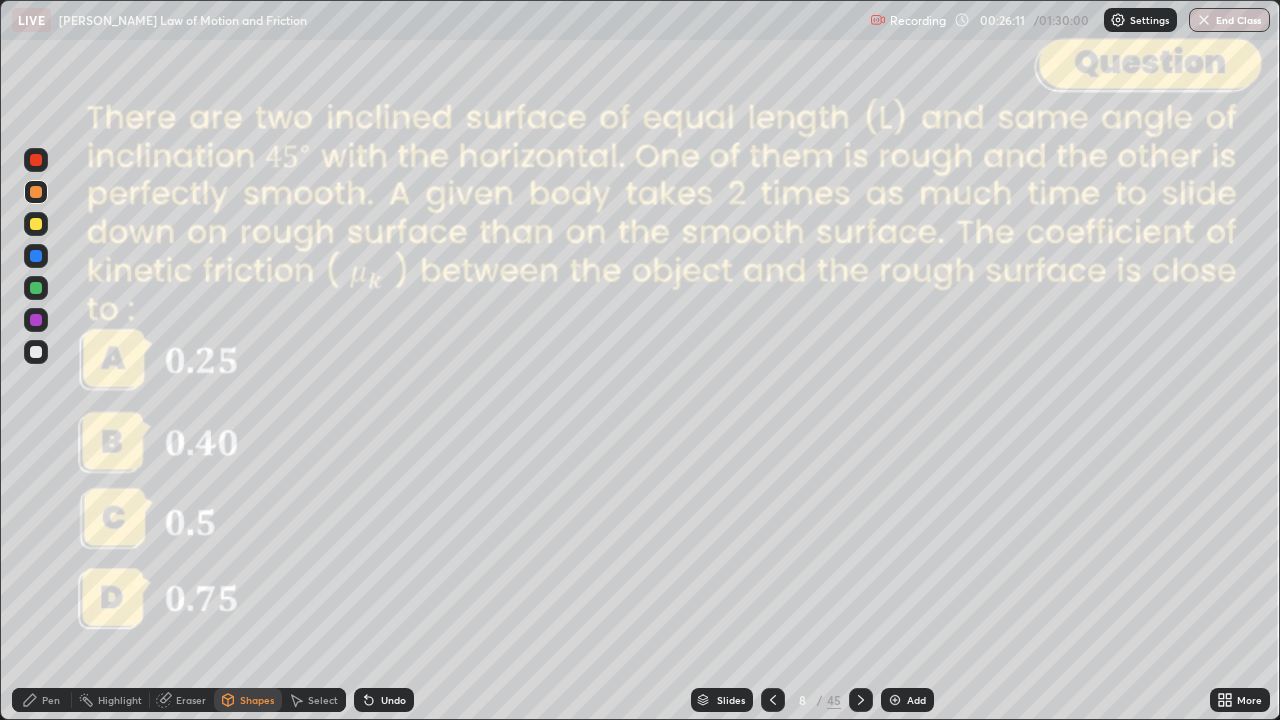 click on "Shapes" at bounding box center [257, 700] 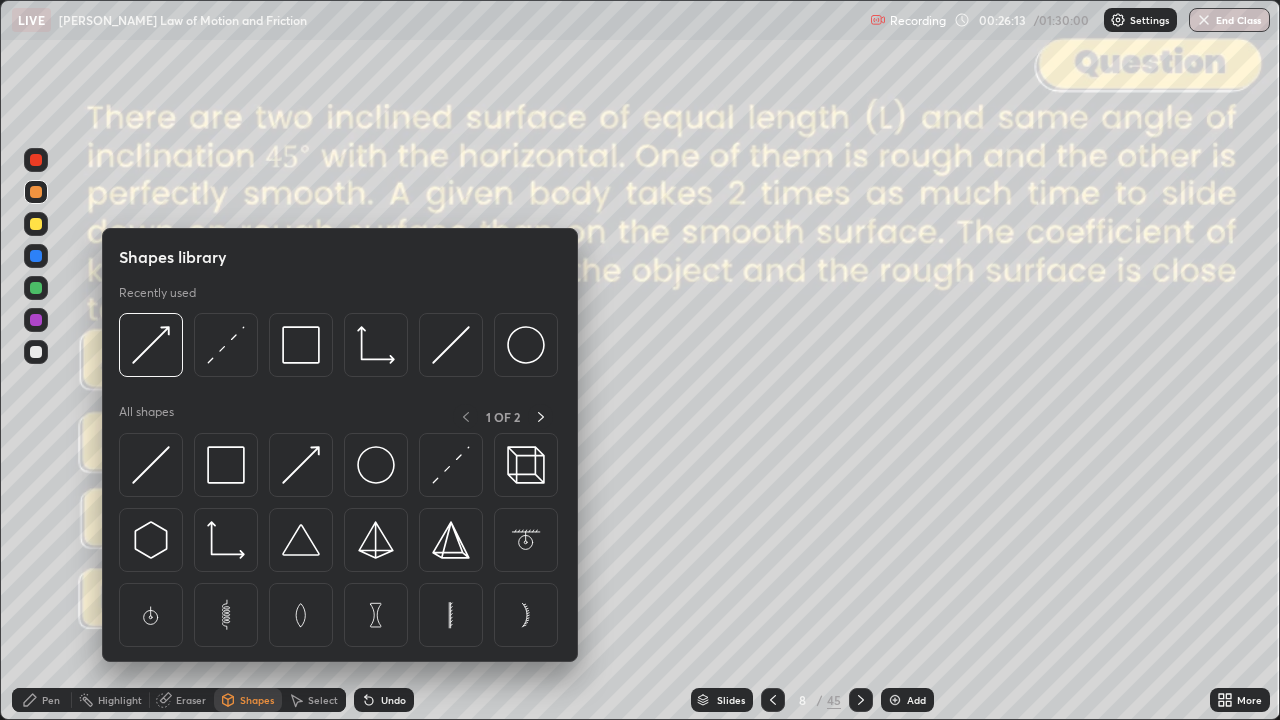 click at bounding box center [36, 352] 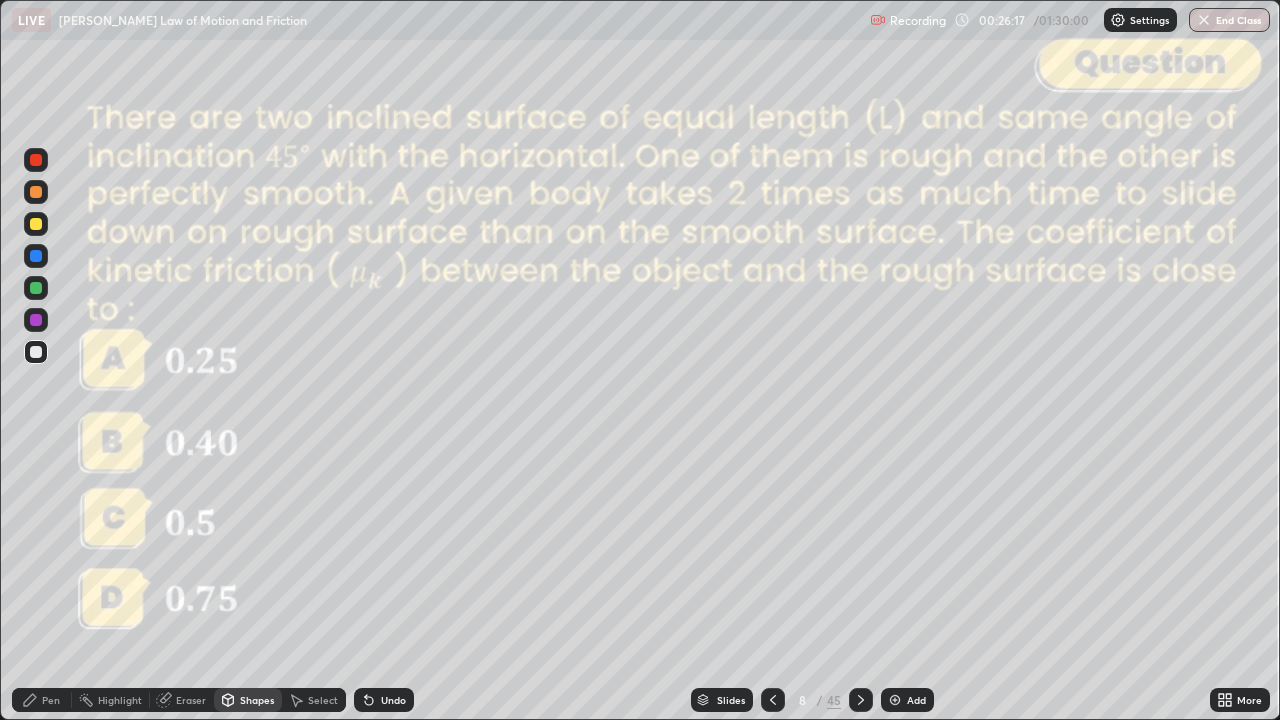 click on "Undo" at bounding box center (393, 700) 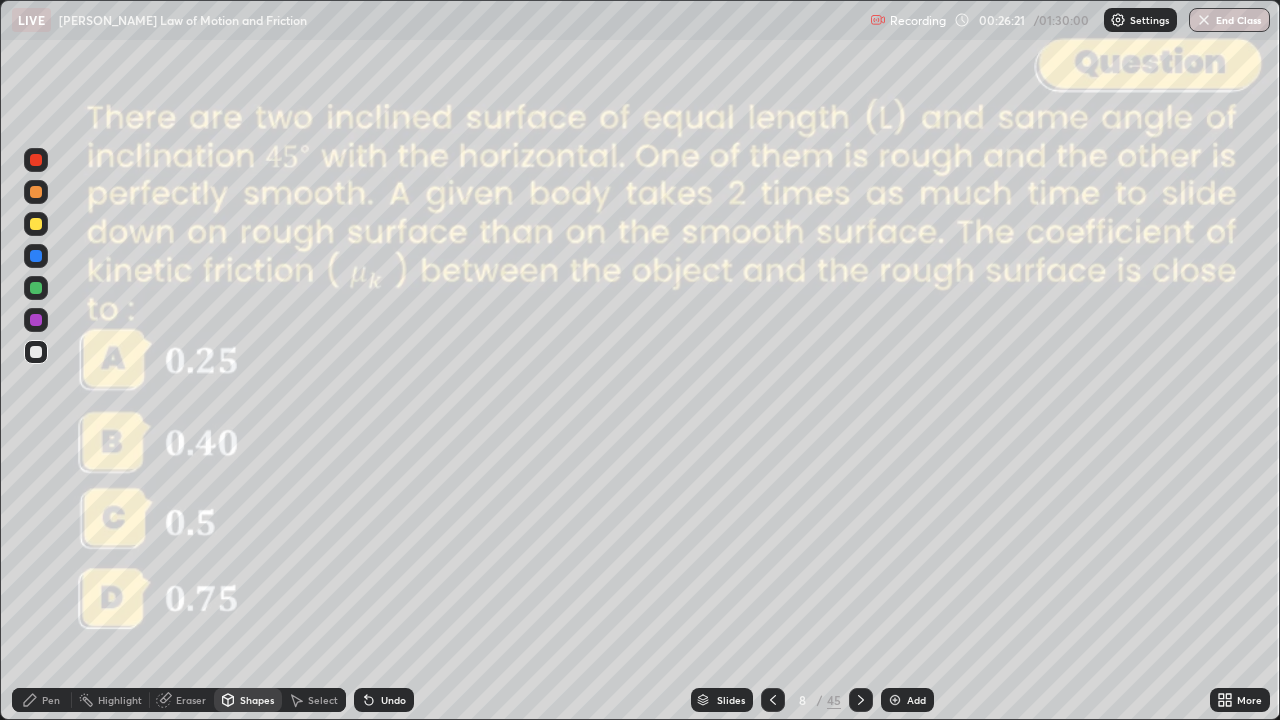 click on "Pen" at bounding box center (51, 700) 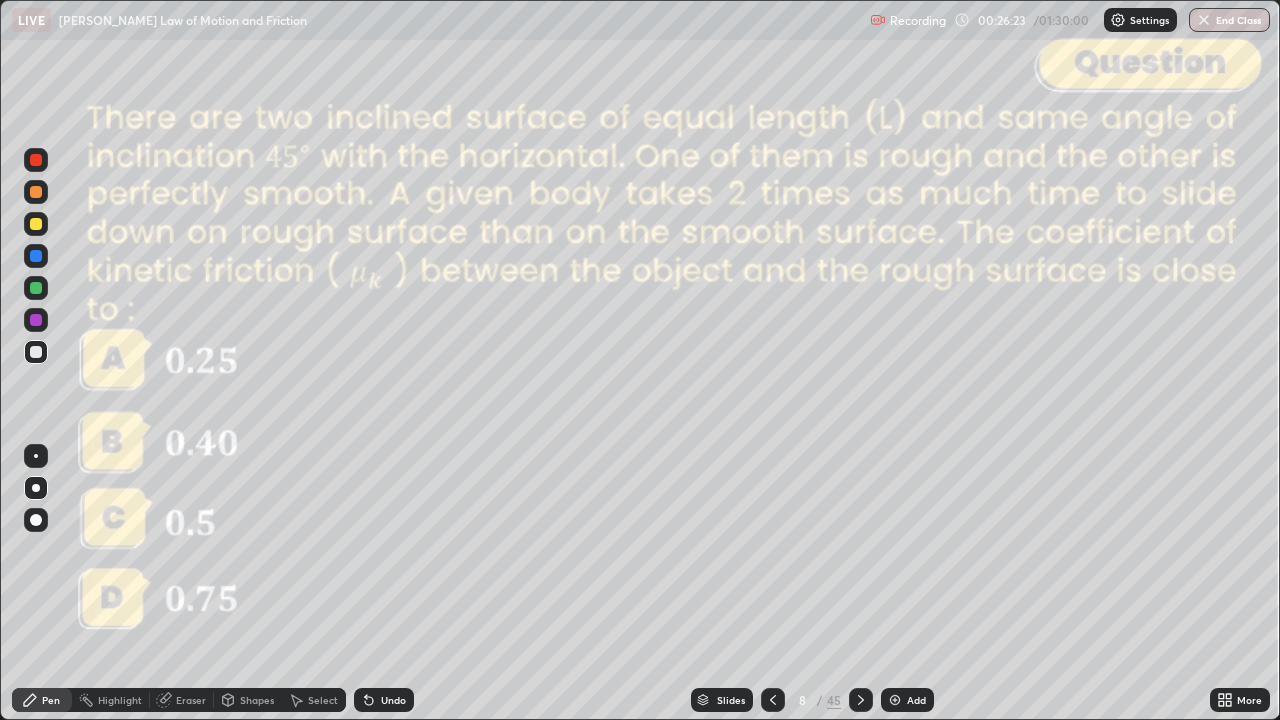 click at bounding box center [36, 352] 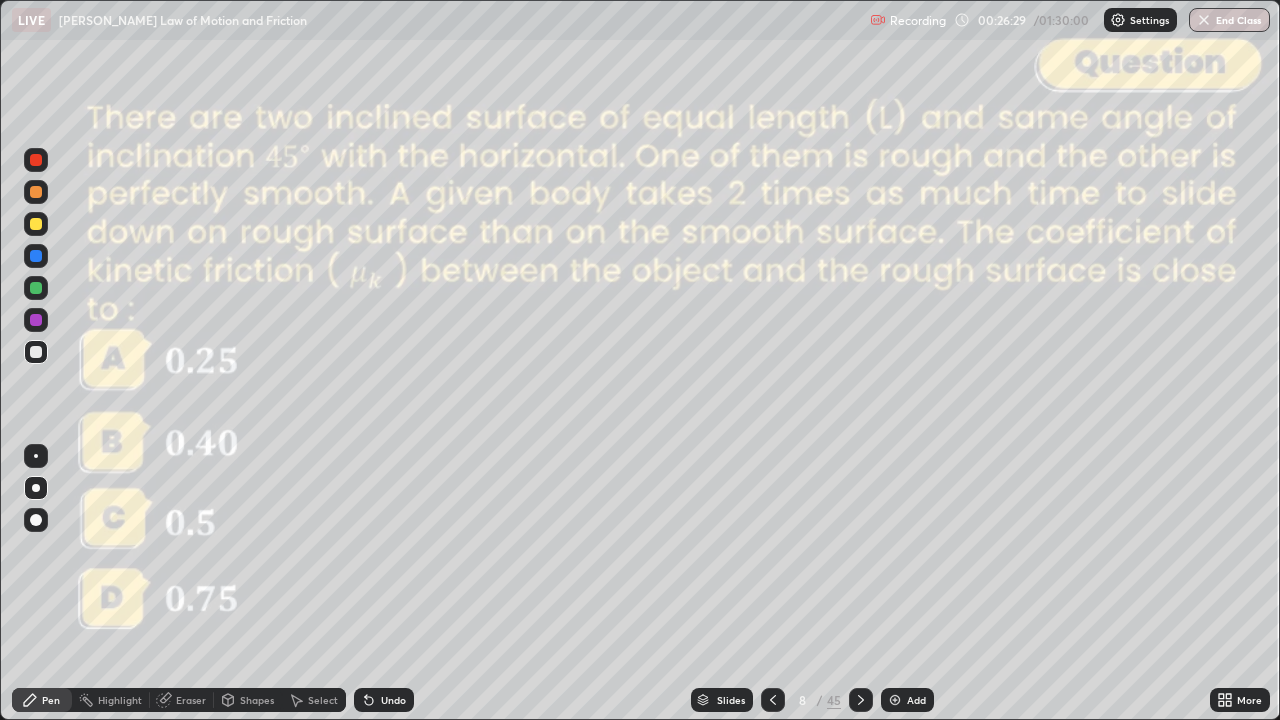 click at bounding box center (36, 192) 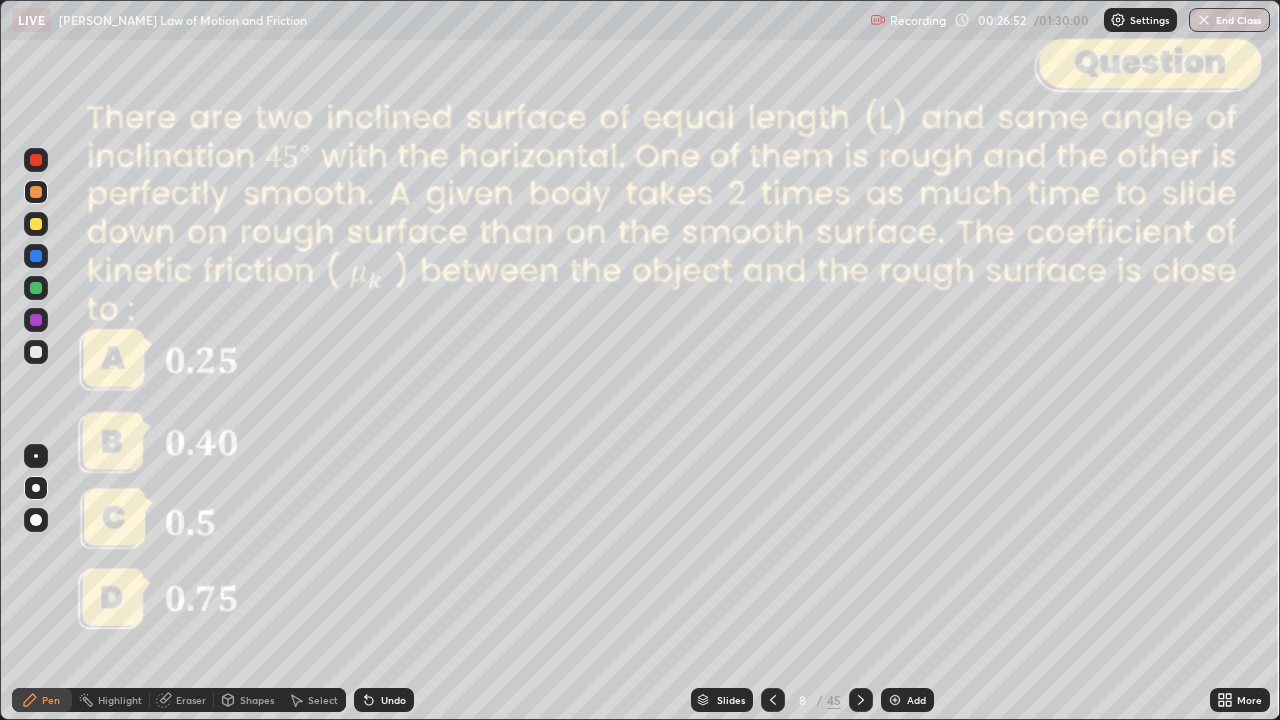 click at bounding box center [36, 224] 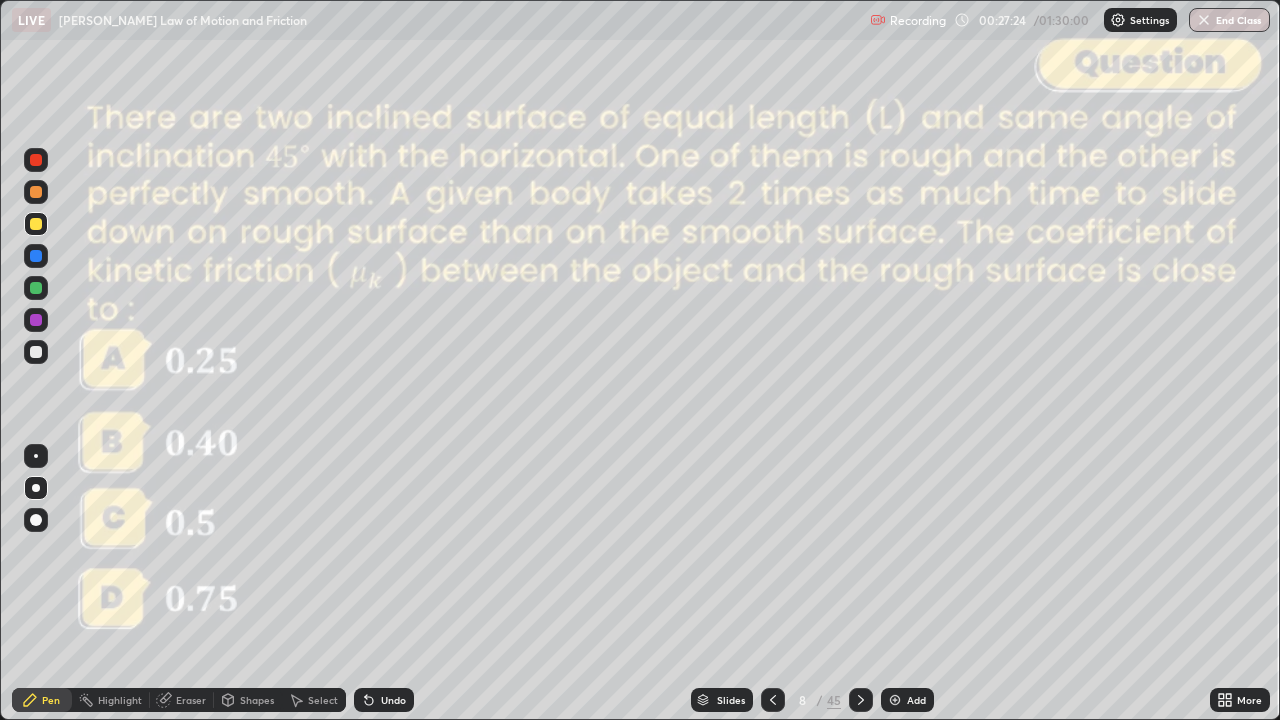 click at bounding box center [36, 352] 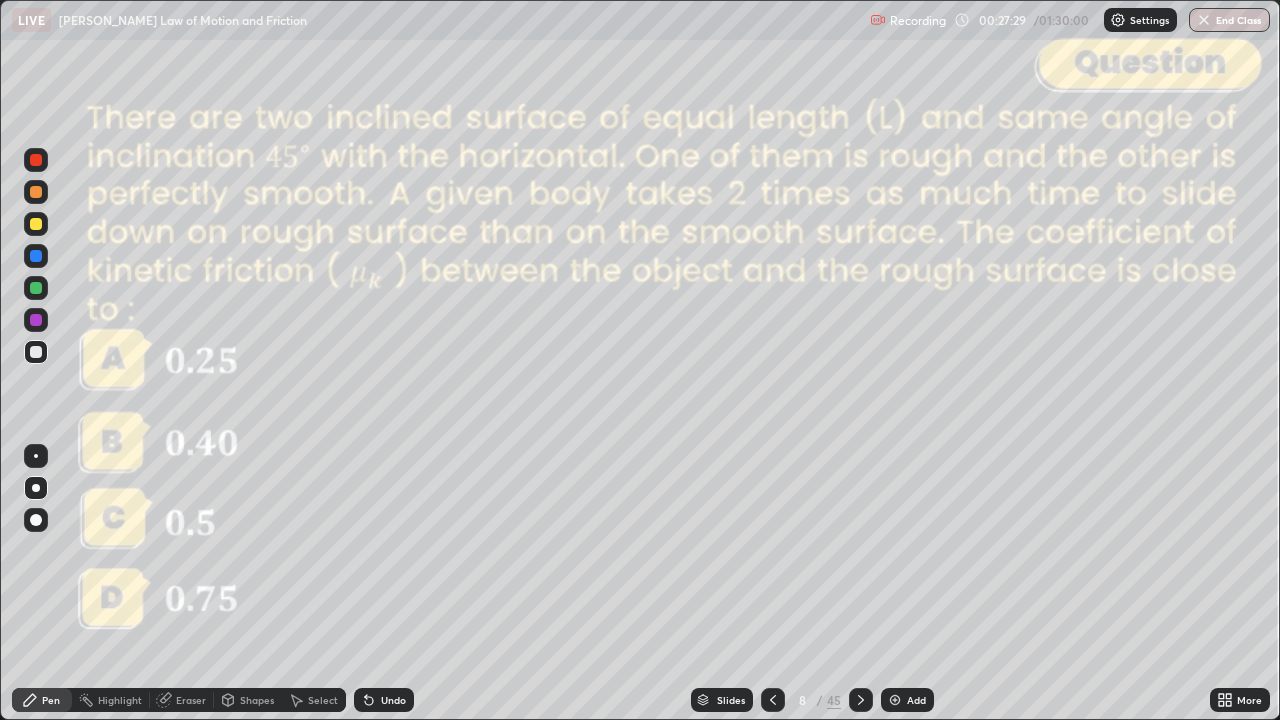 click 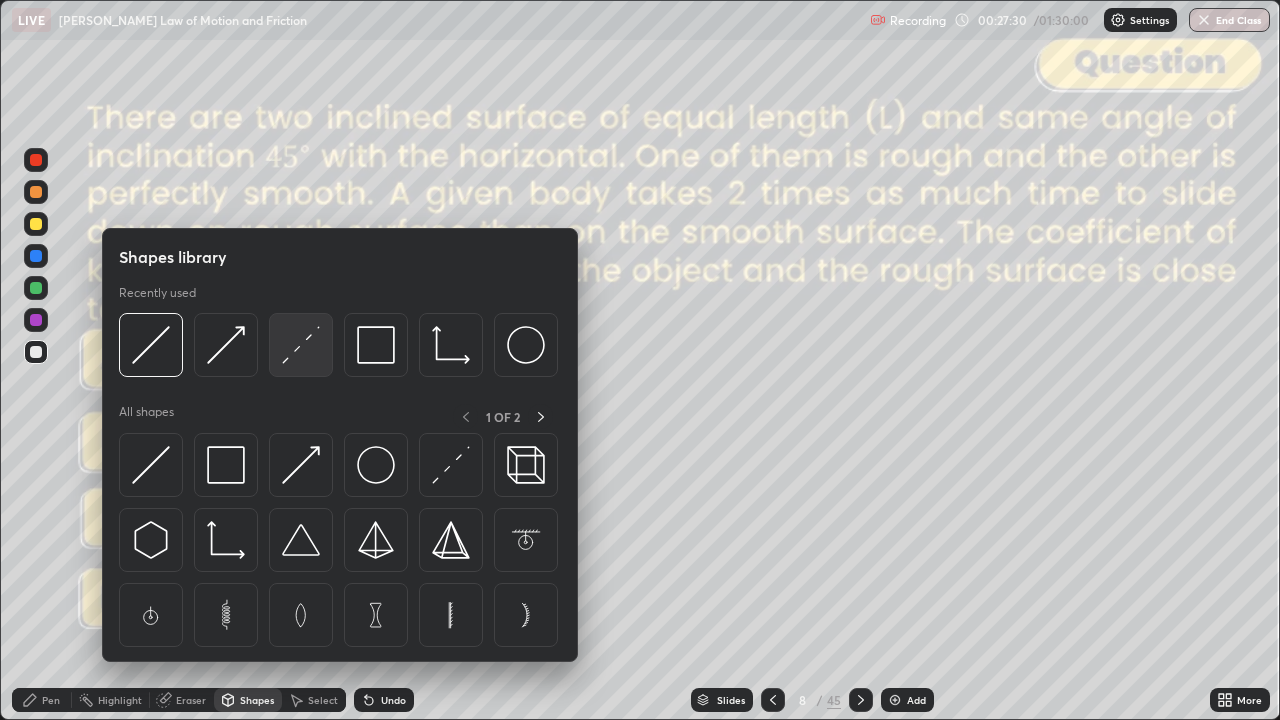 click at bounding box center [301, 345] 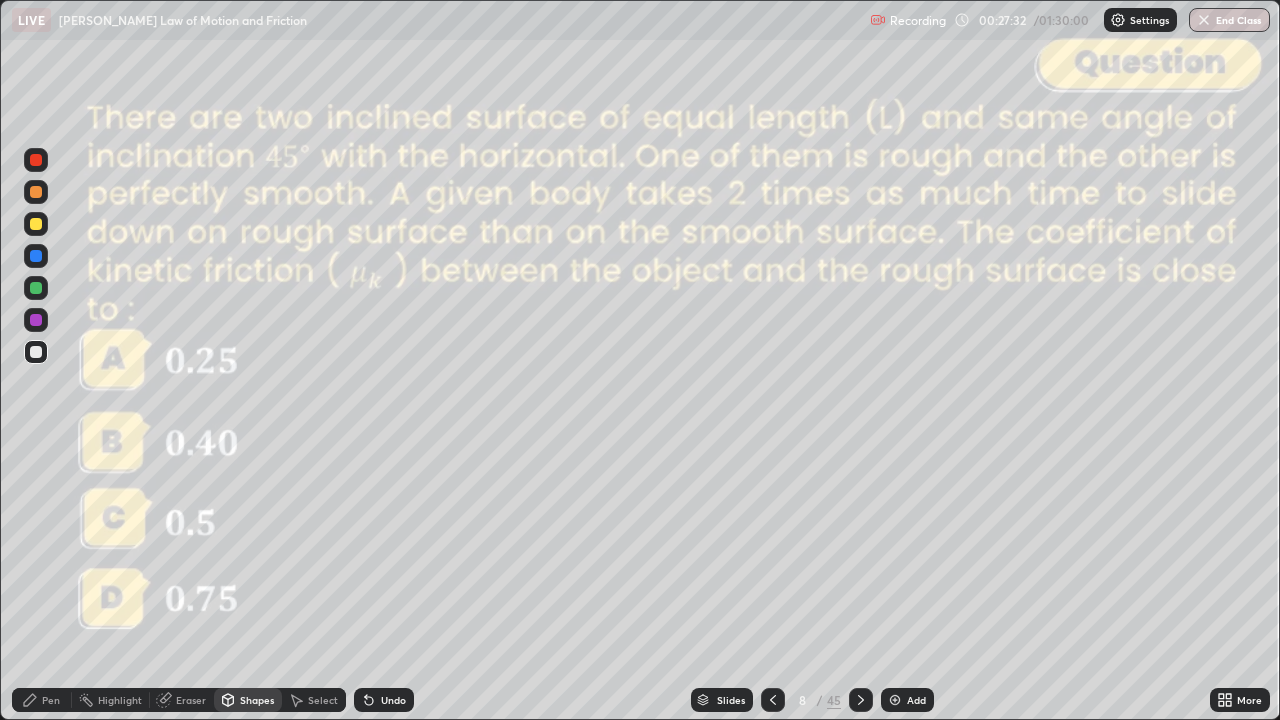click on "Shapes" at bounding box center (248, 700) 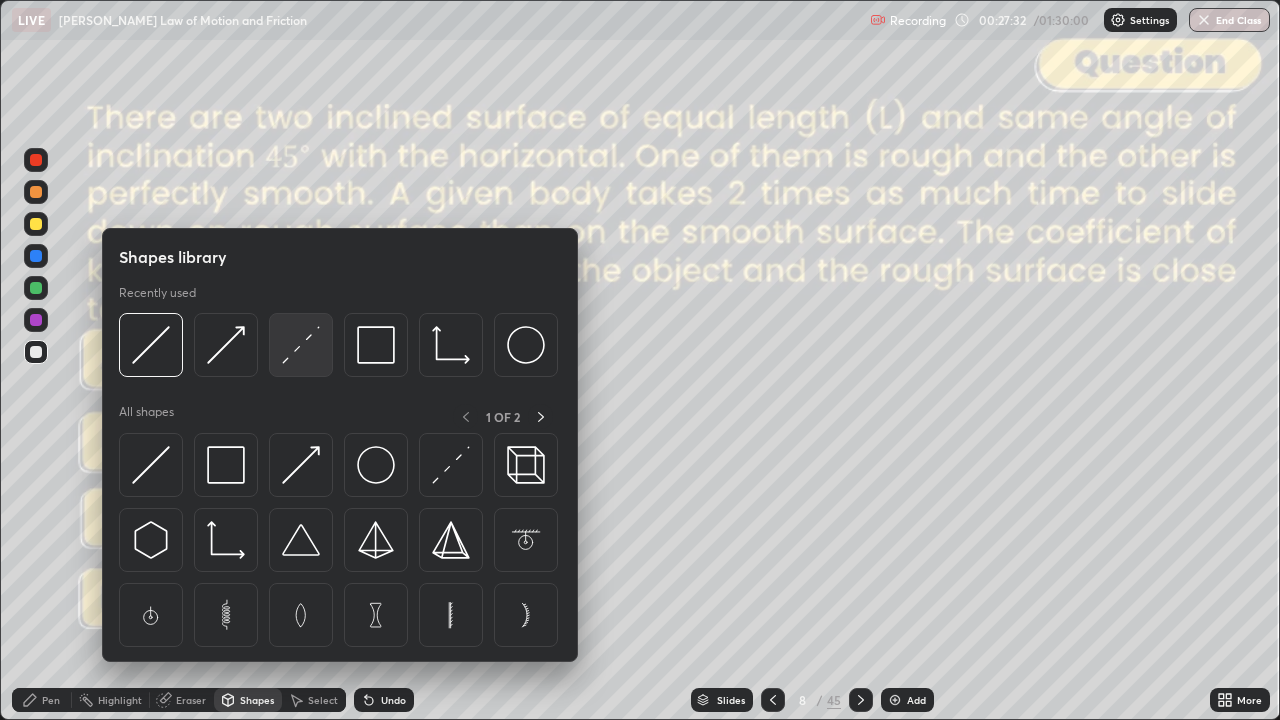 click at bounding box center [301, 345] 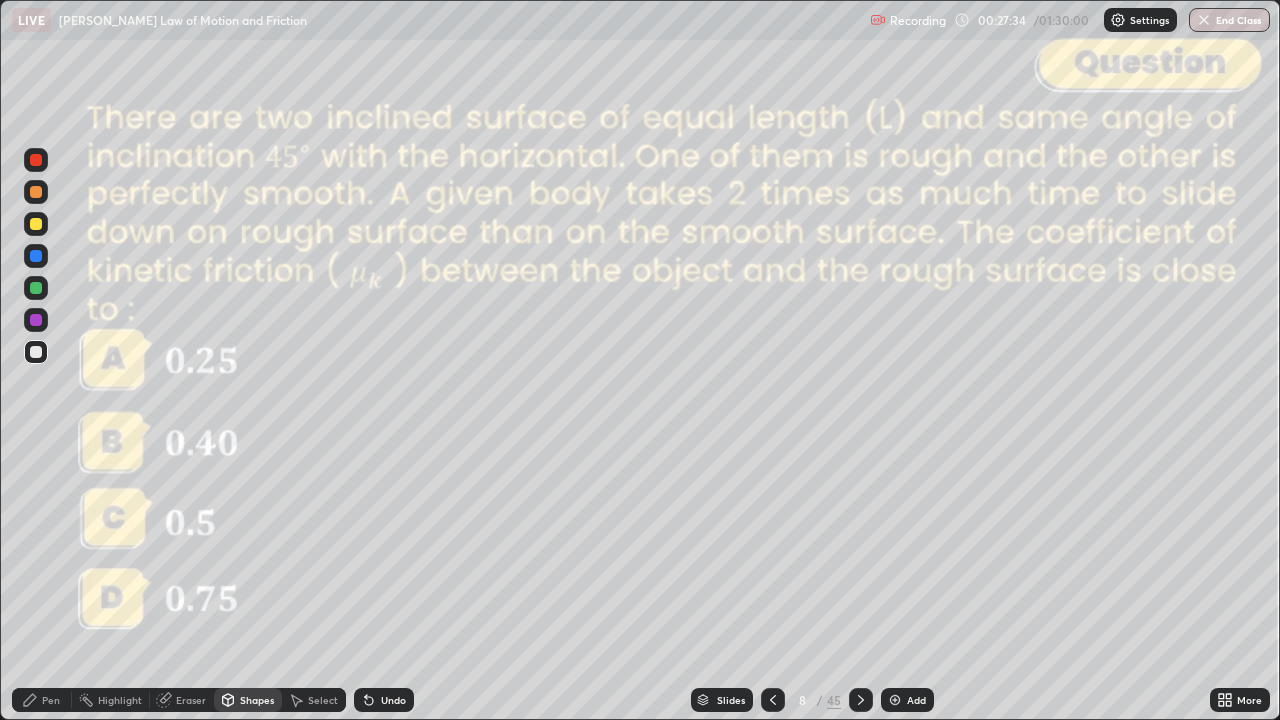 click at bounding box center (36, 160) 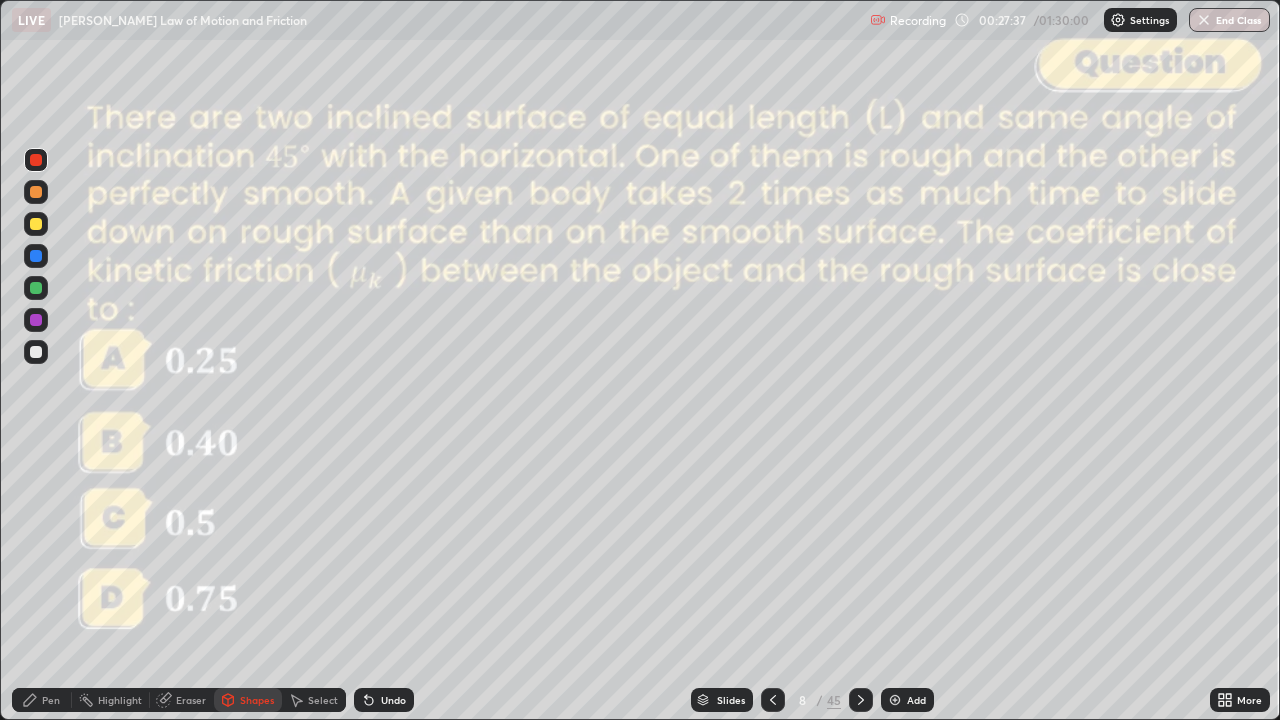 click on "Pen" at bounding box center (42, 700) 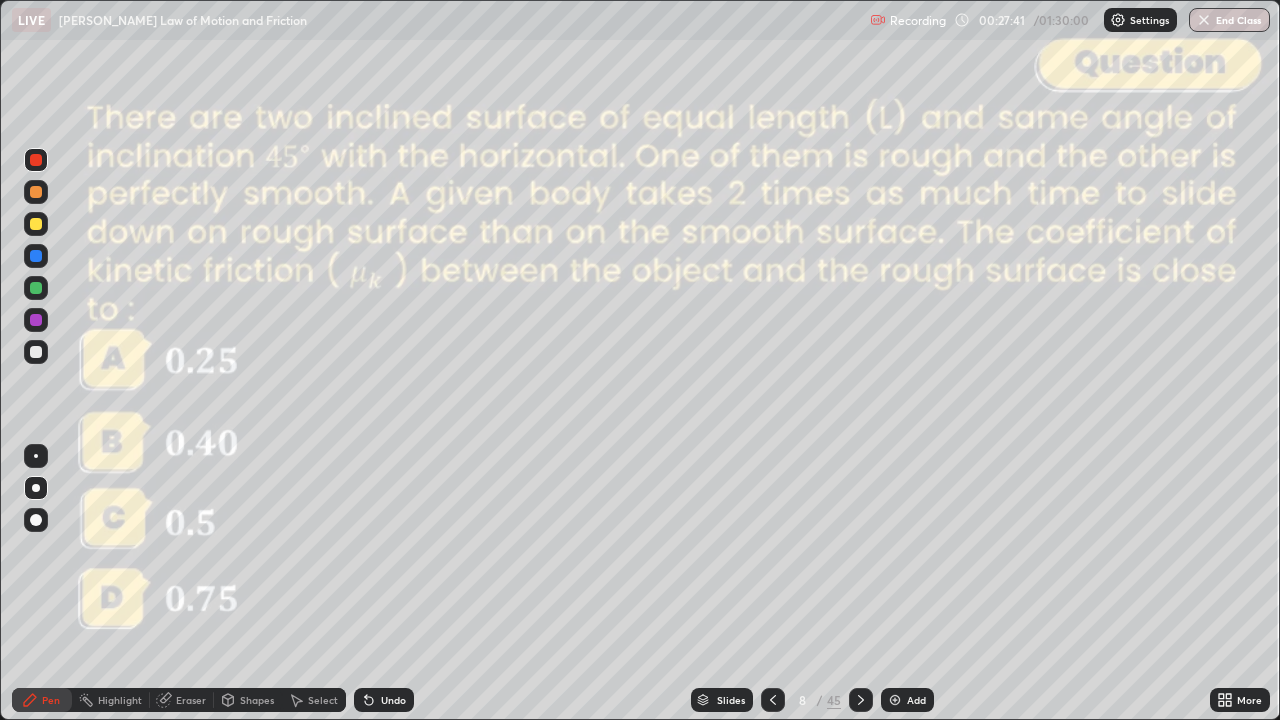 click at bounding box center (36, 288) 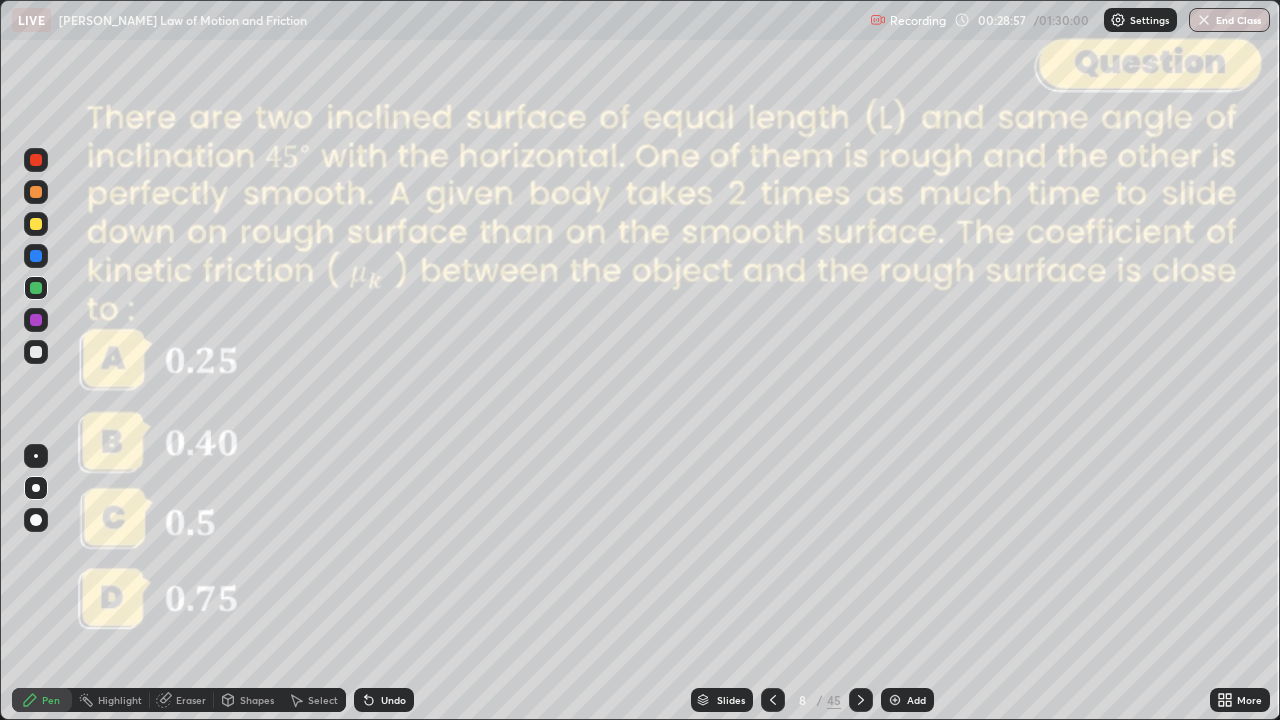 click on "Undo" at bounding box center [393, 700] 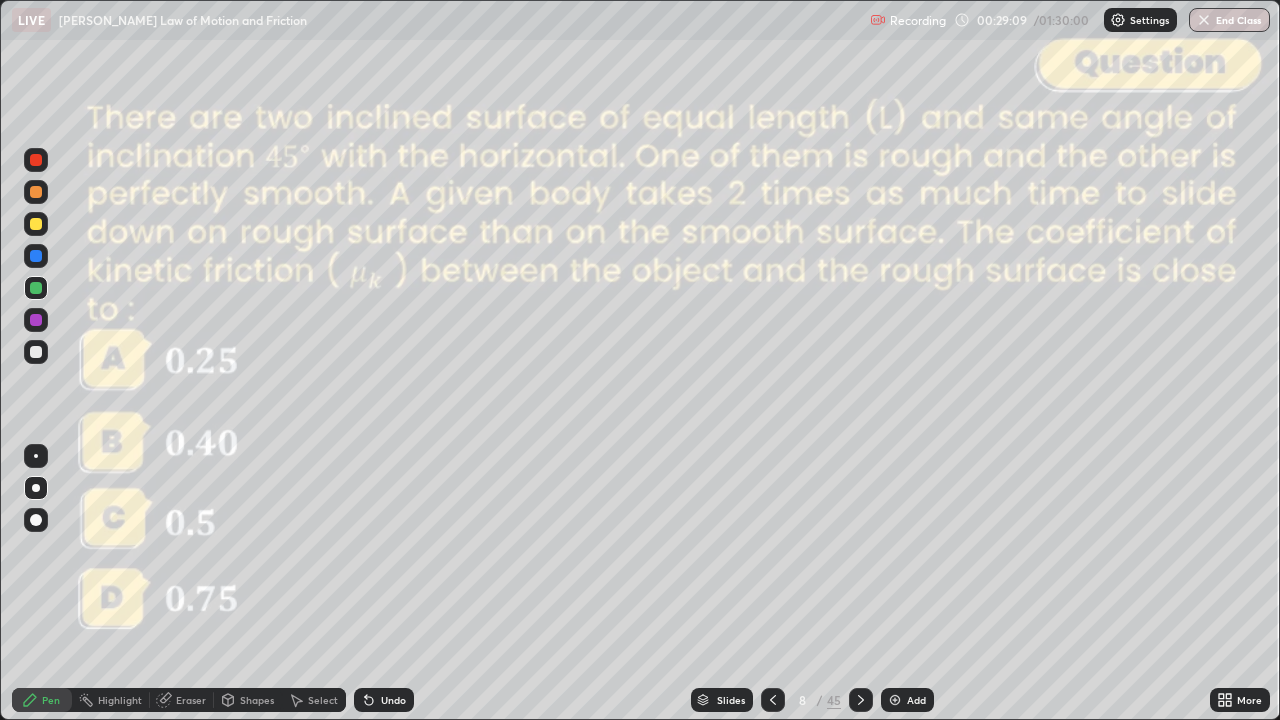 click at bounding box center [36, 160] 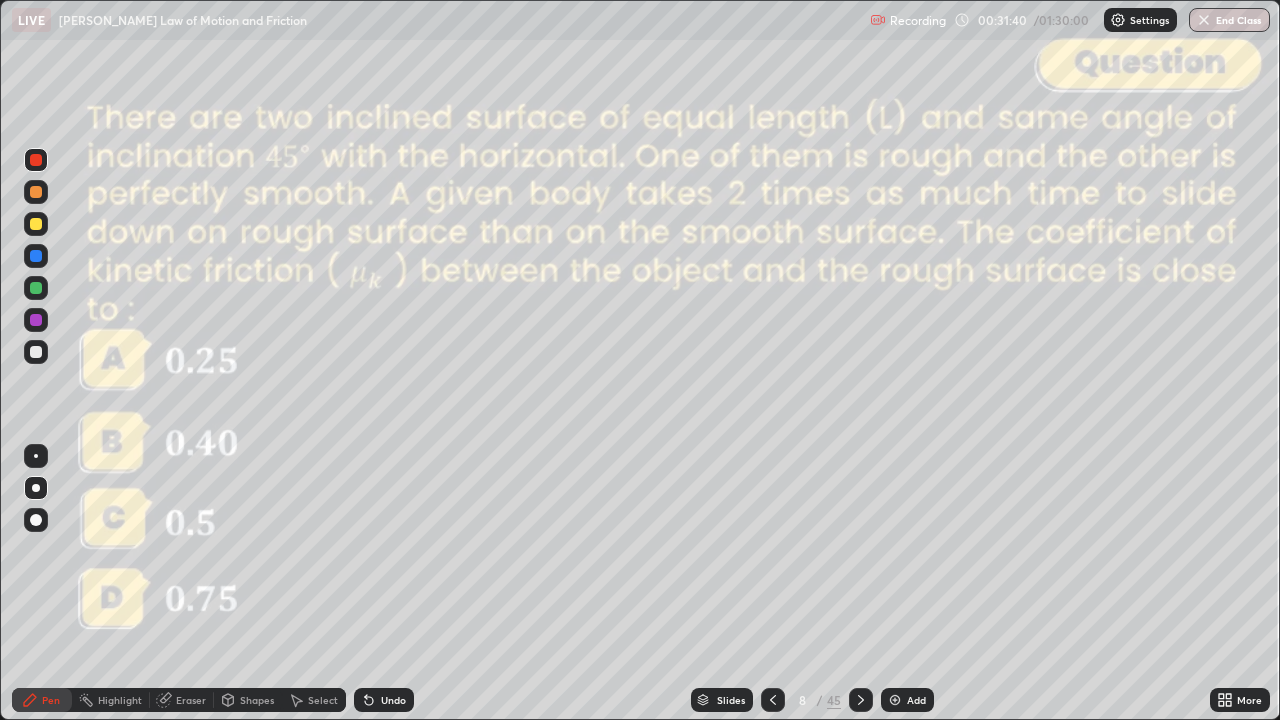 click at bounding box center [36, 352] 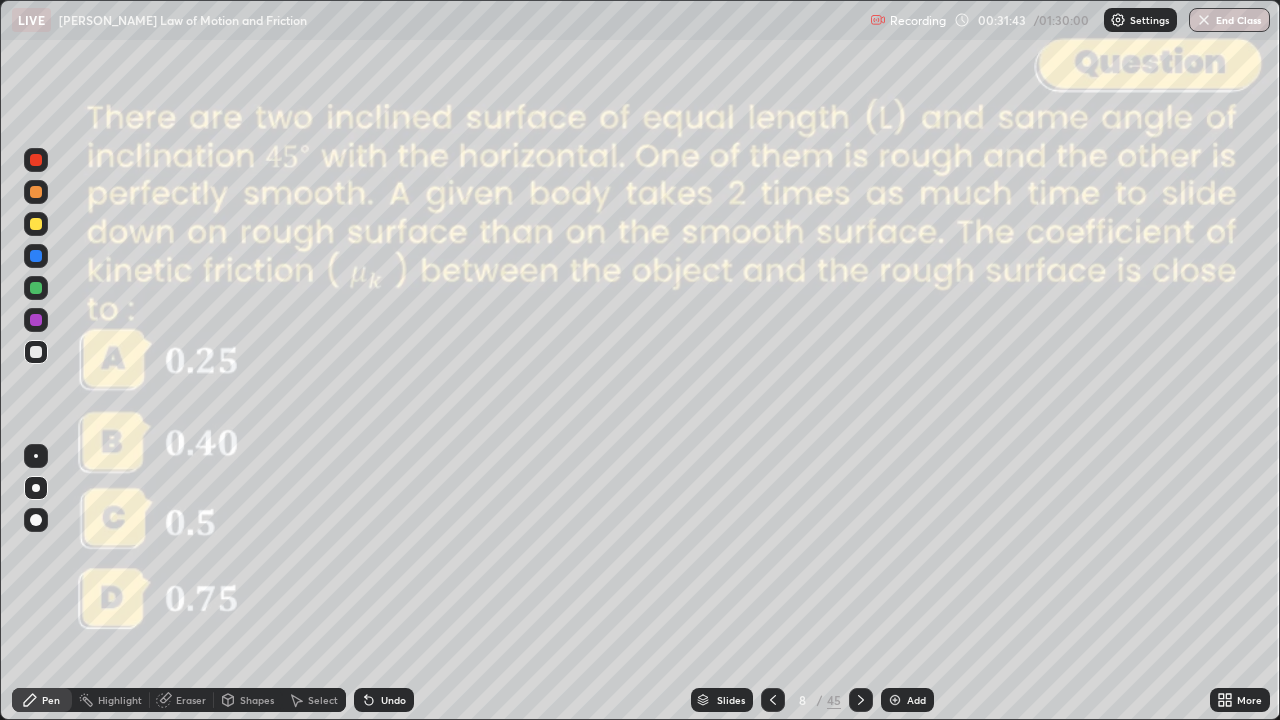 click at bounding box center [36, 192] 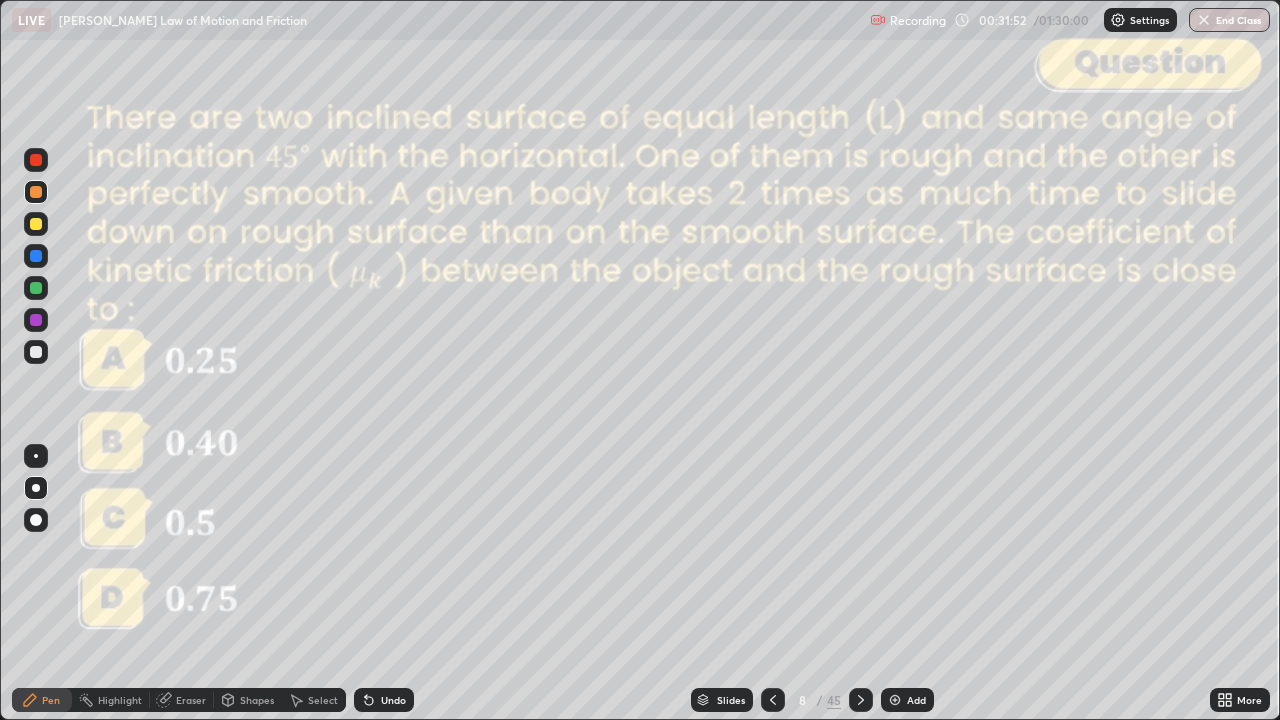click at bounding box center (36, 224) 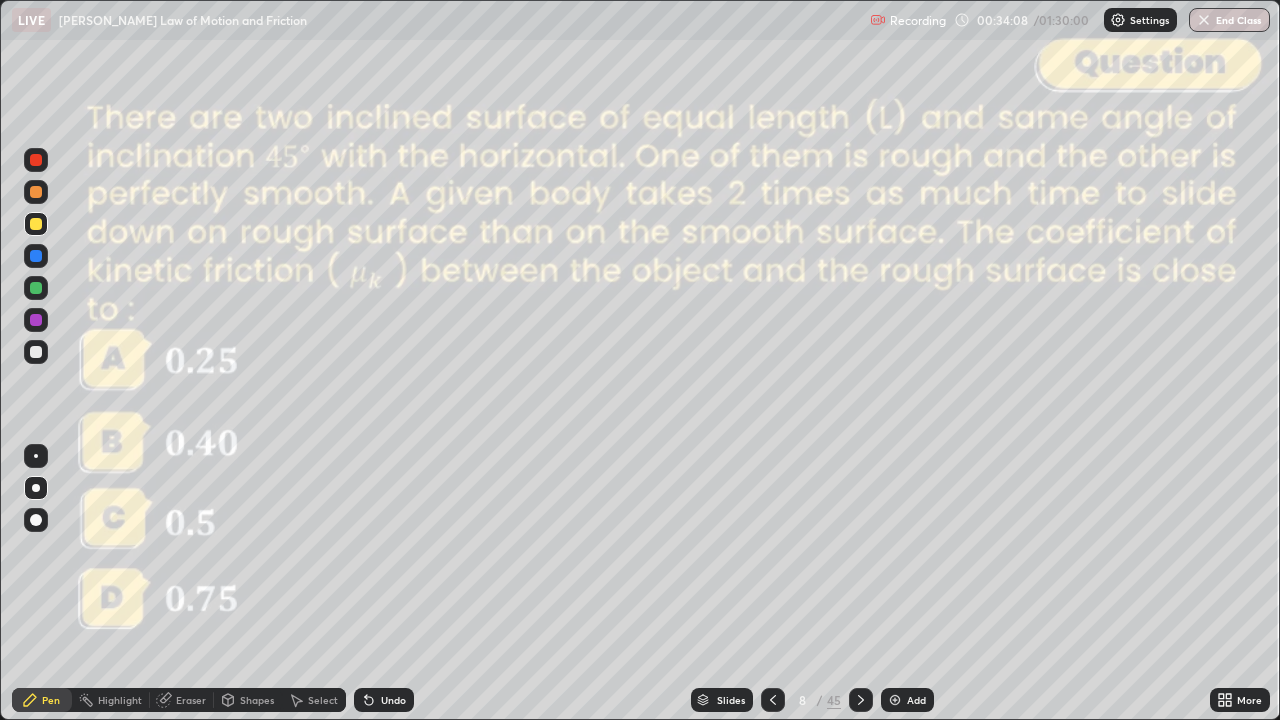 click 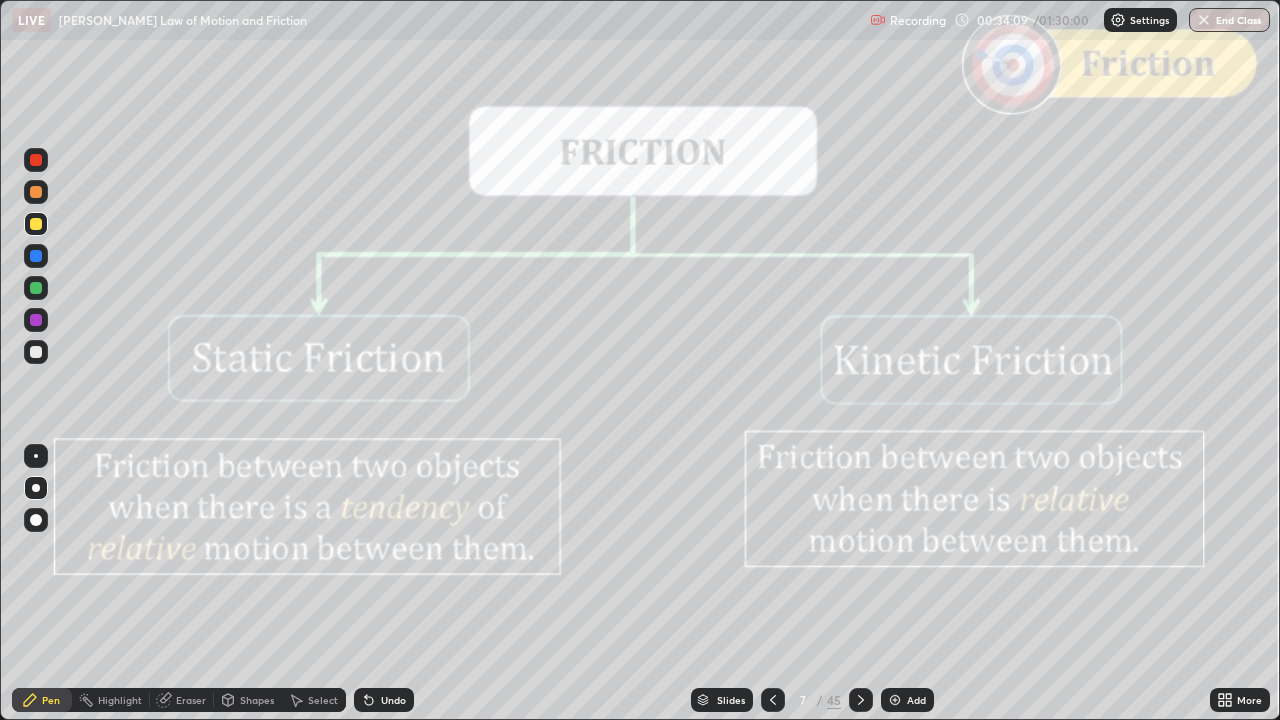 click 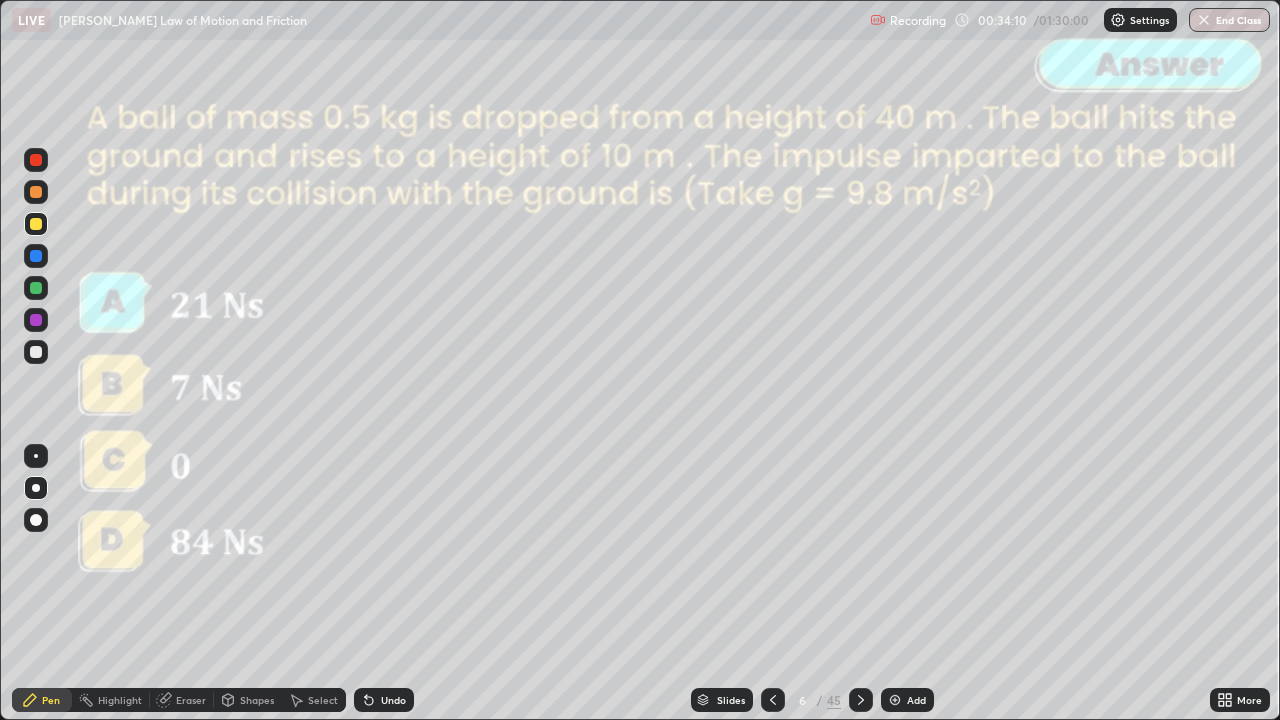 click 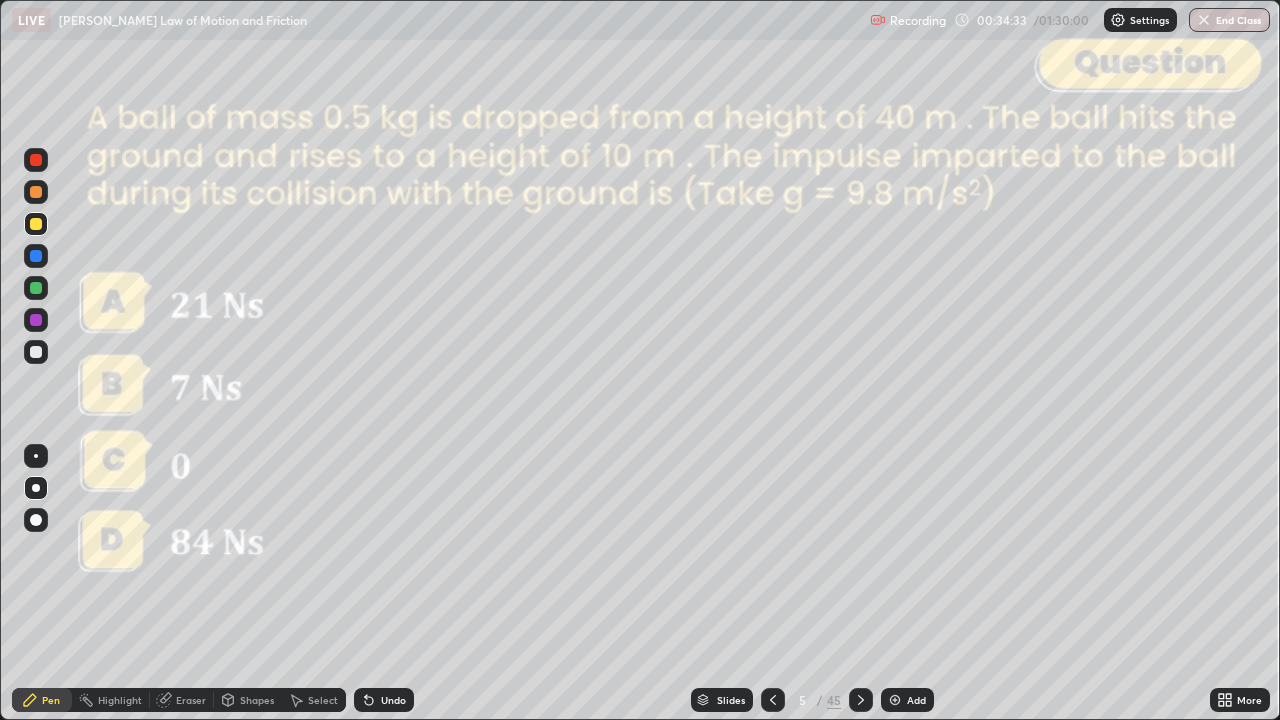 click 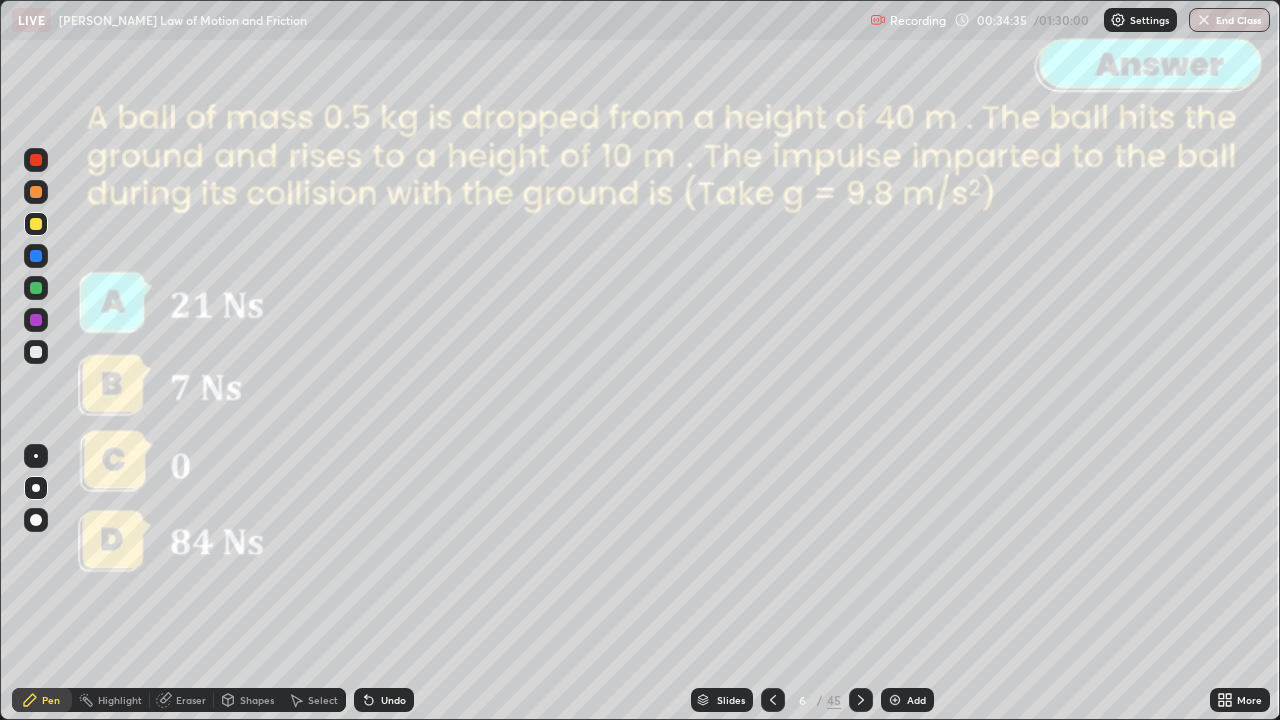 click at bounding box center [773, 700] 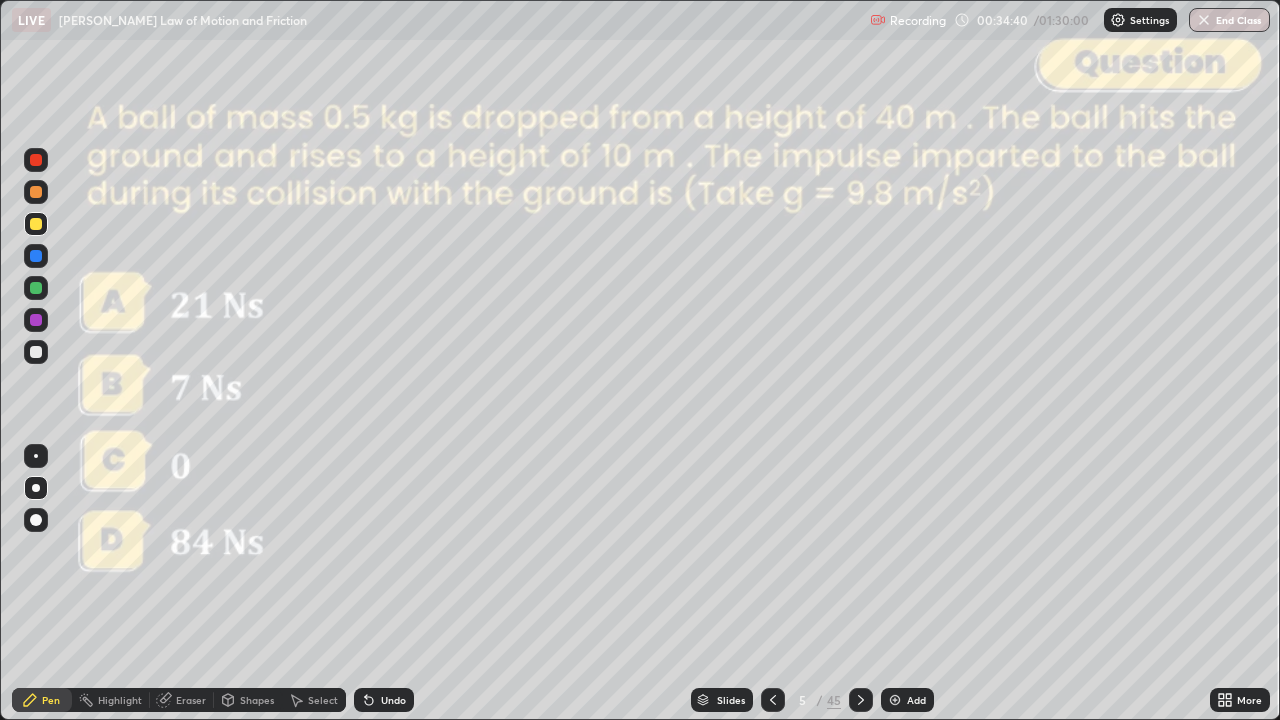 click at bounding box center [861, 700] 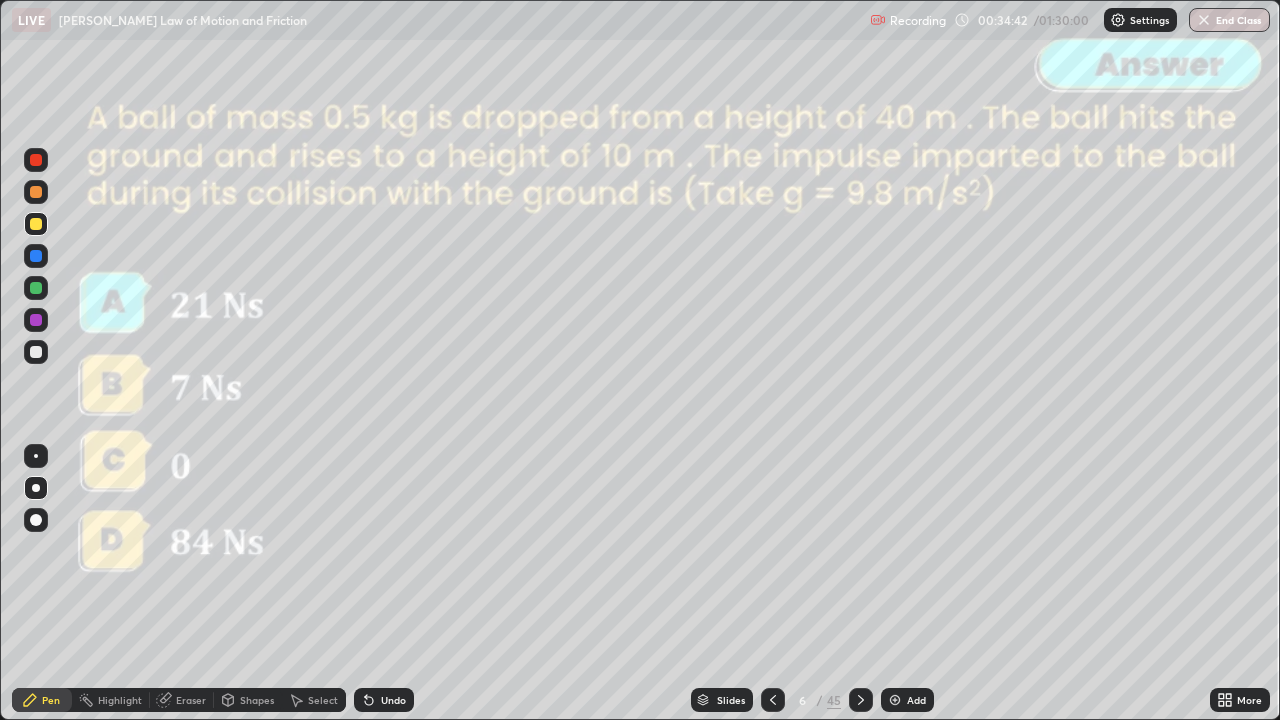 click at bounding box center [861, 700] 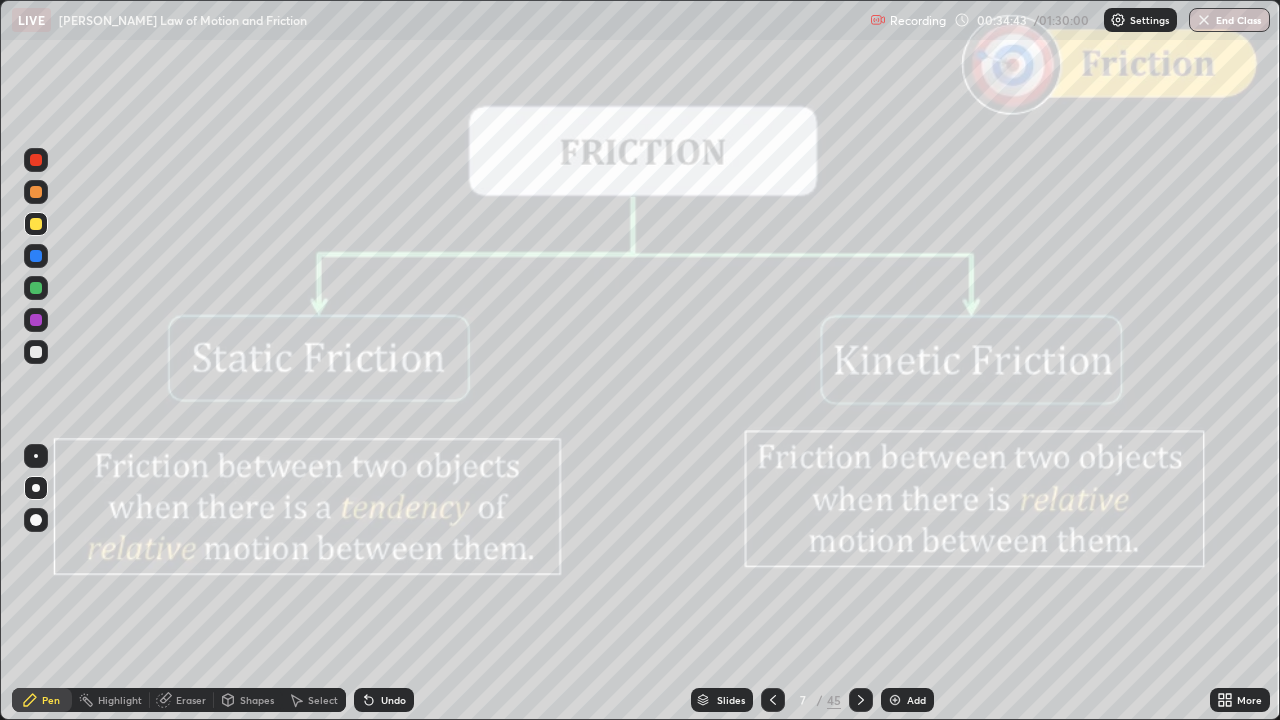 click 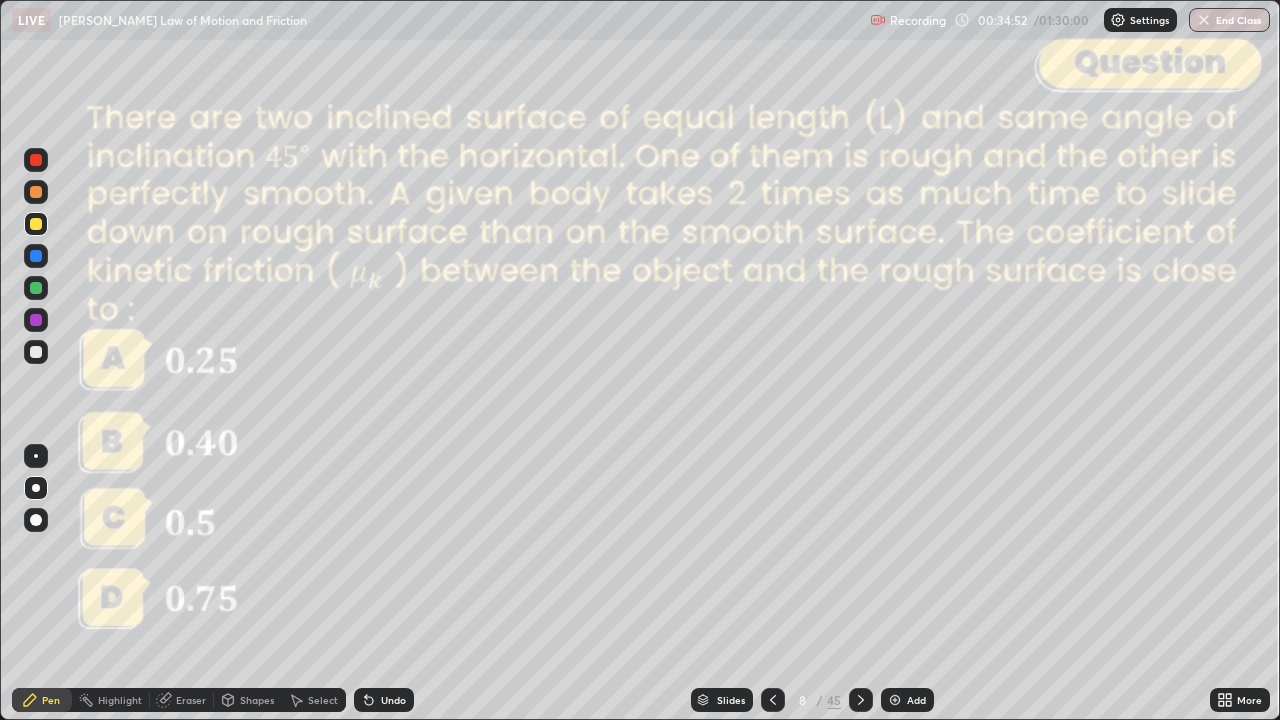 click 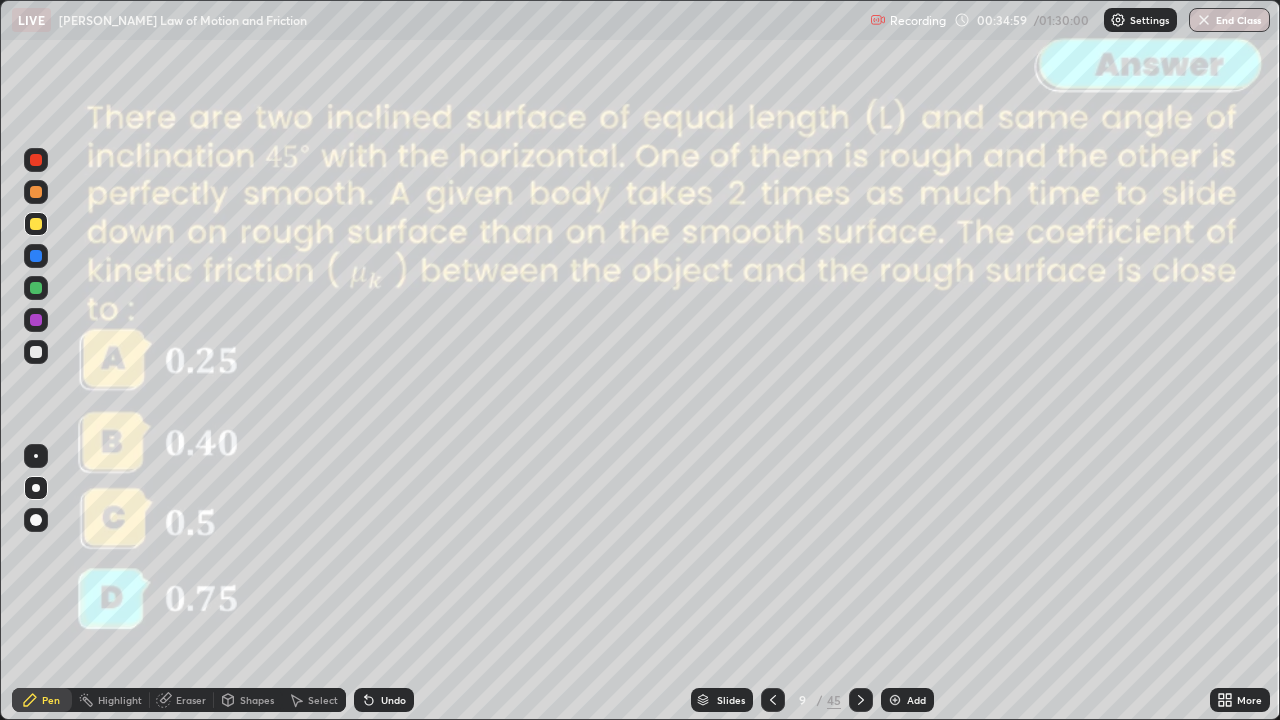 click 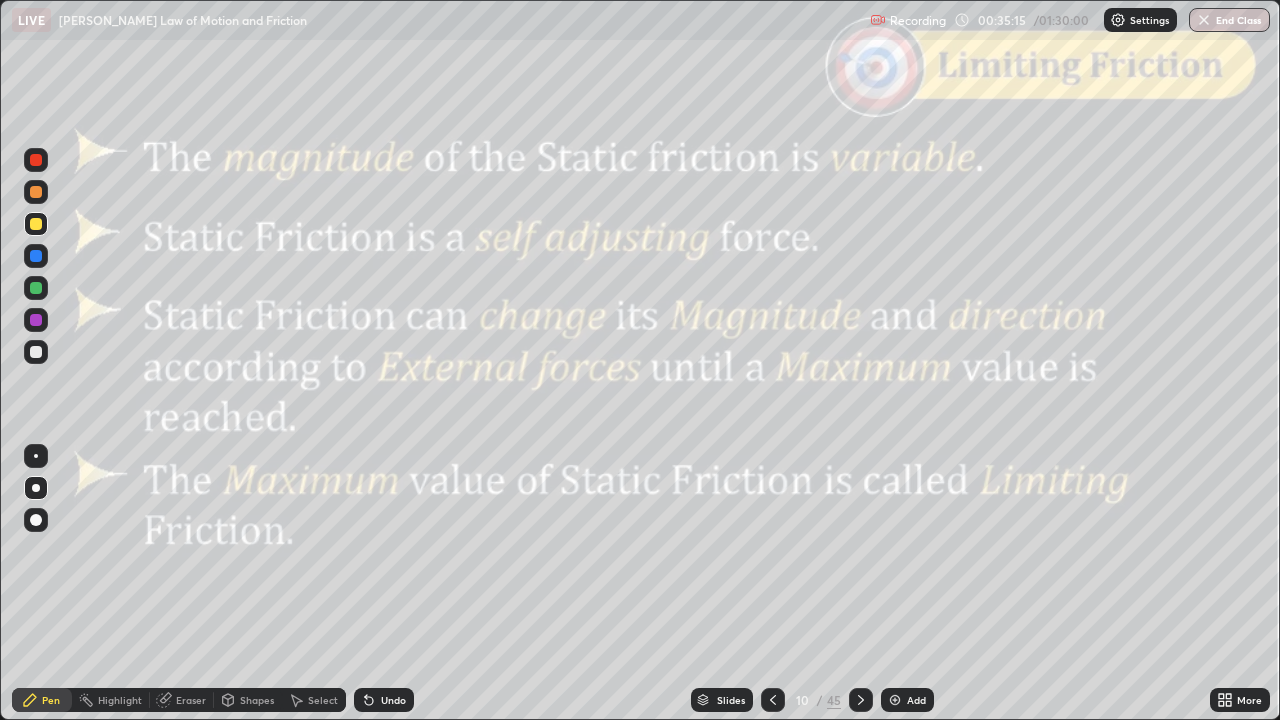 click 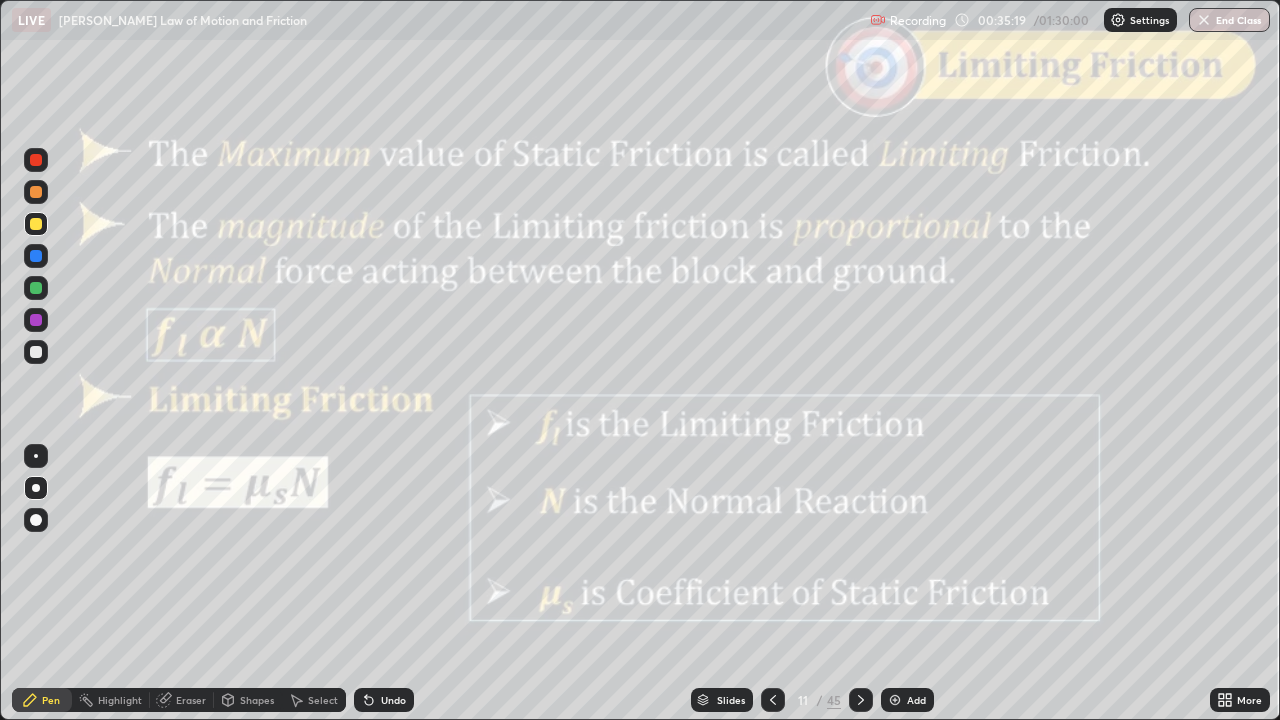 click on "Shapes" at bounding box center [257, 700] 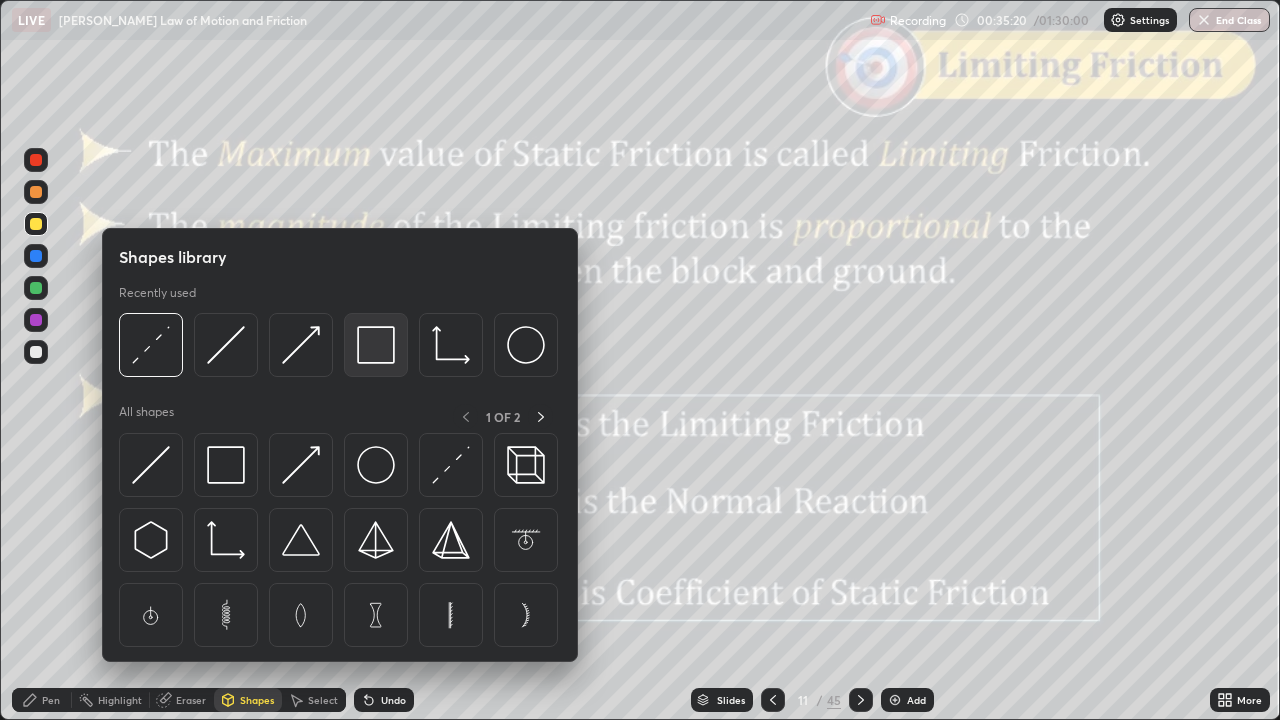 click at bounding box center (376, 345) 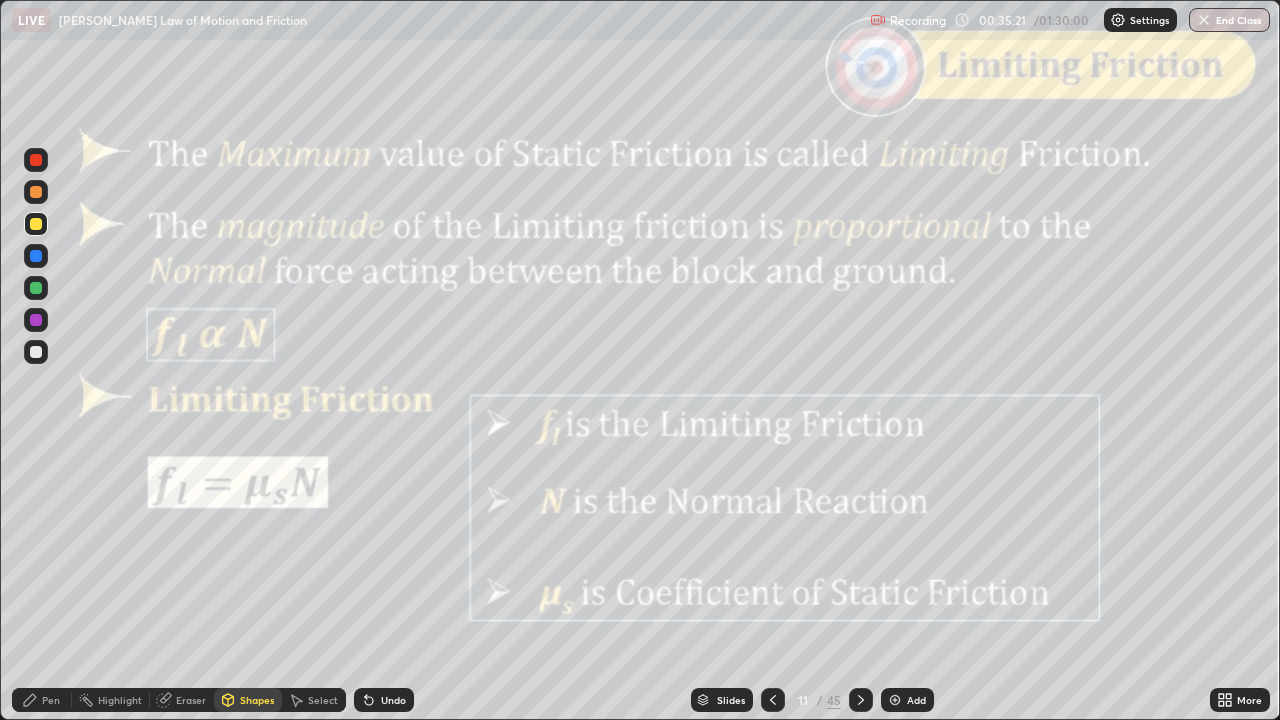 click at bounding box center [36, 160] 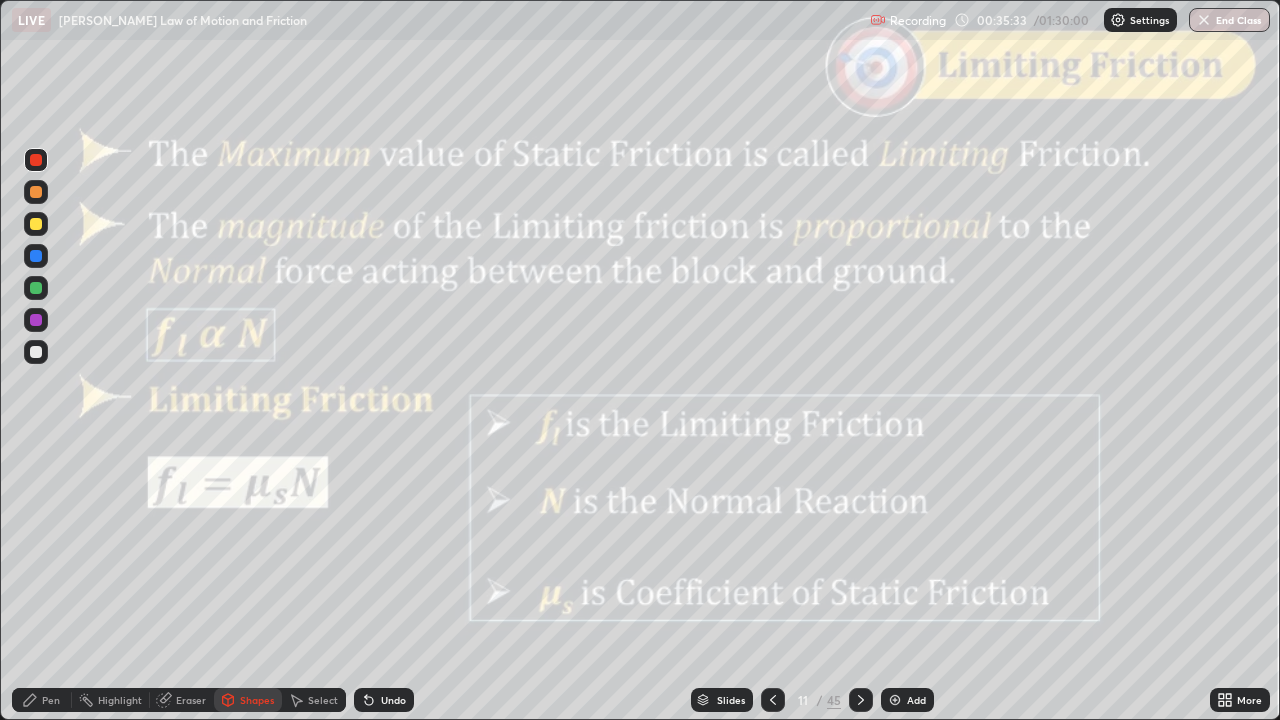 click 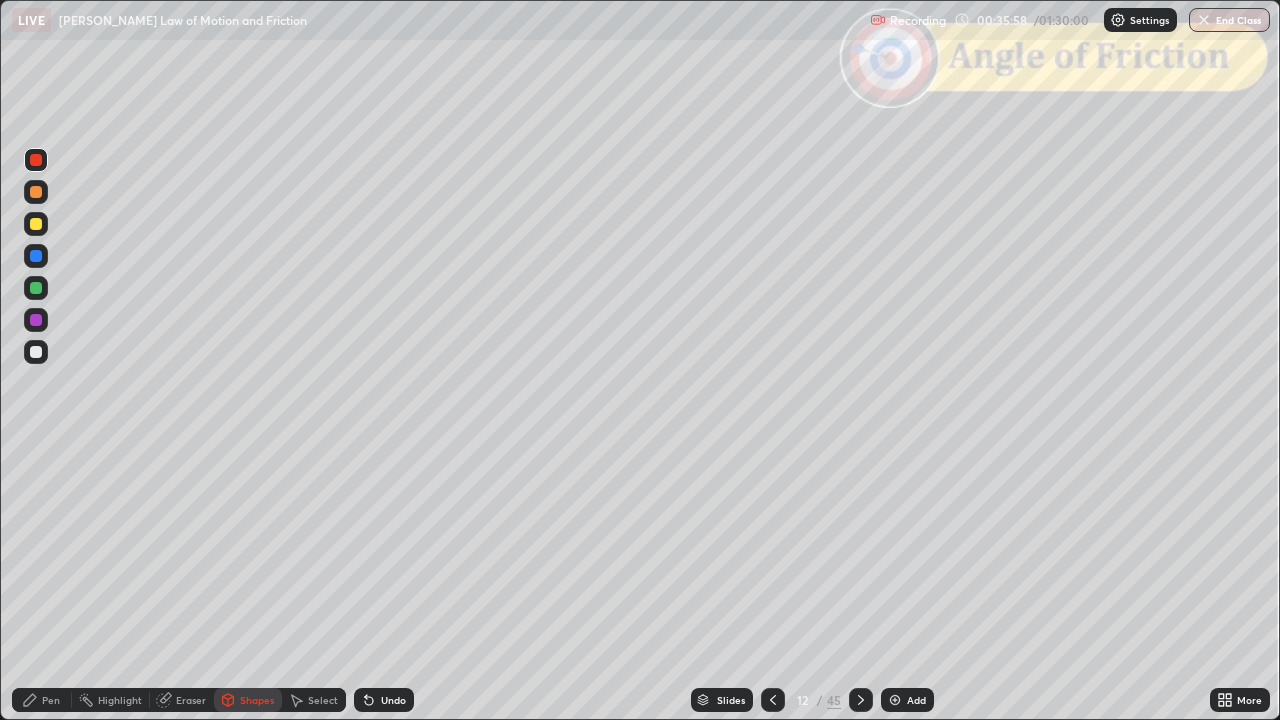 click 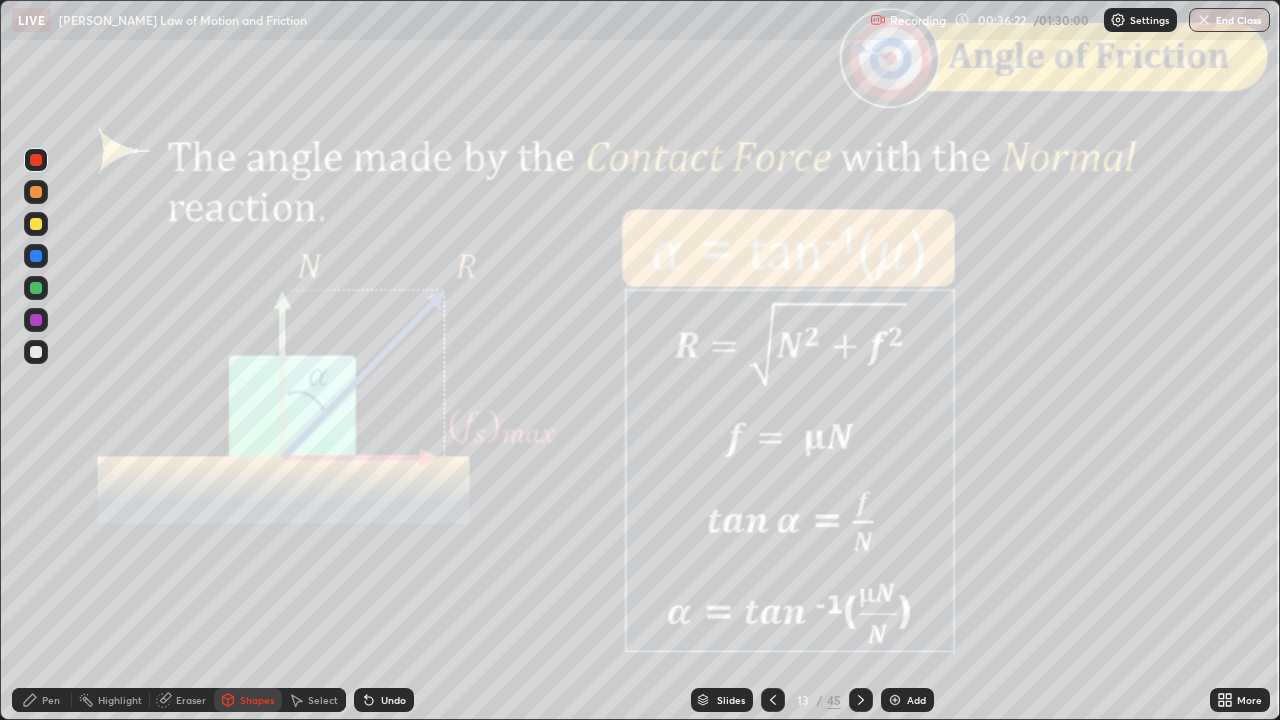 click 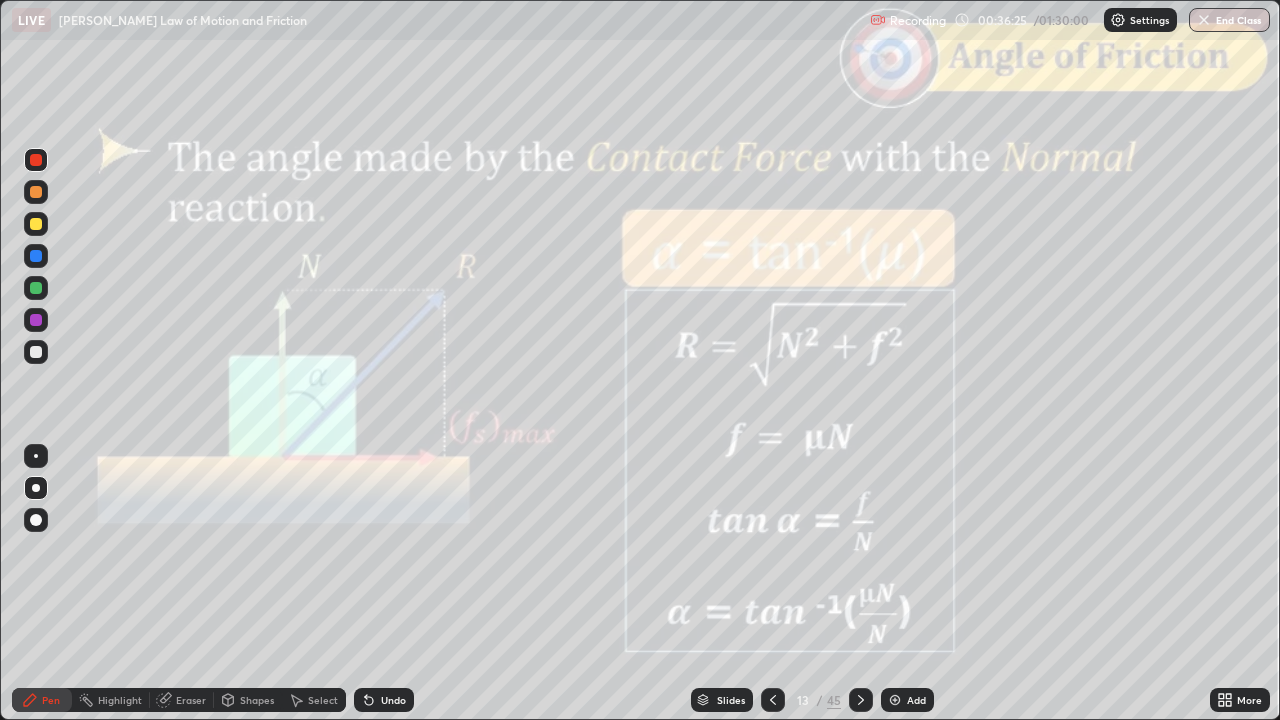 click at bounding box center (36, 224) 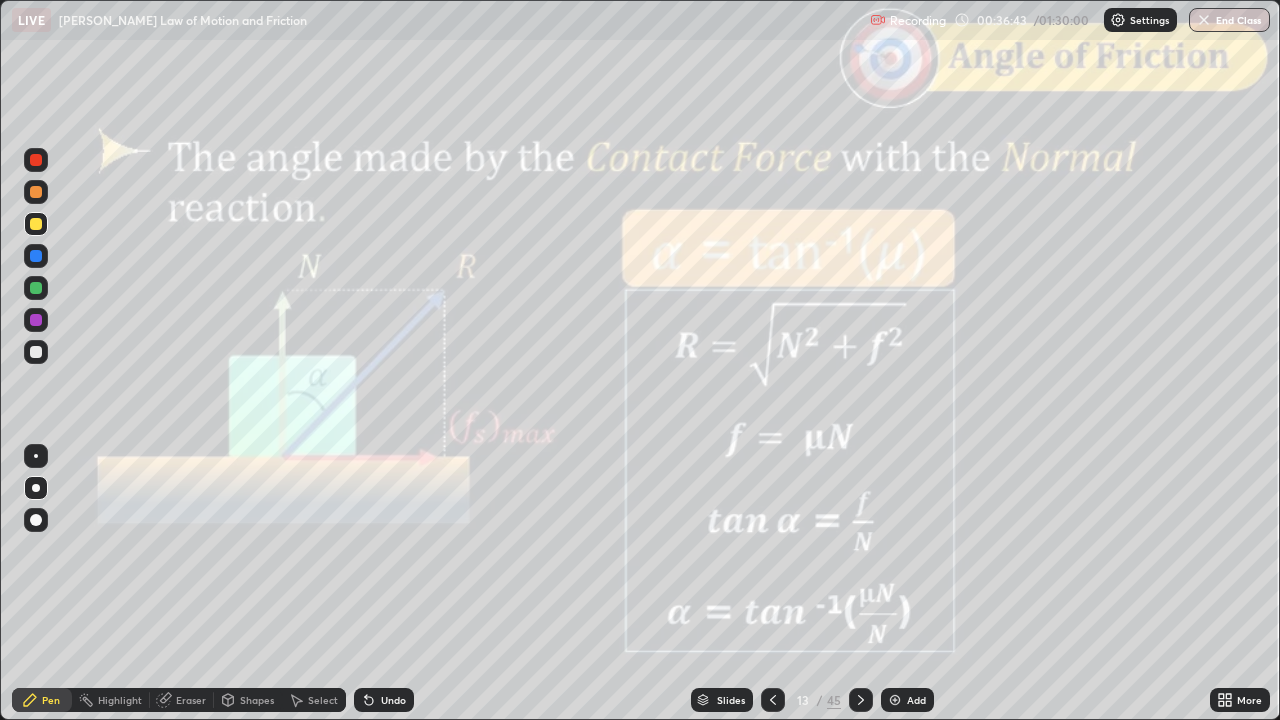 click at bounding box center [36, 320] 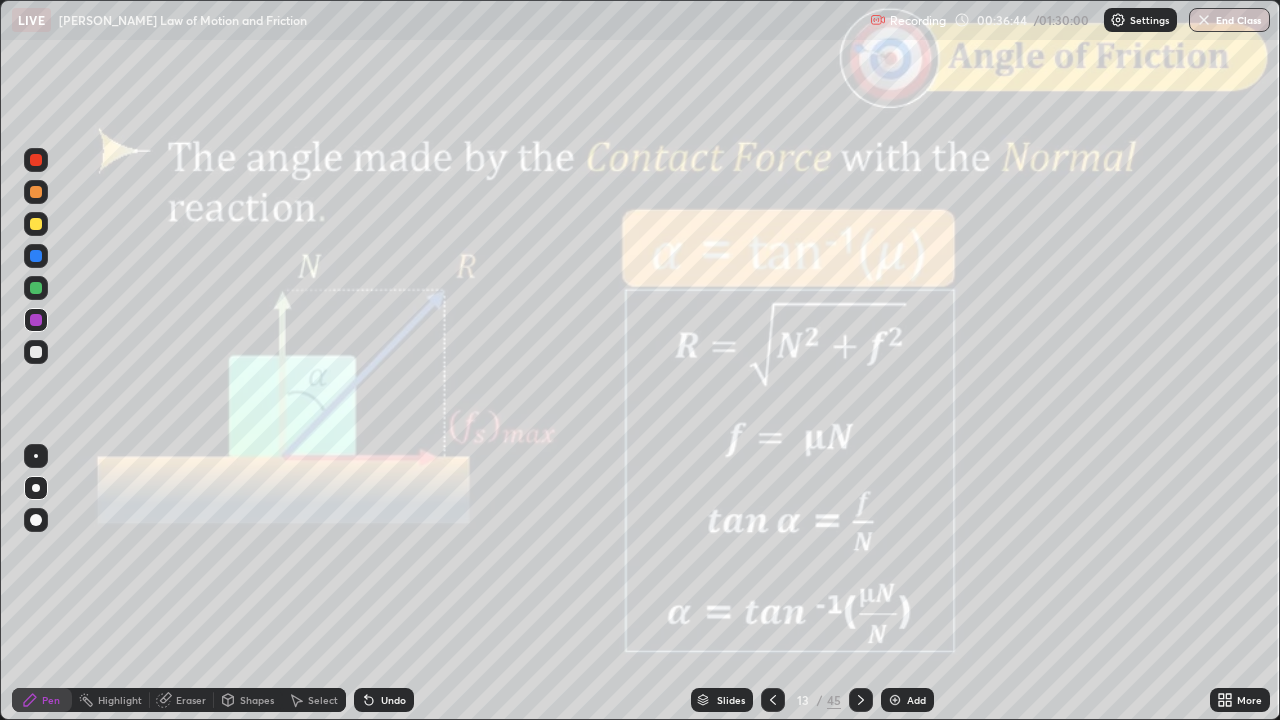 click on "Shapes" at bounding box center (248, 700) 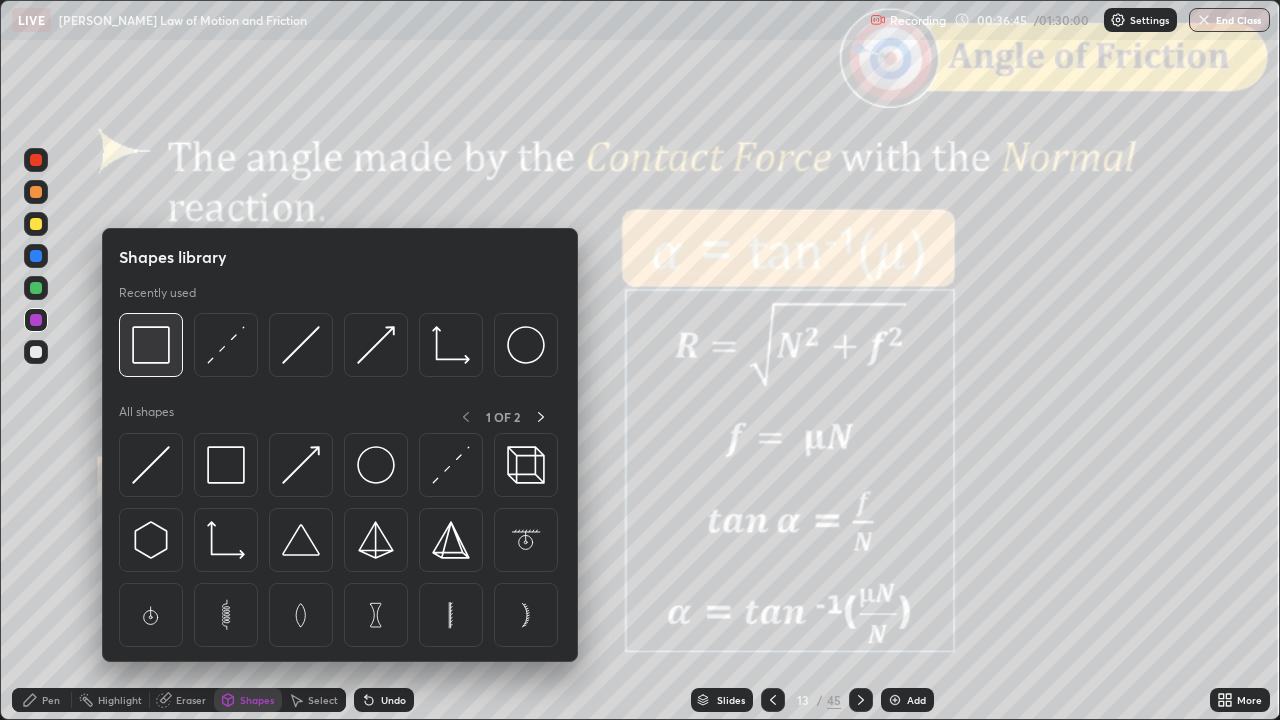 click at bounding box center [151, 345] 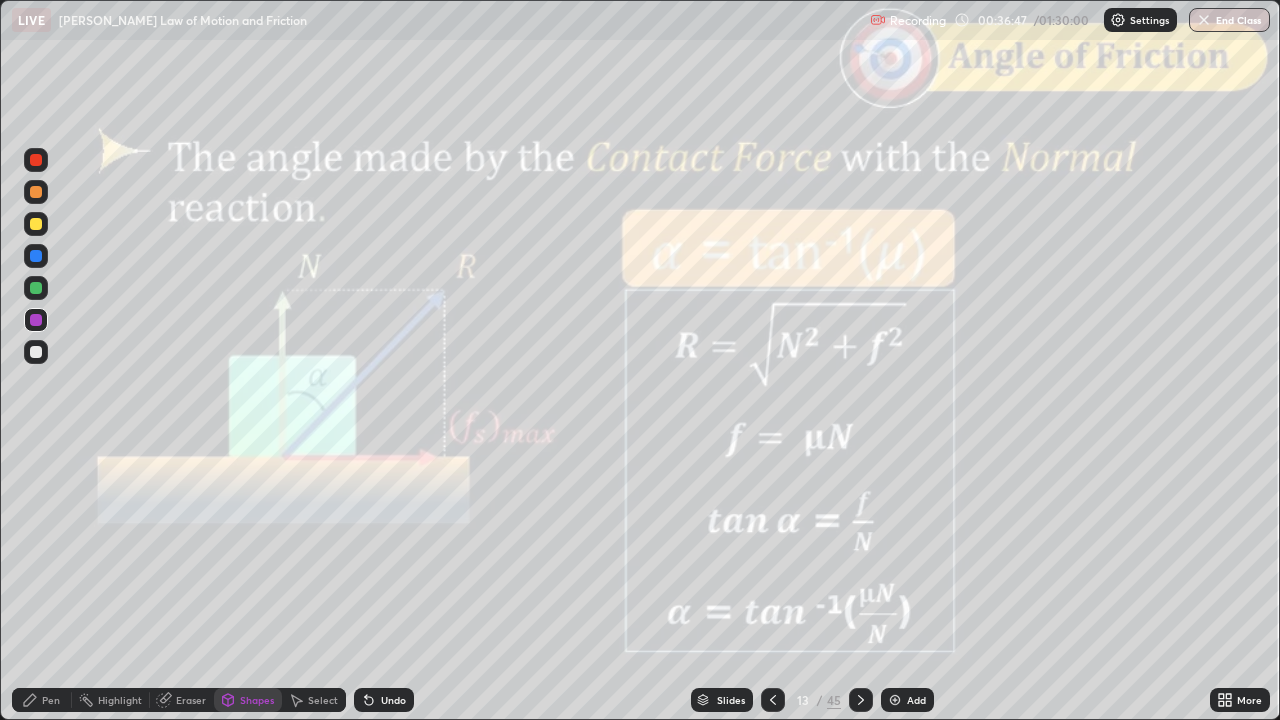 click 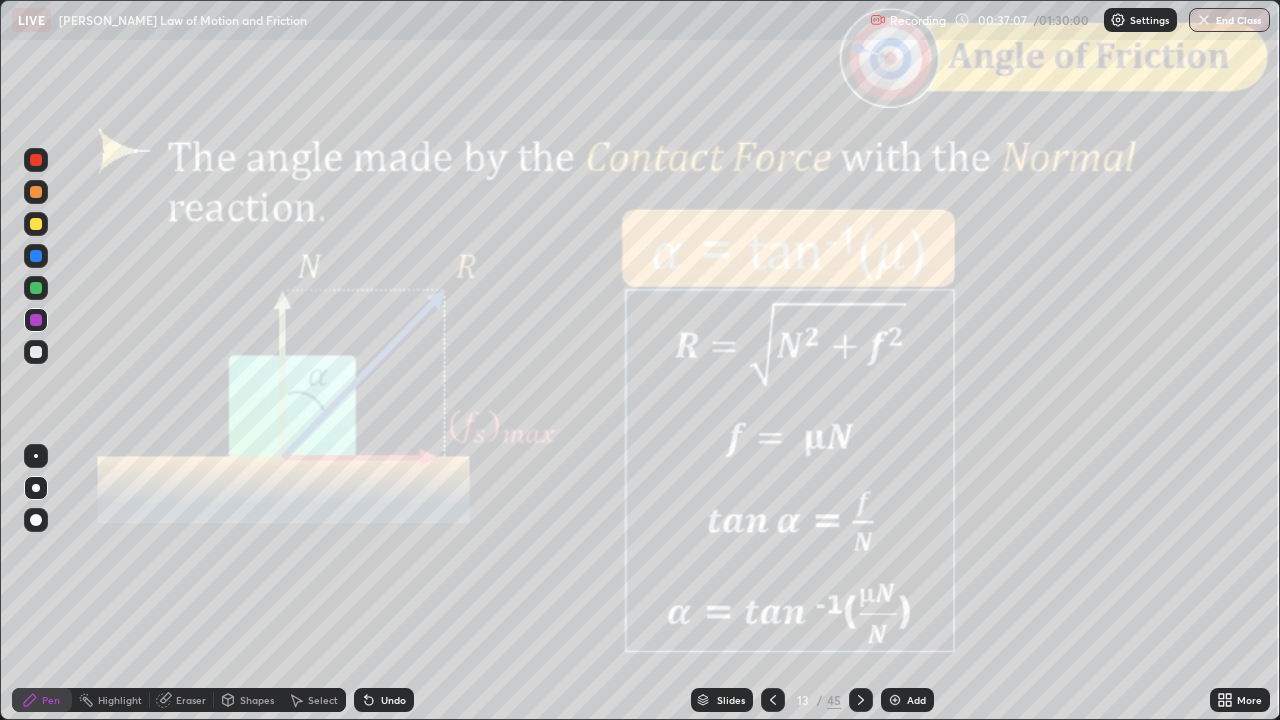 click on "Shapes" at bounding box center [257, 700] 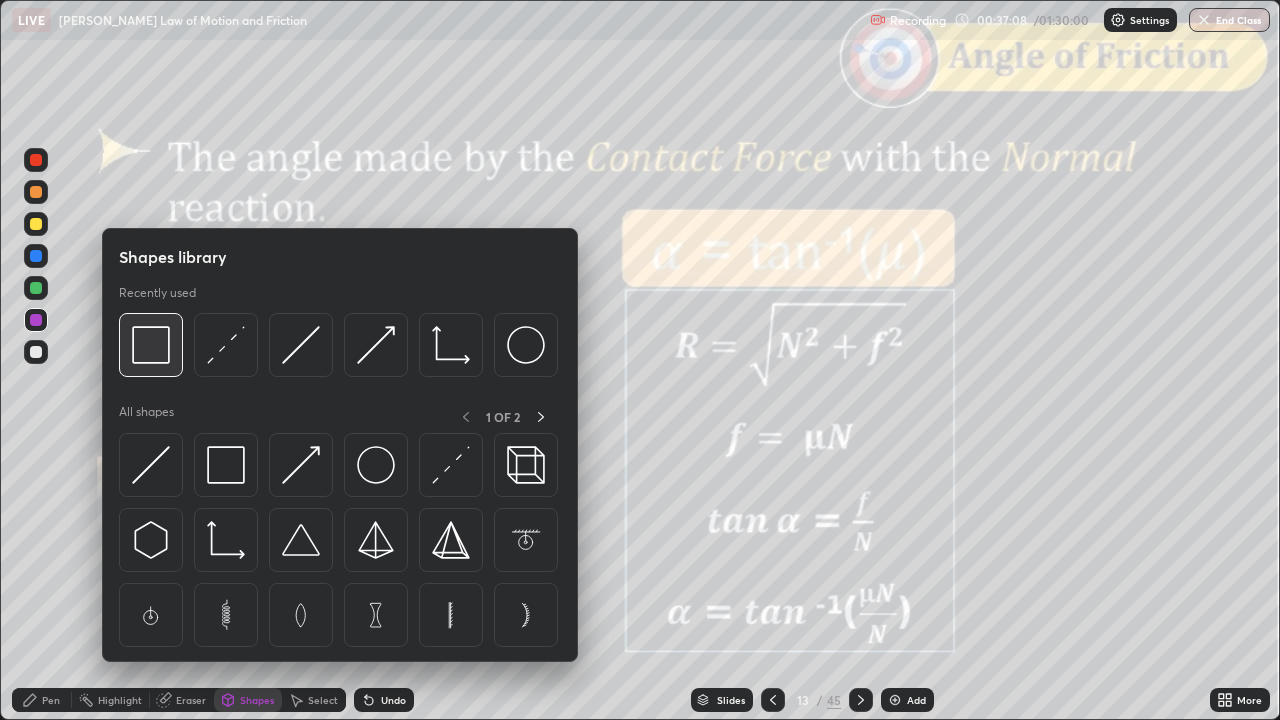 click at bounding box center (151, 345) 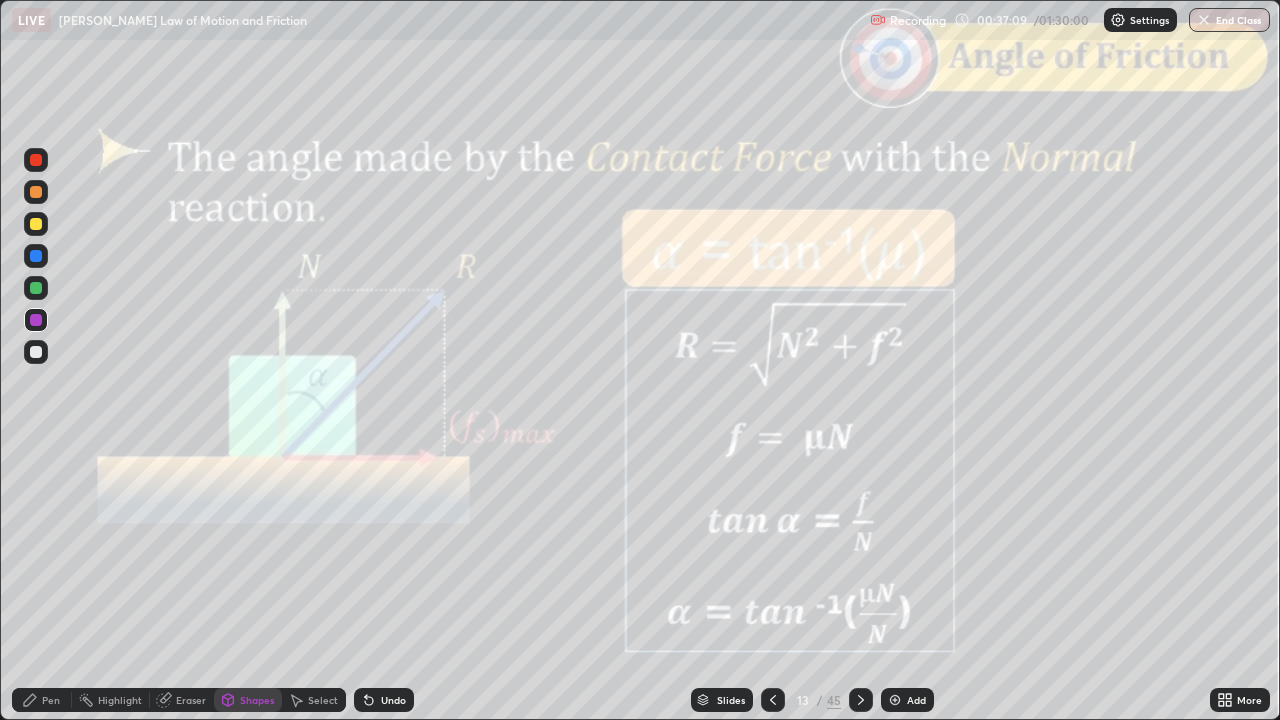 click at bounding box center [36, 160] 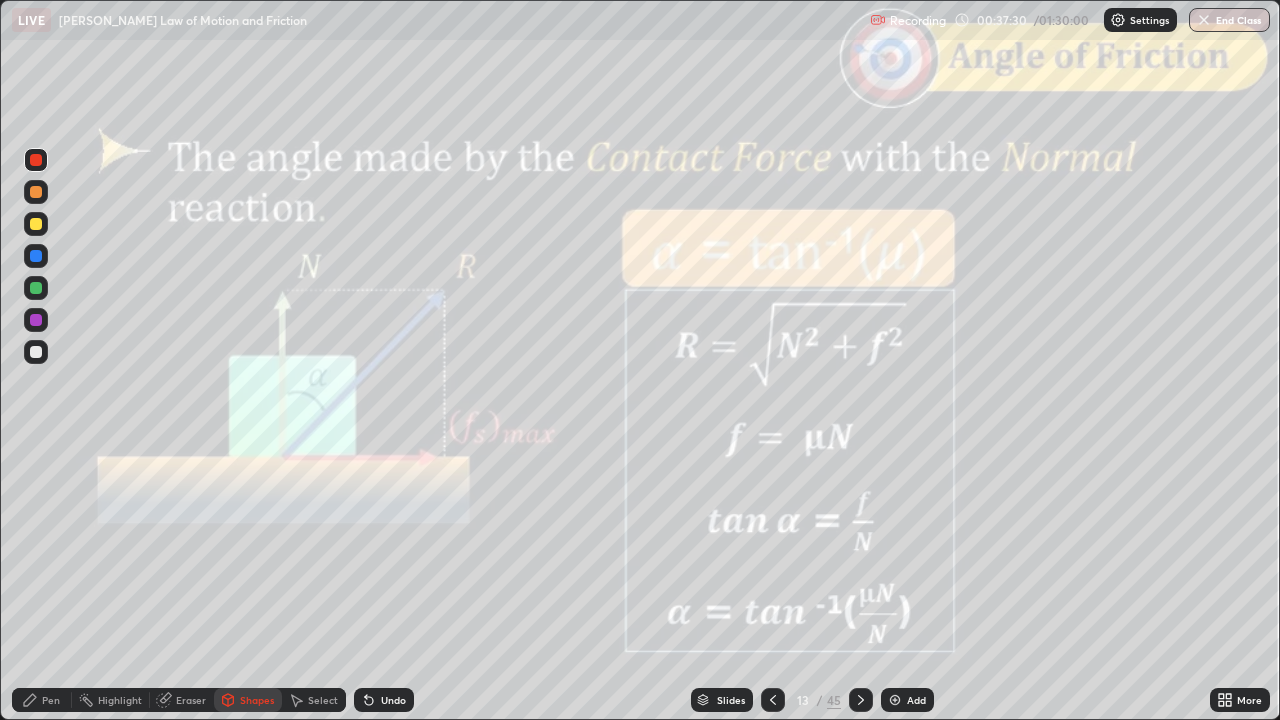 click on "Undo" at bounding box center (393, 700) 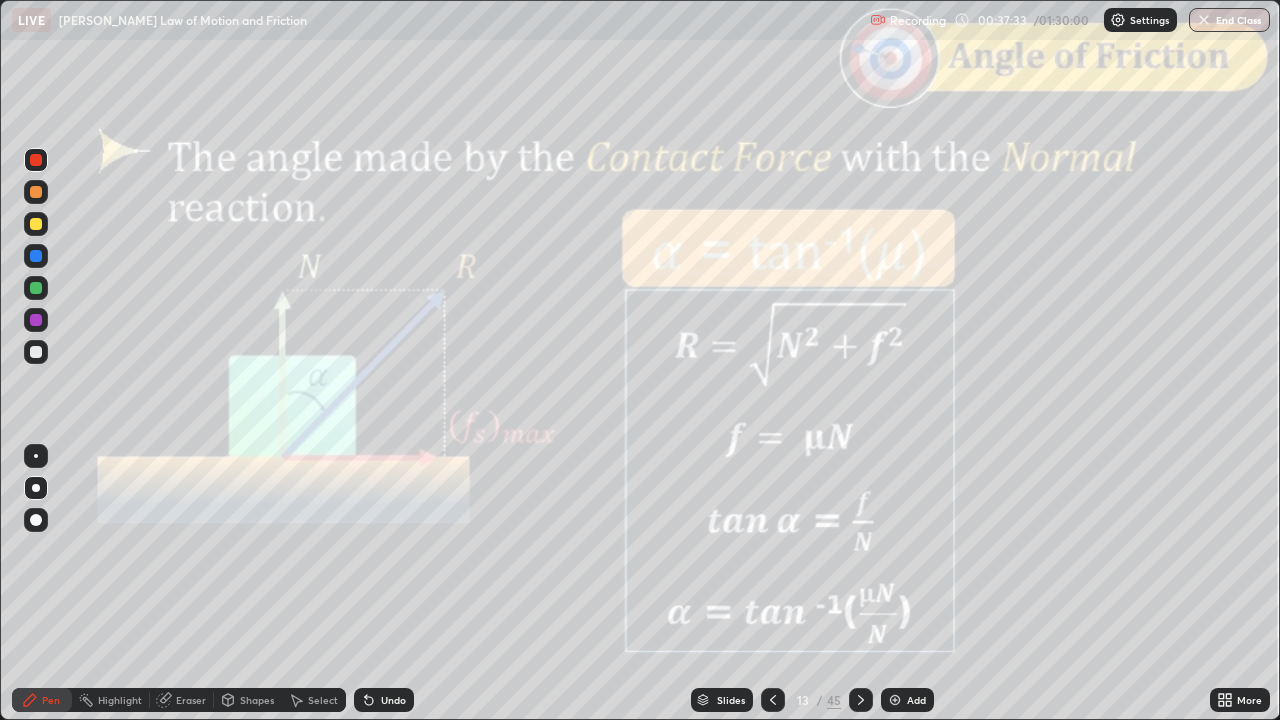 click at bounding box center (36, 224) 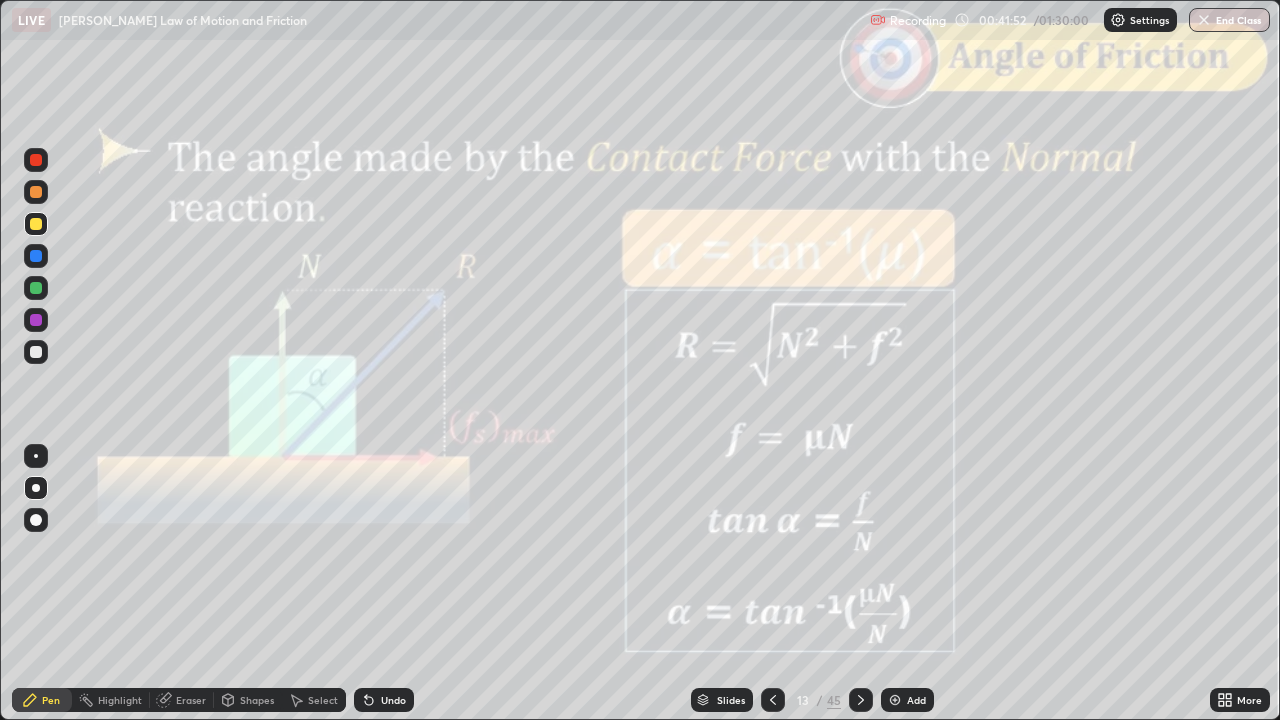 click at bounding box center [861, 700] 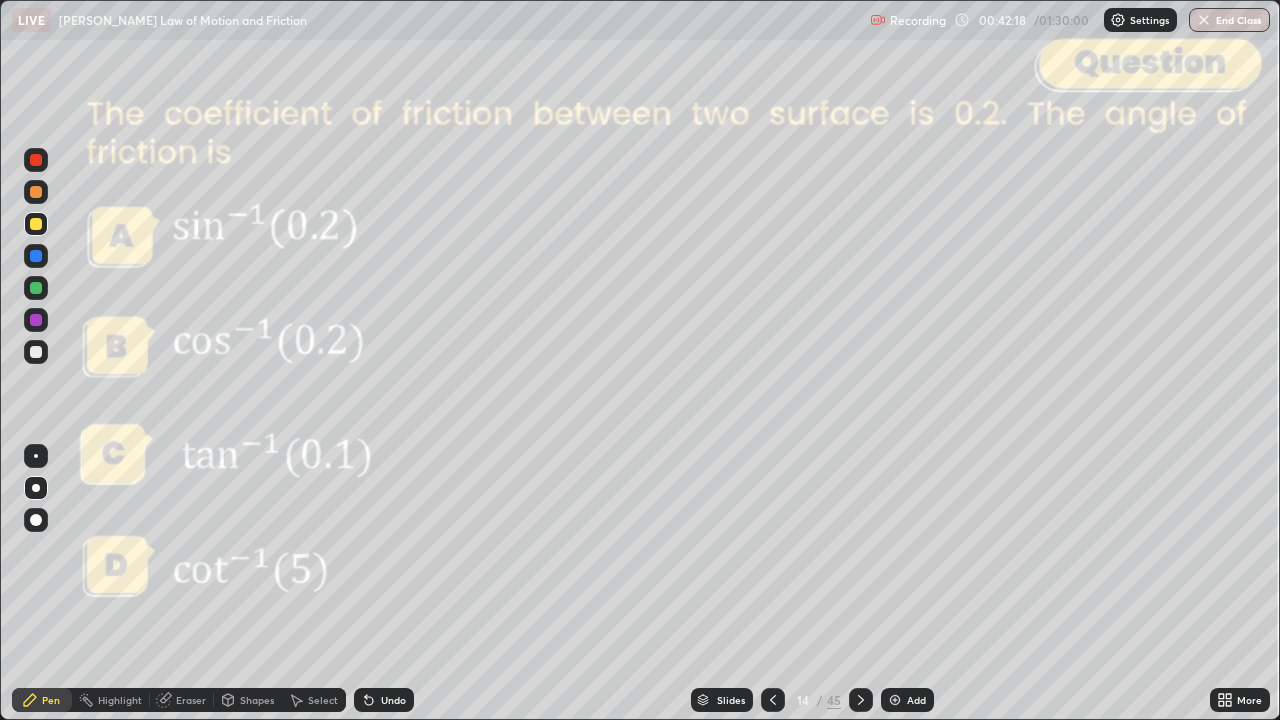 click at bounding box center (36, 160) 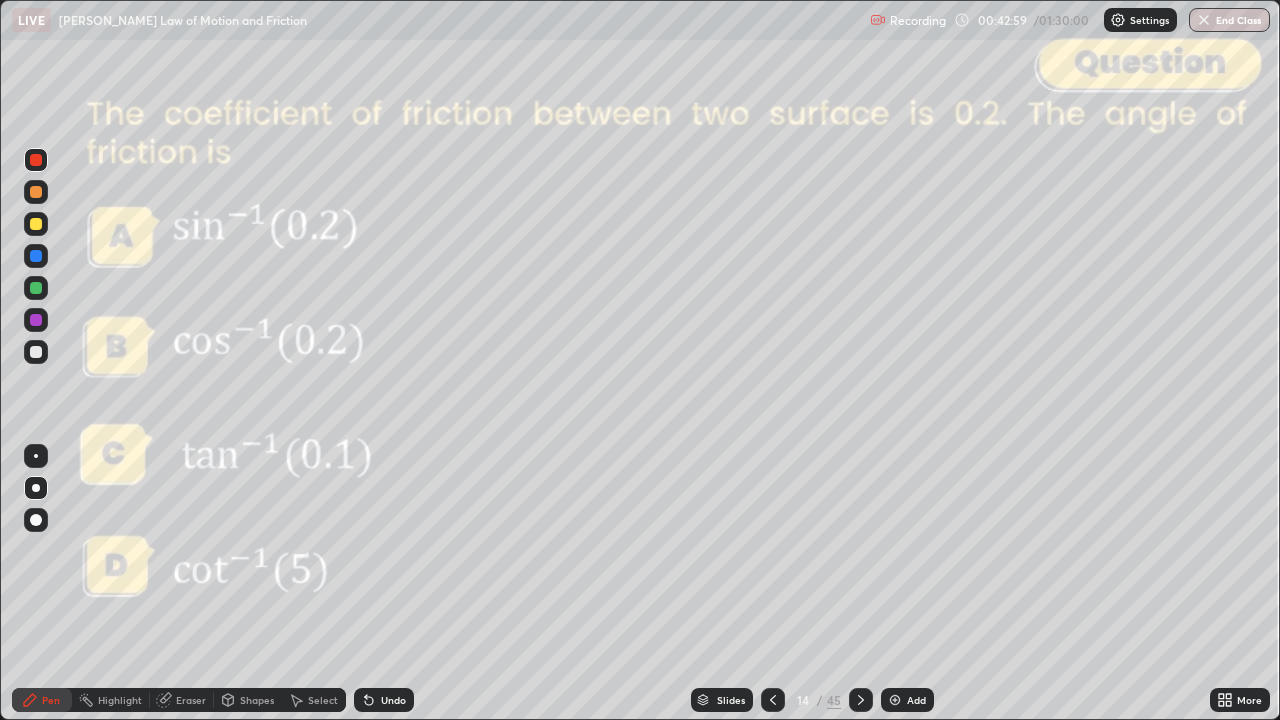 click at bounding box center (36, 192) 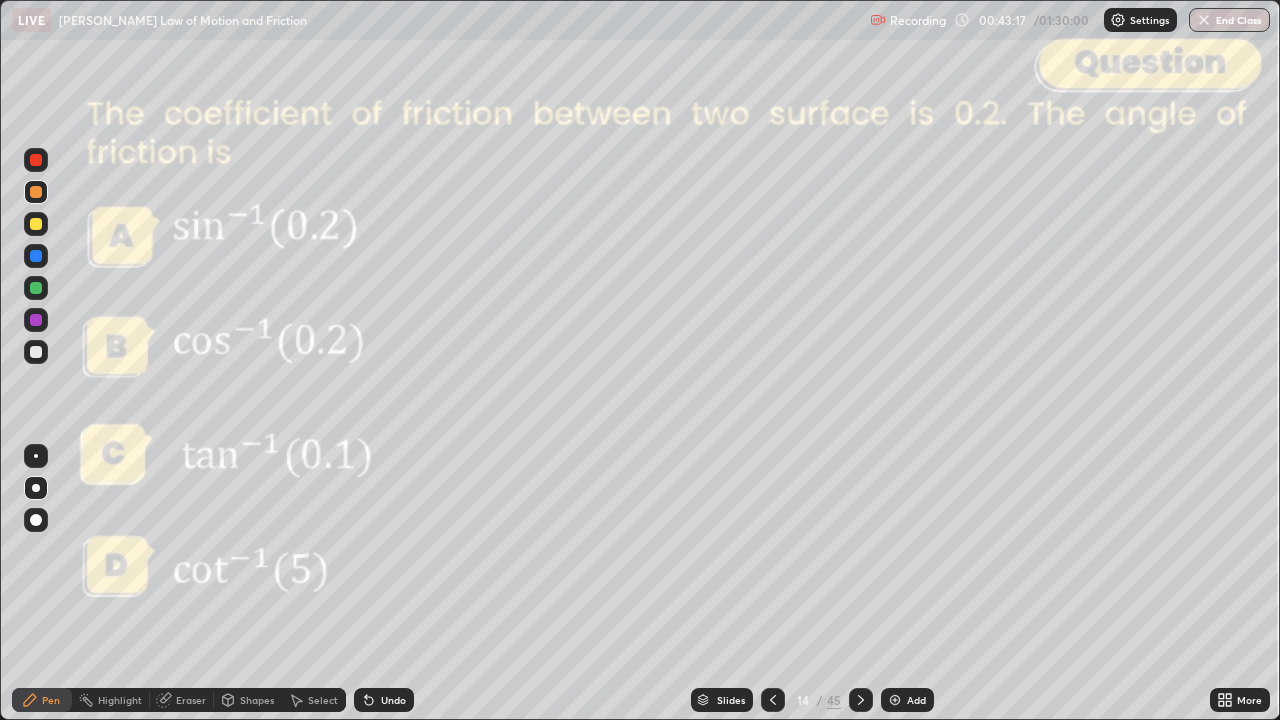 click on "Undo" at bounding box center (393, 700) 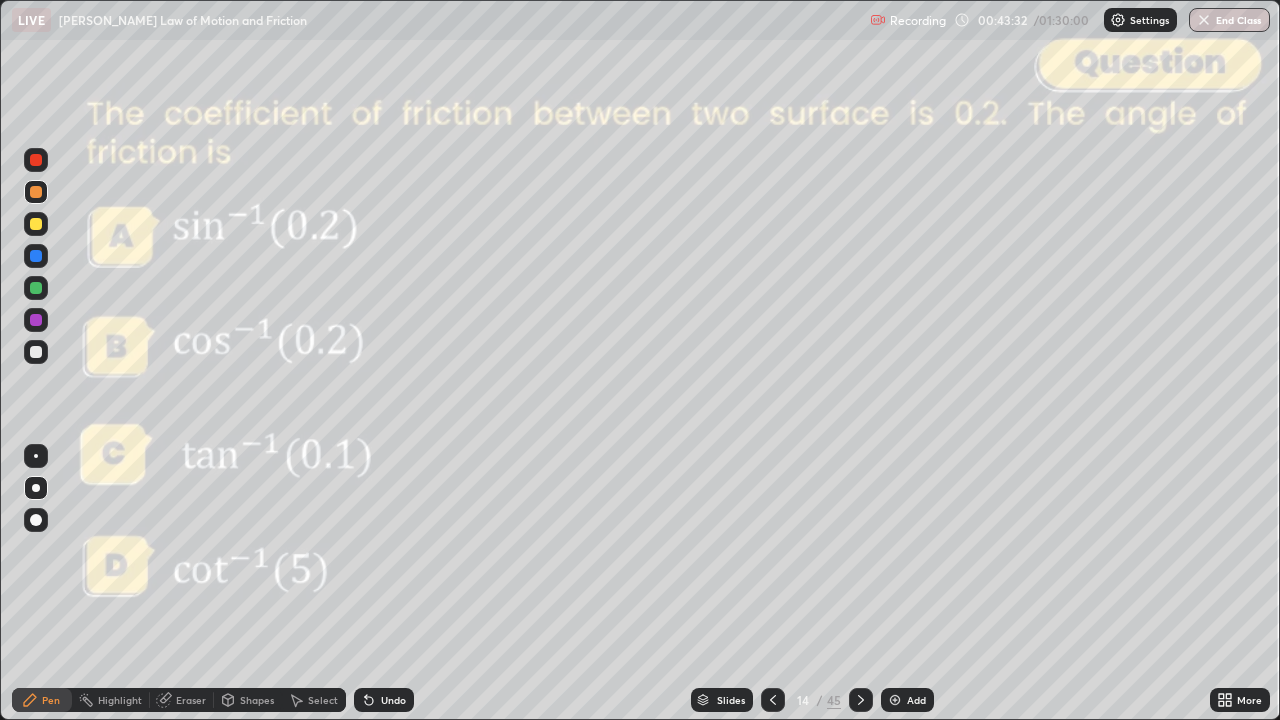 click on "Add" at bounding box center (907, 700) 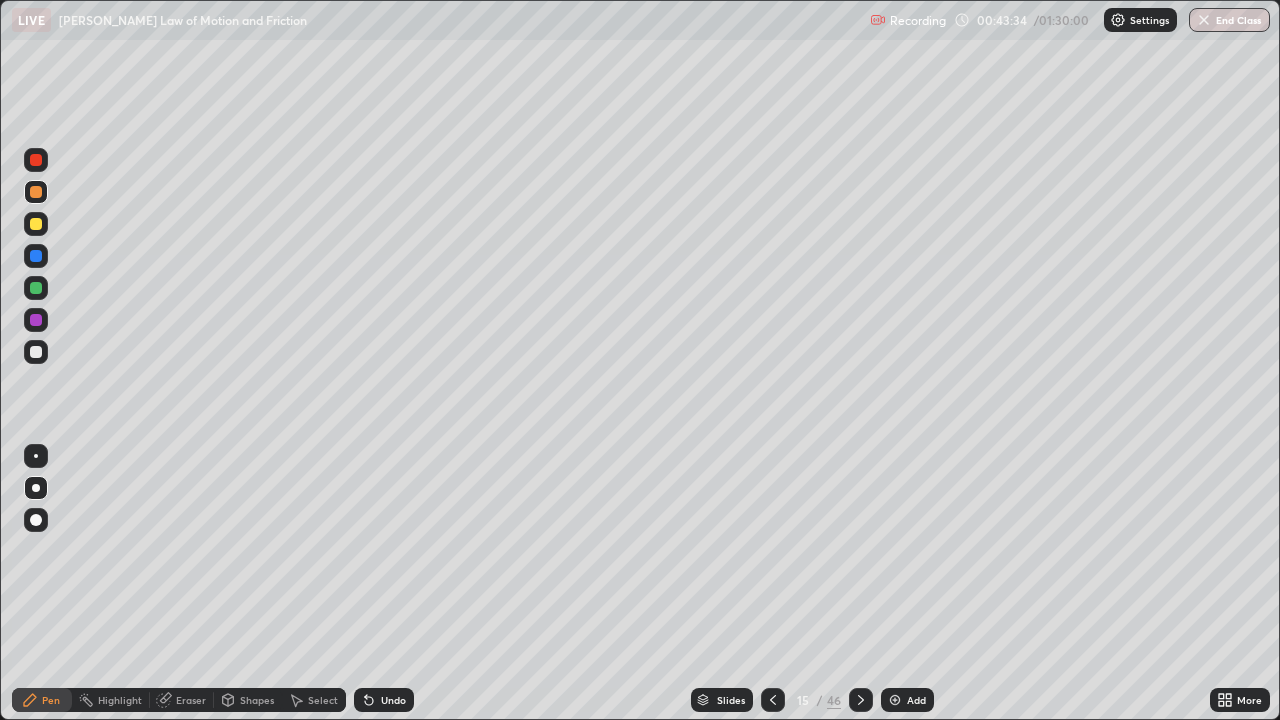 click 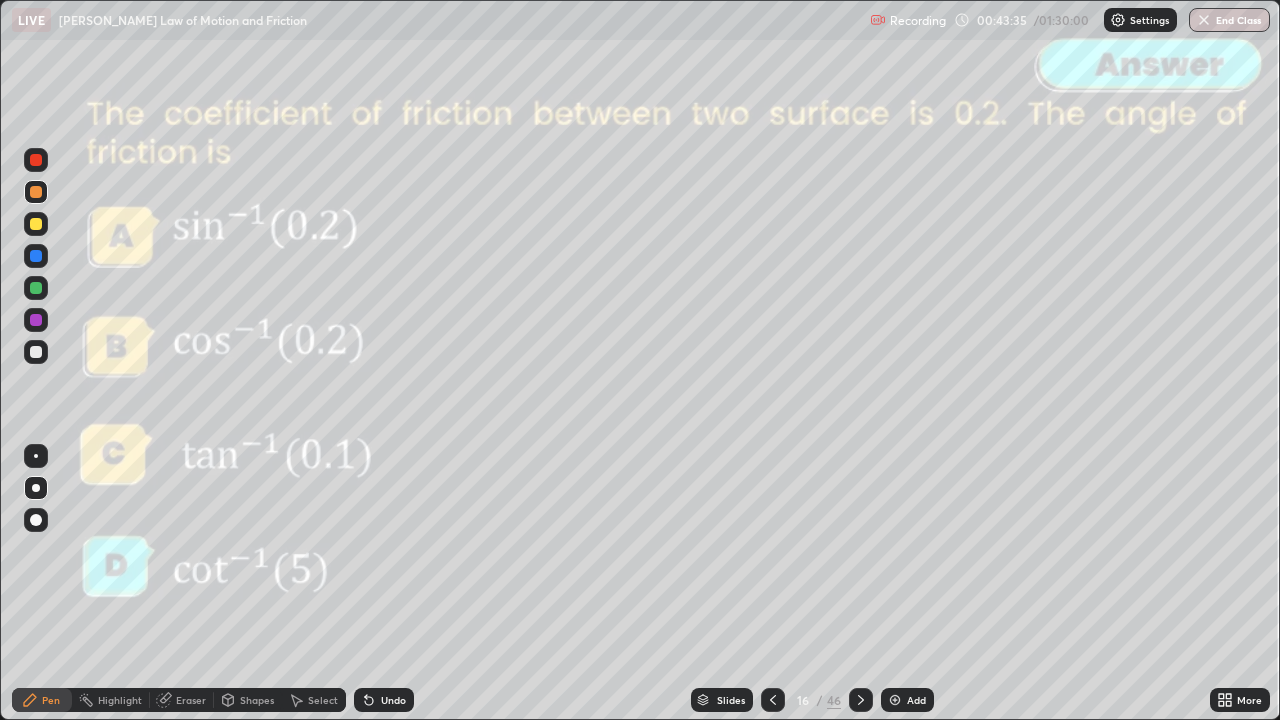 click 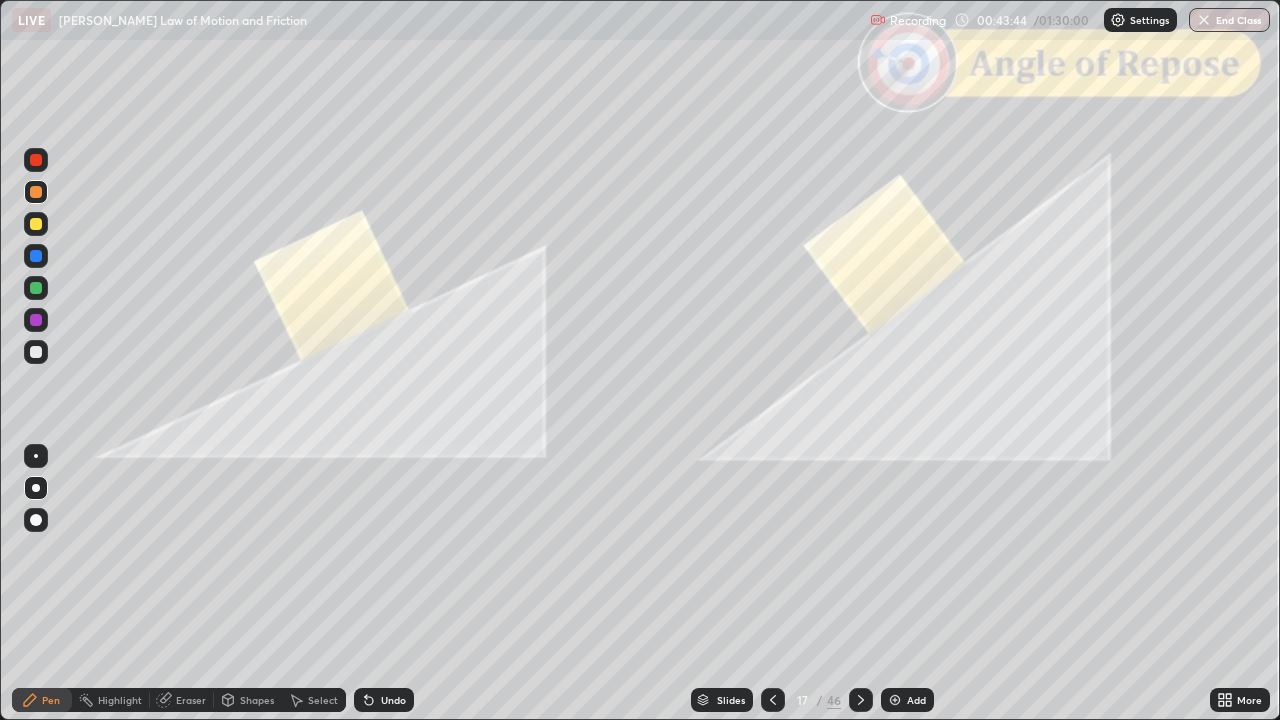 click at bounding box center (36, 160) 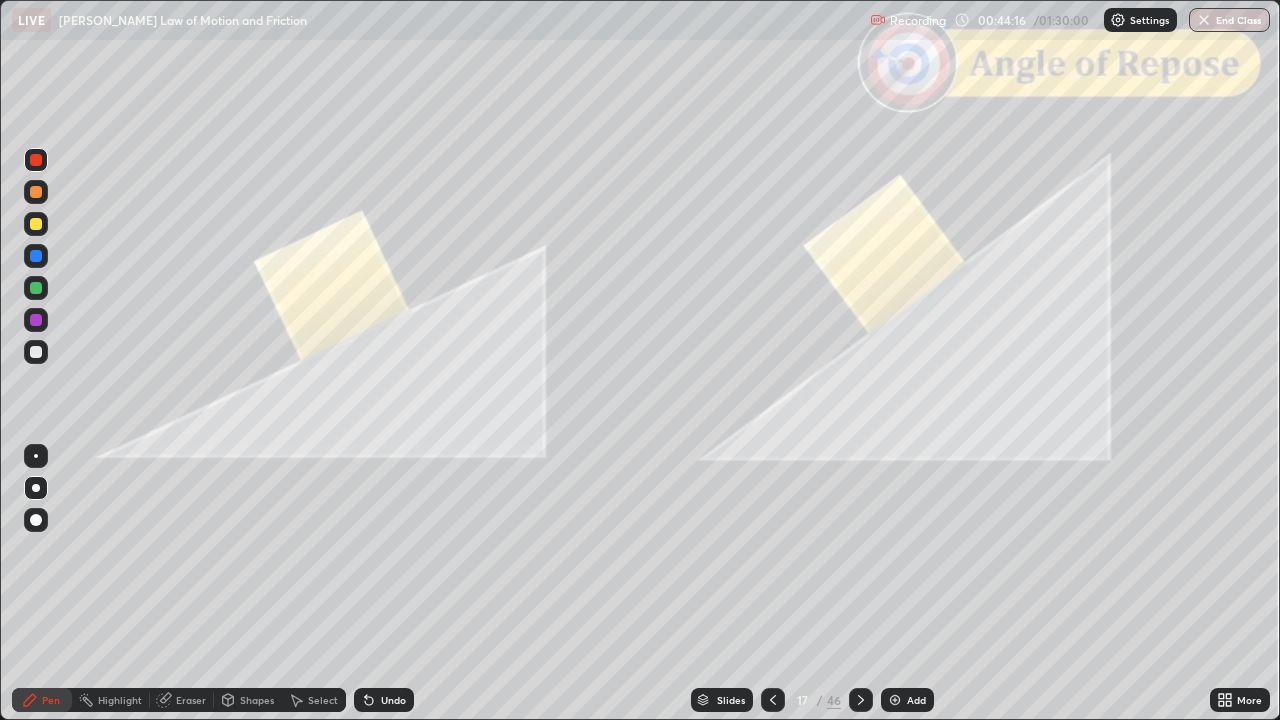 click at bounding box center [36, 192] 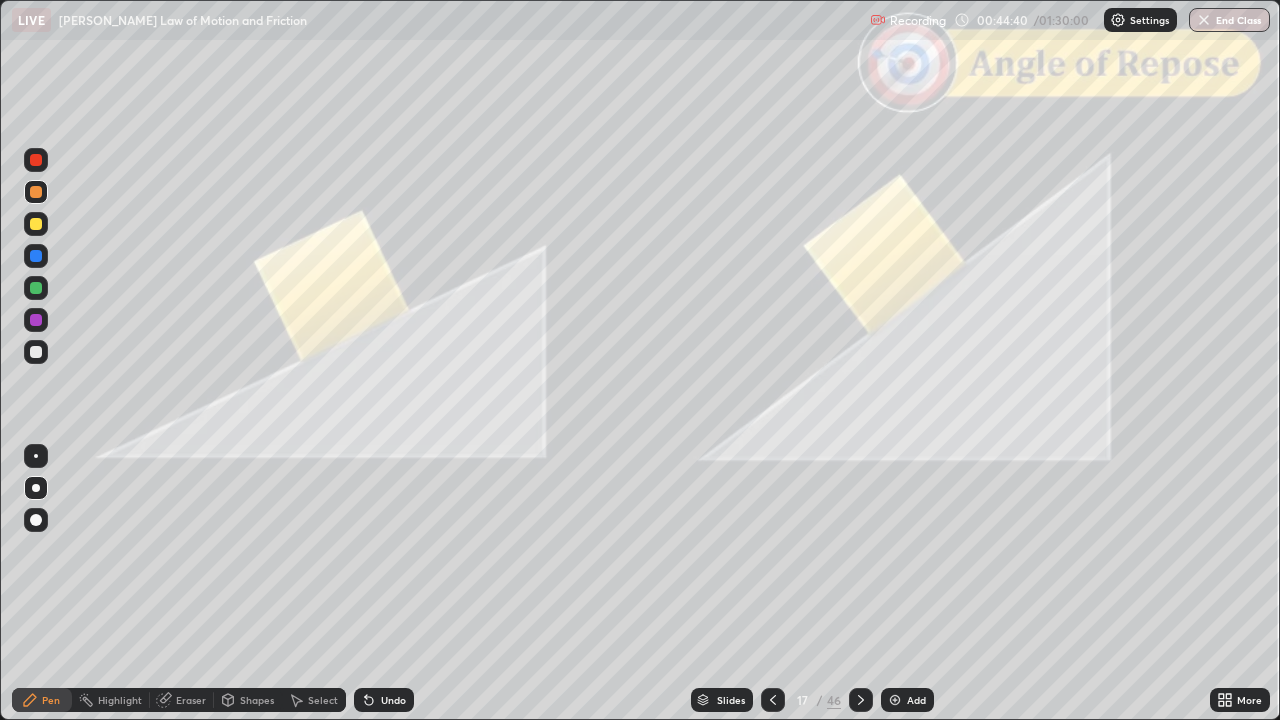 click at bounding box center [36, 288] 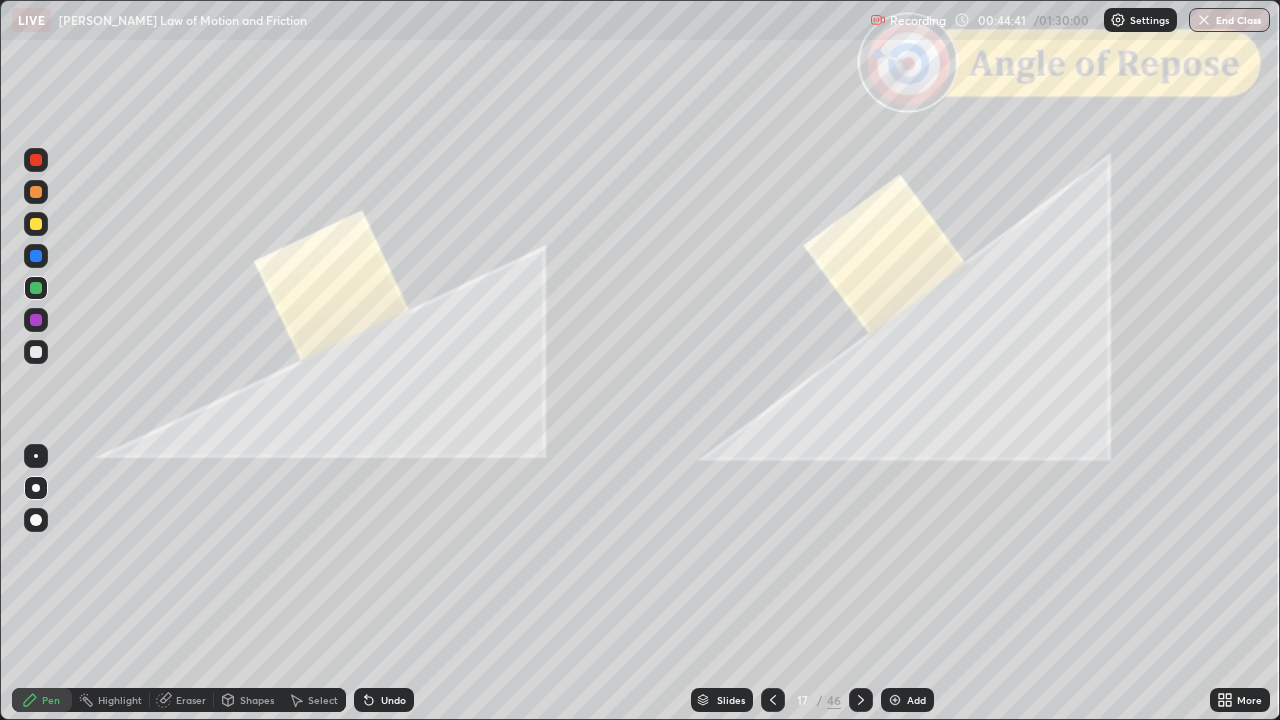 click on "Shapes" at bounding box center [257, 700] 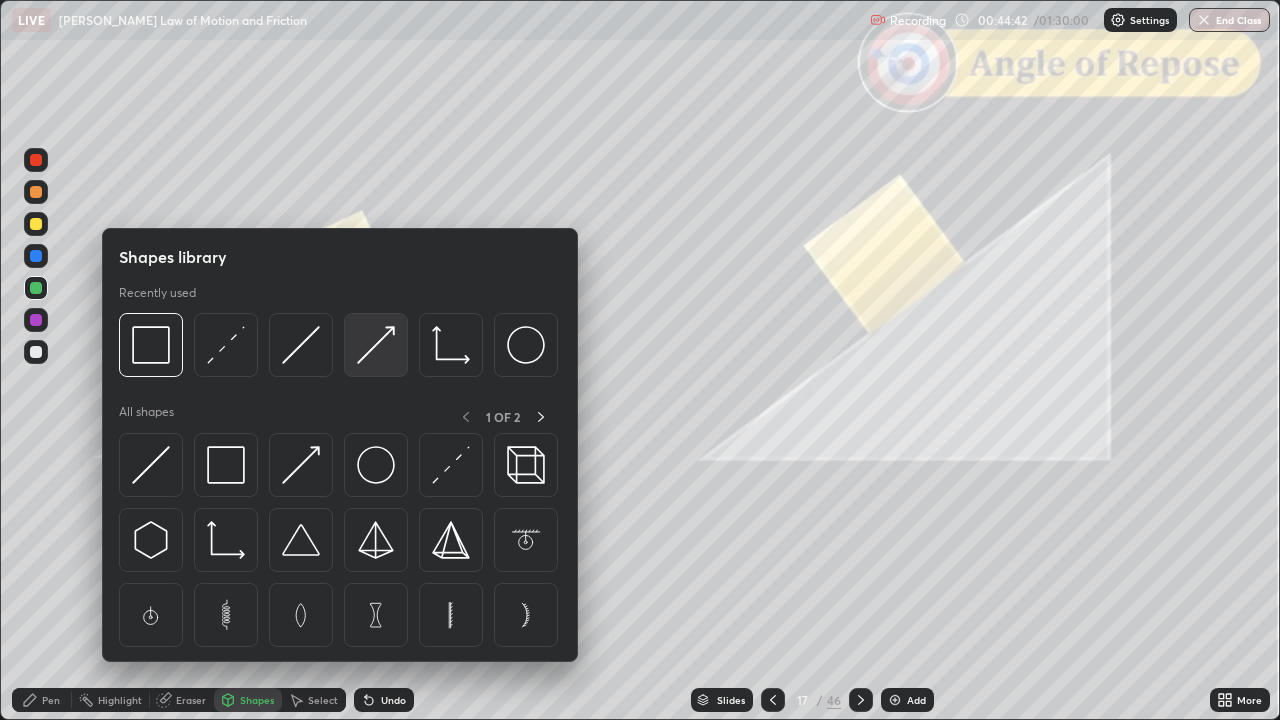 click at bounding box center [376, 345] 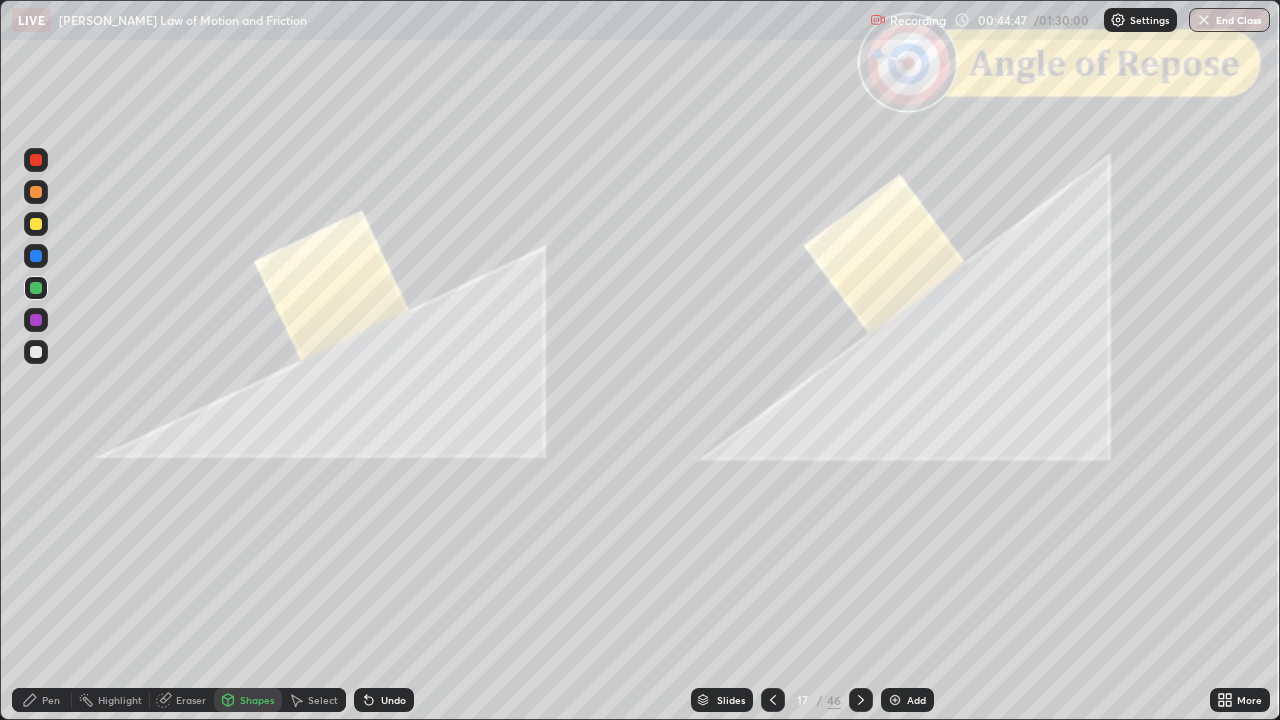 click on "Pen" at bounding box center (51, 700) 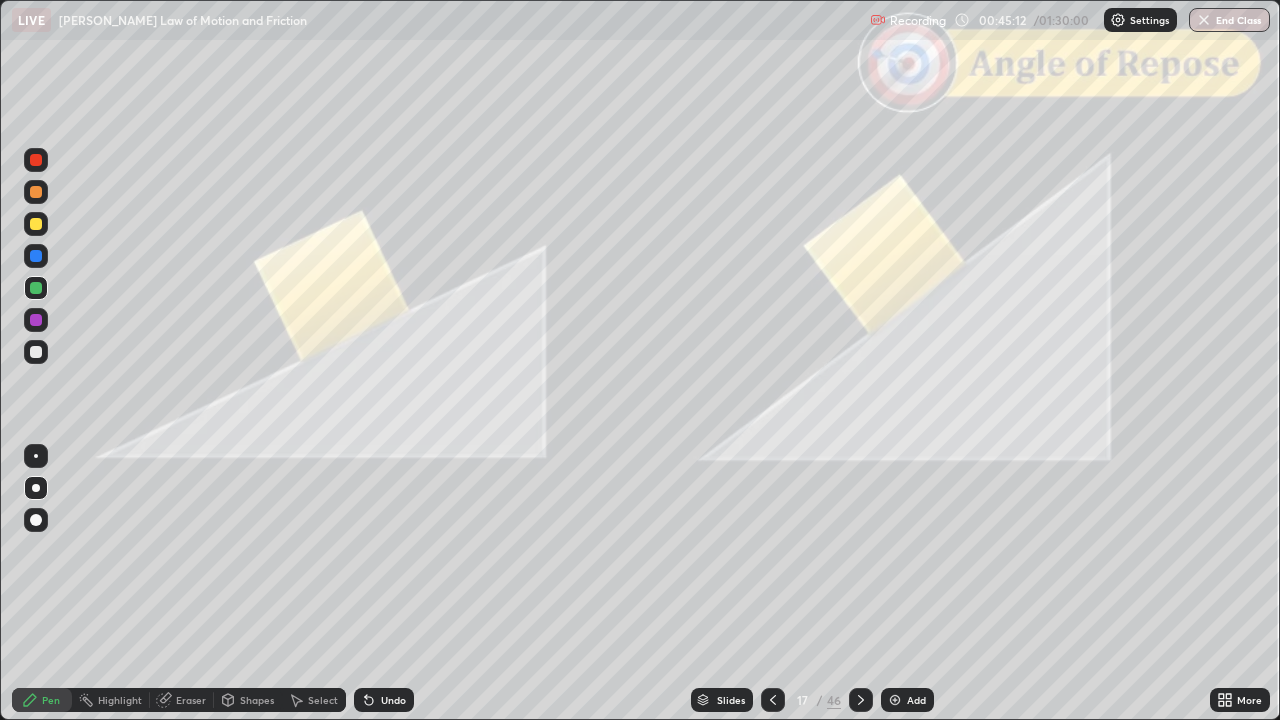 click on "Shapes" at bounding box center [257, 700] 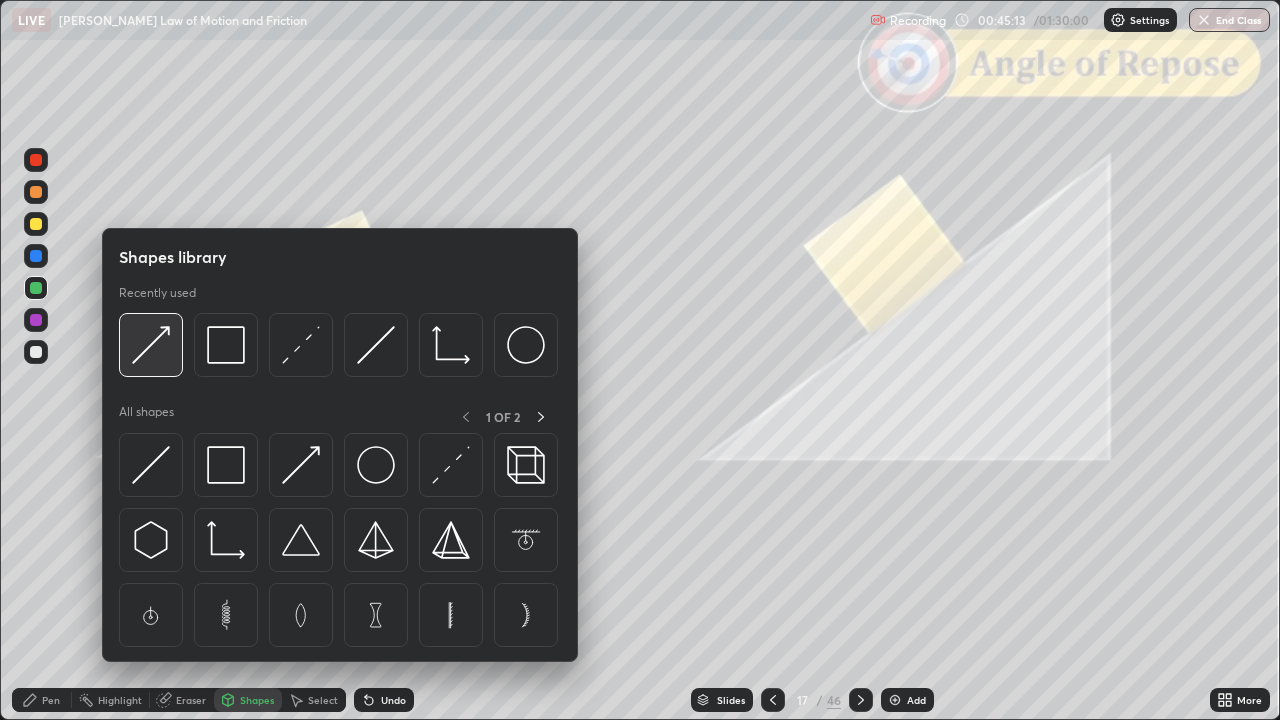 click at bounding box center [151, 345] 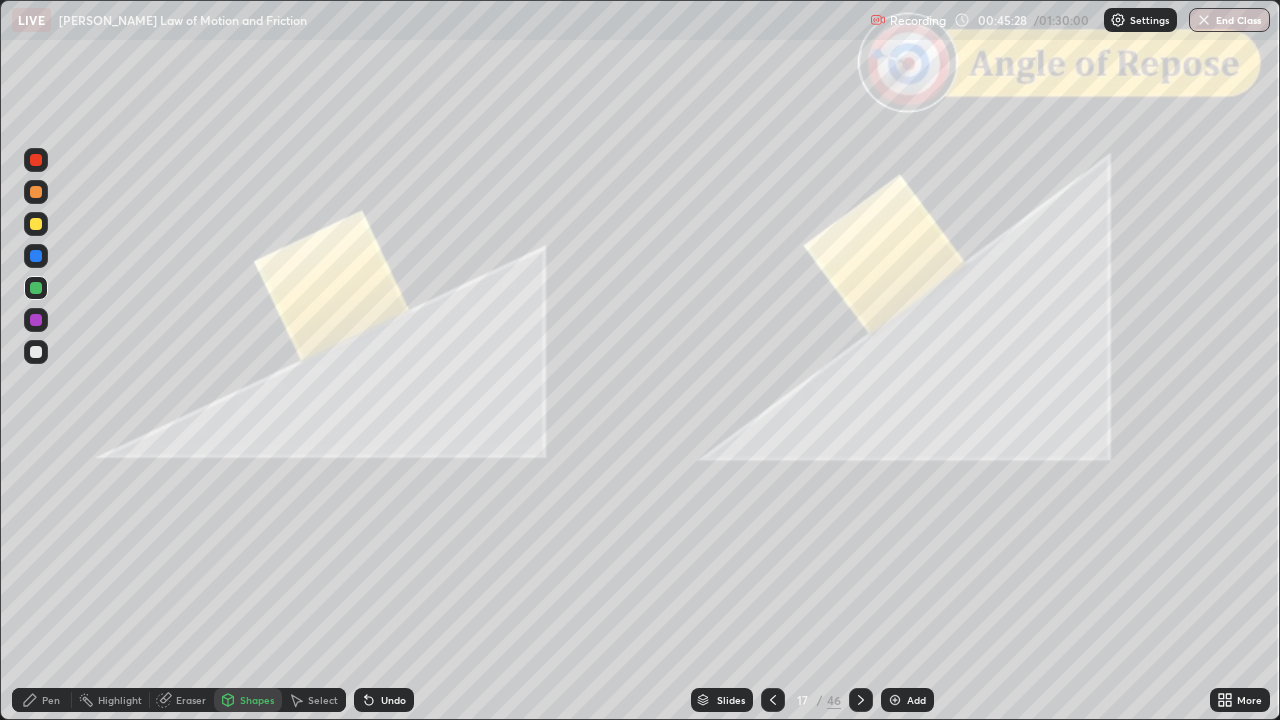 click on "Pen" at bounding box center (42, 700) 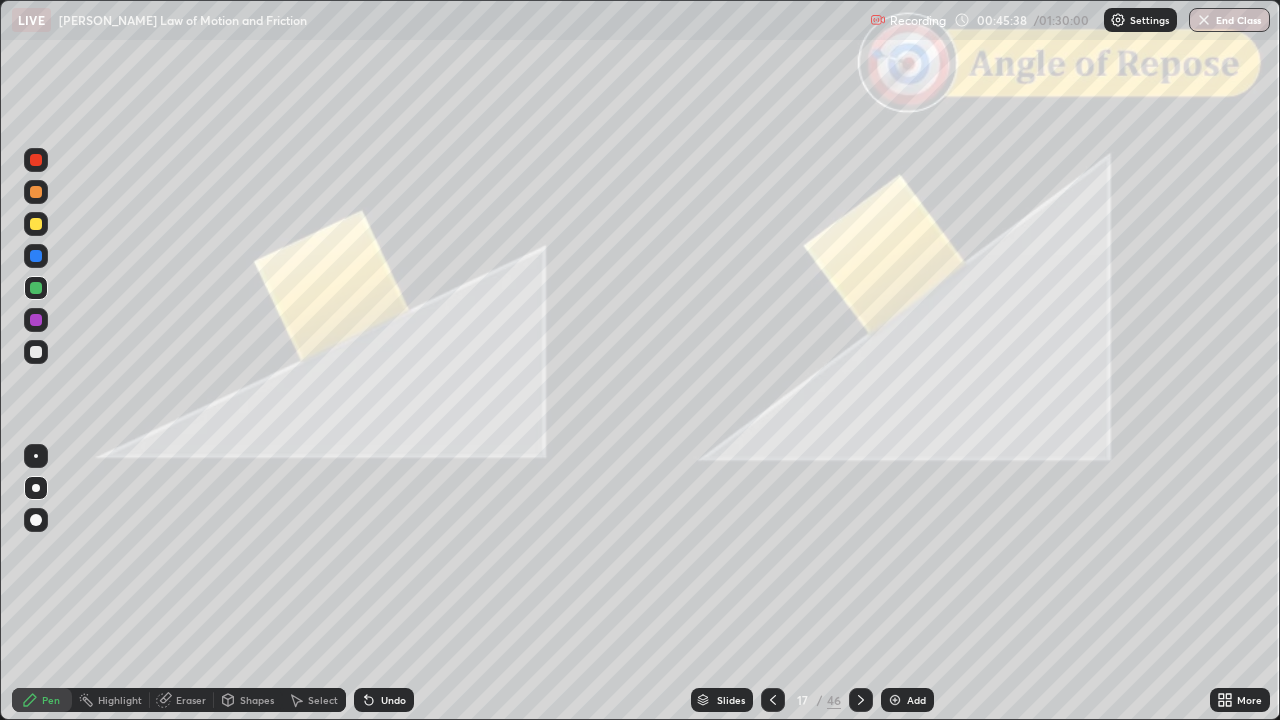 click on "Shapes" at bounding box center [257, 700] 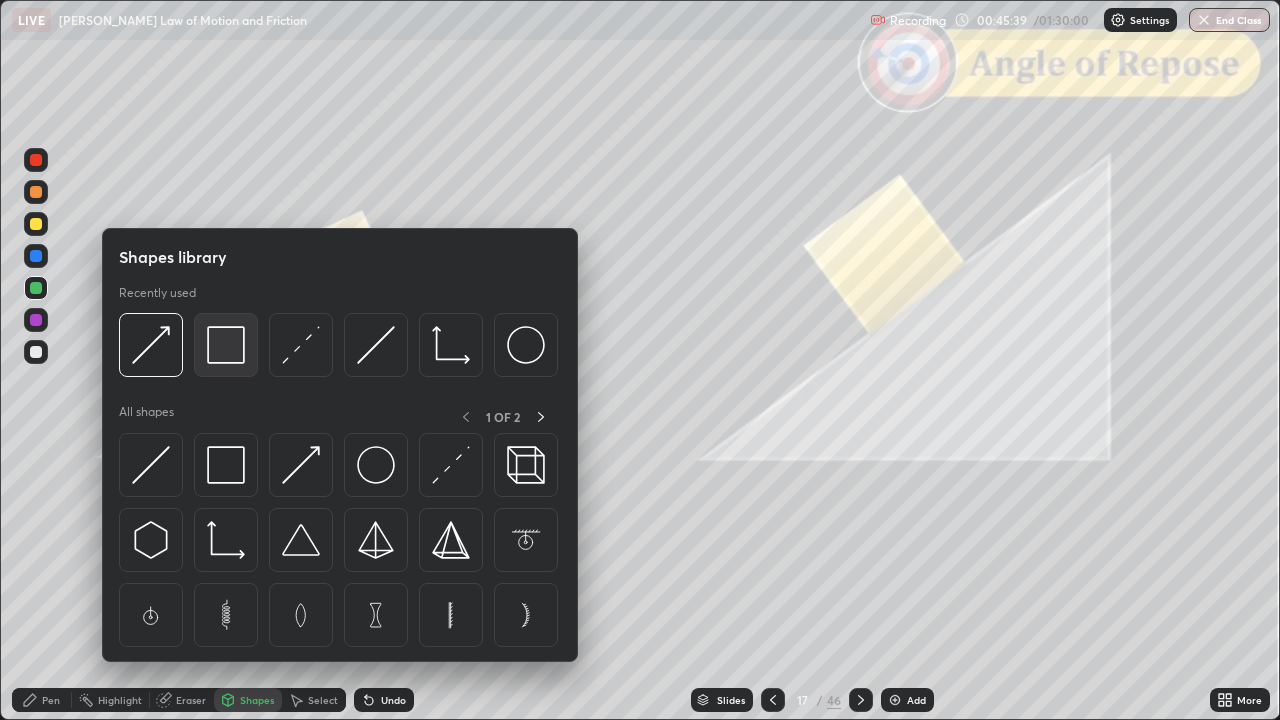 click at bounding box center (226, 345) 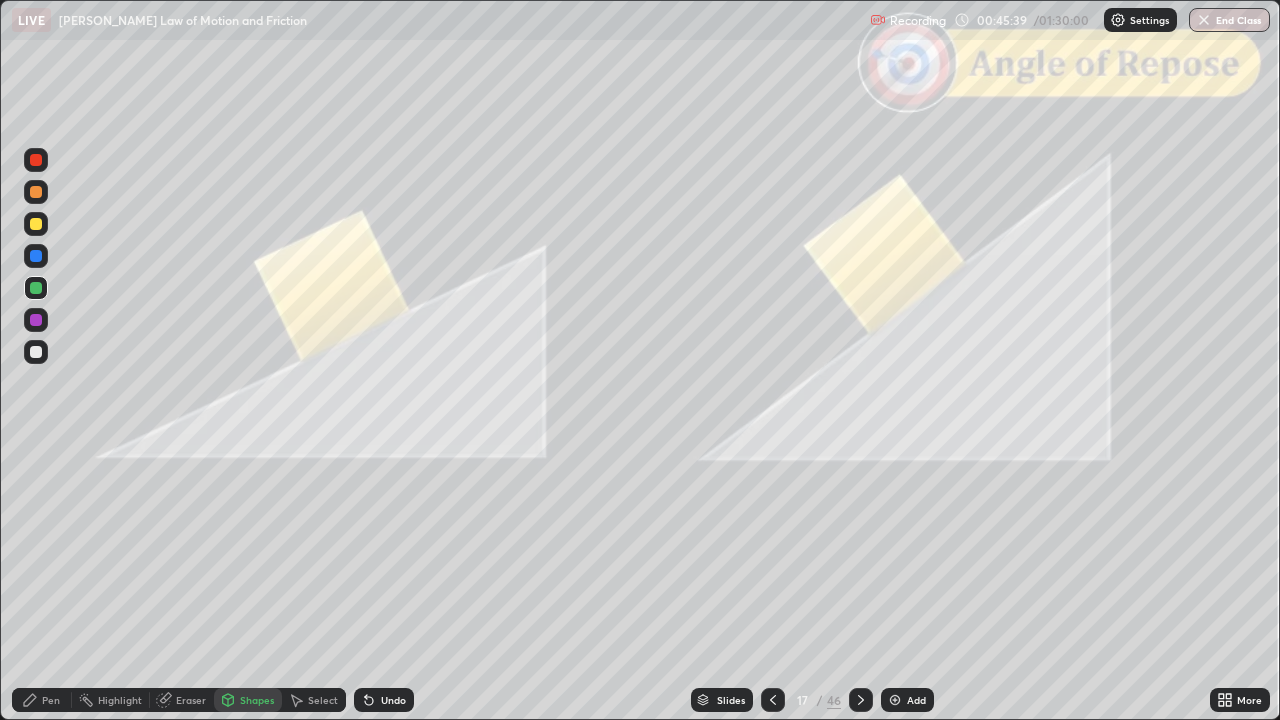 click at bounding box center [36, 160] 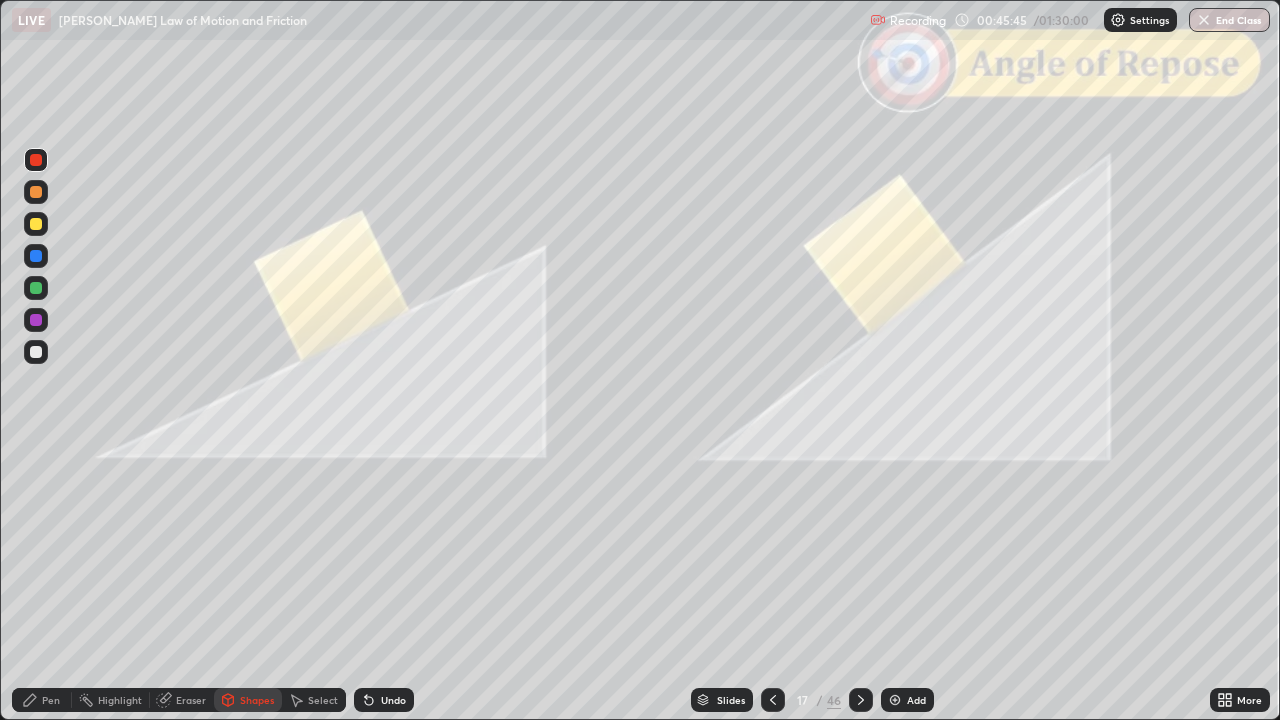 click at bounding box center [36, 288] 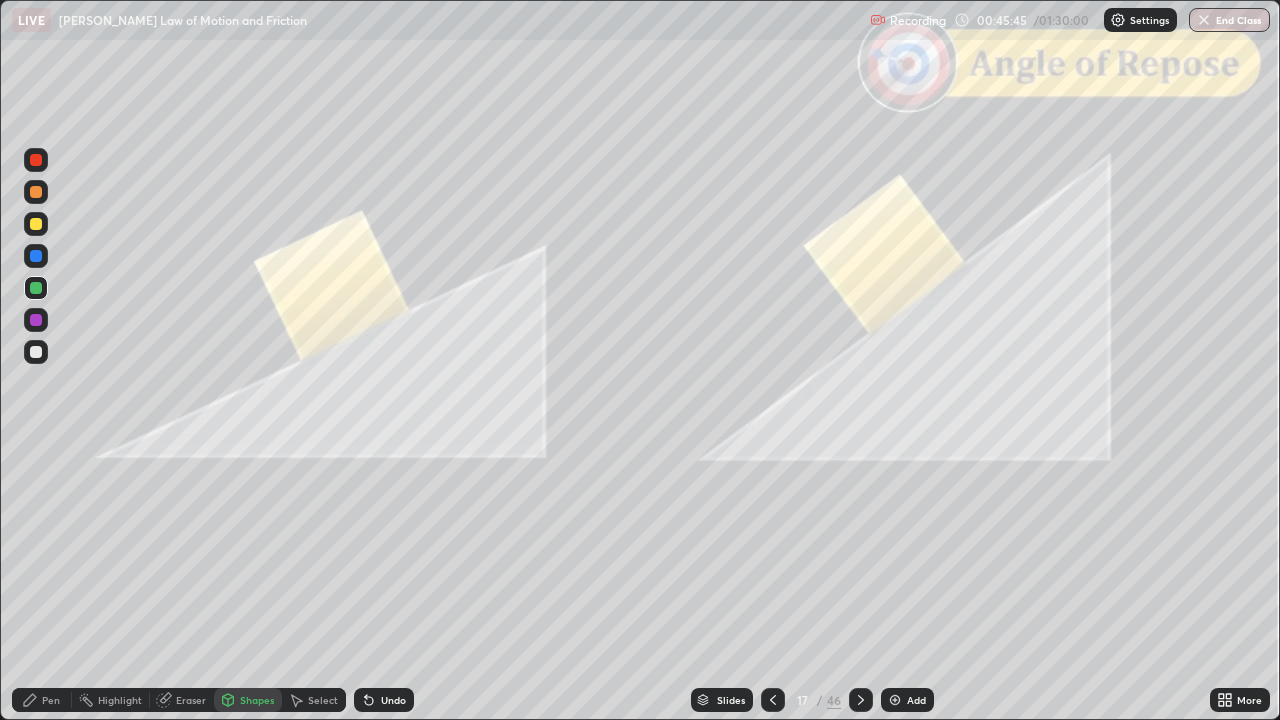 click on "Pen" at bounding box center (51, 700) 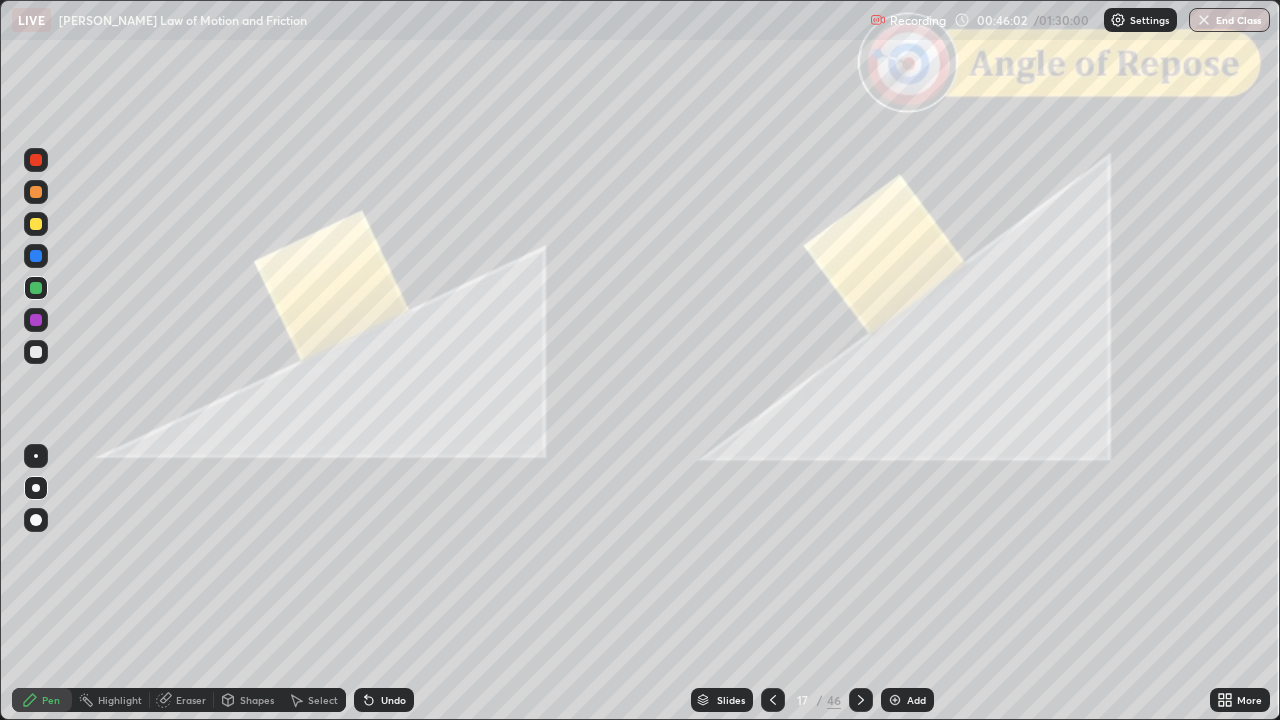 click on "Shapes" at bounding box center (248, 700) 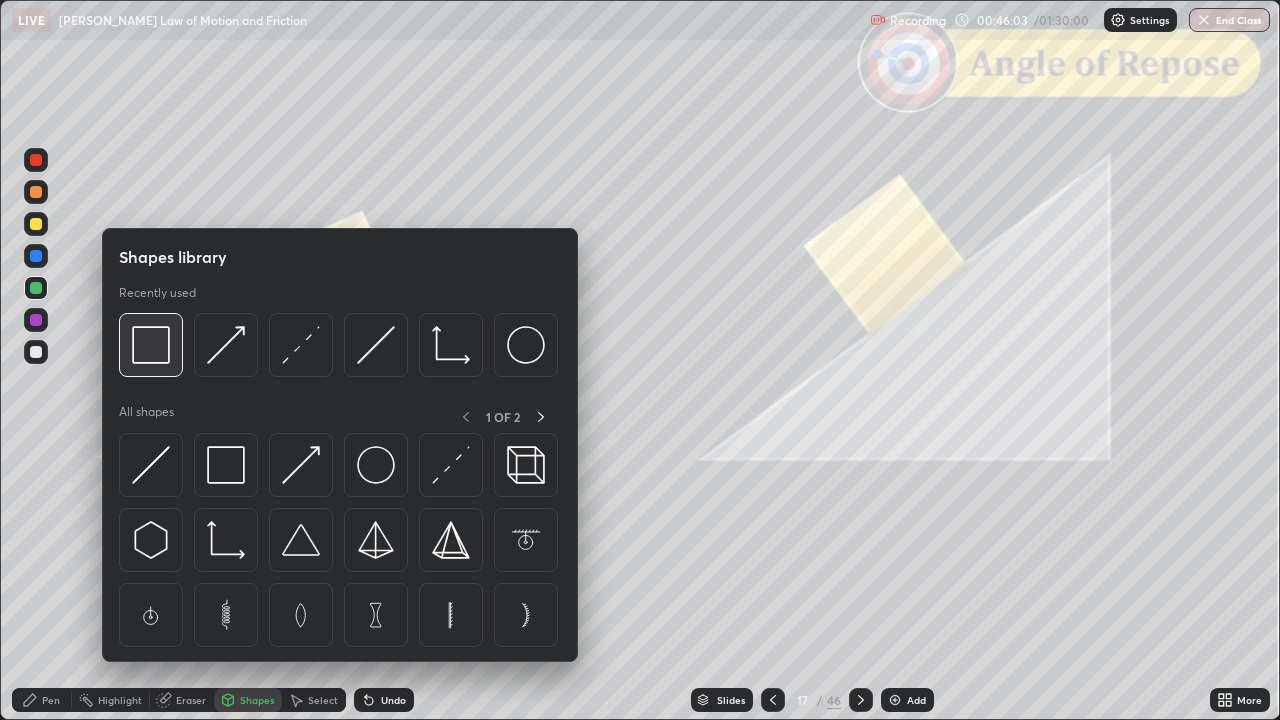 click at bounding box center (151, 345) 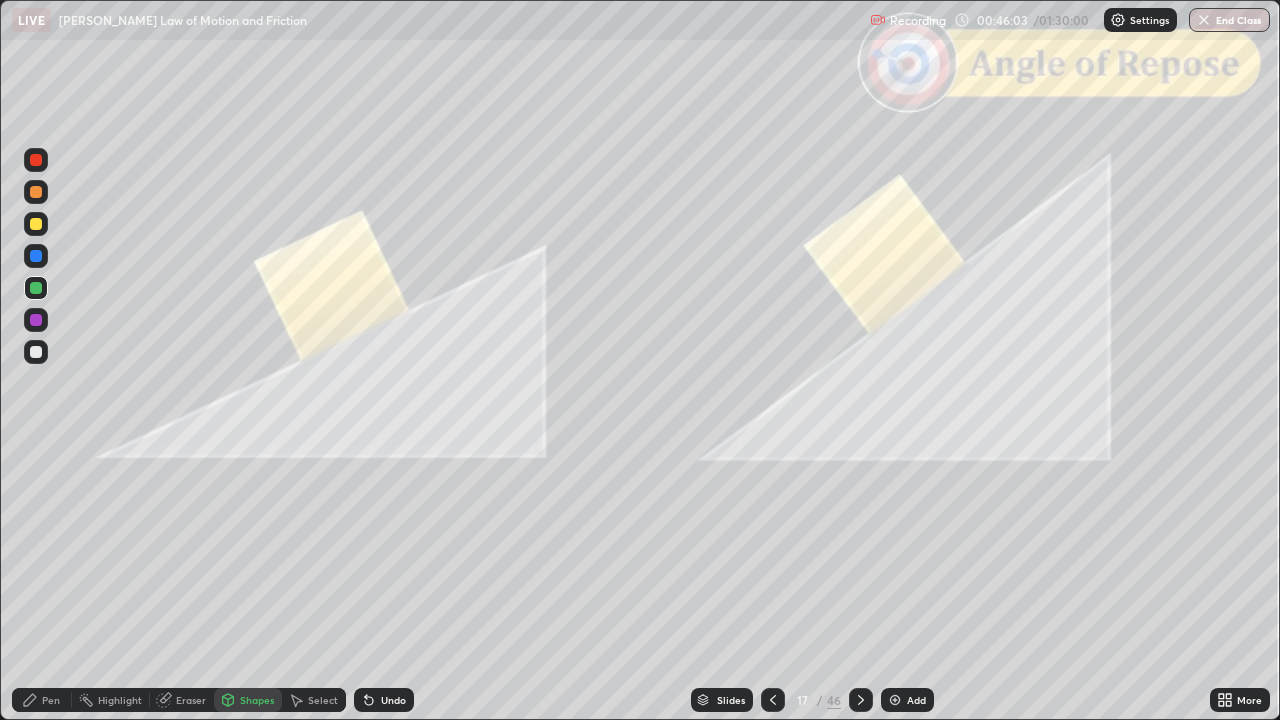 click at bounding box center [36, 160] 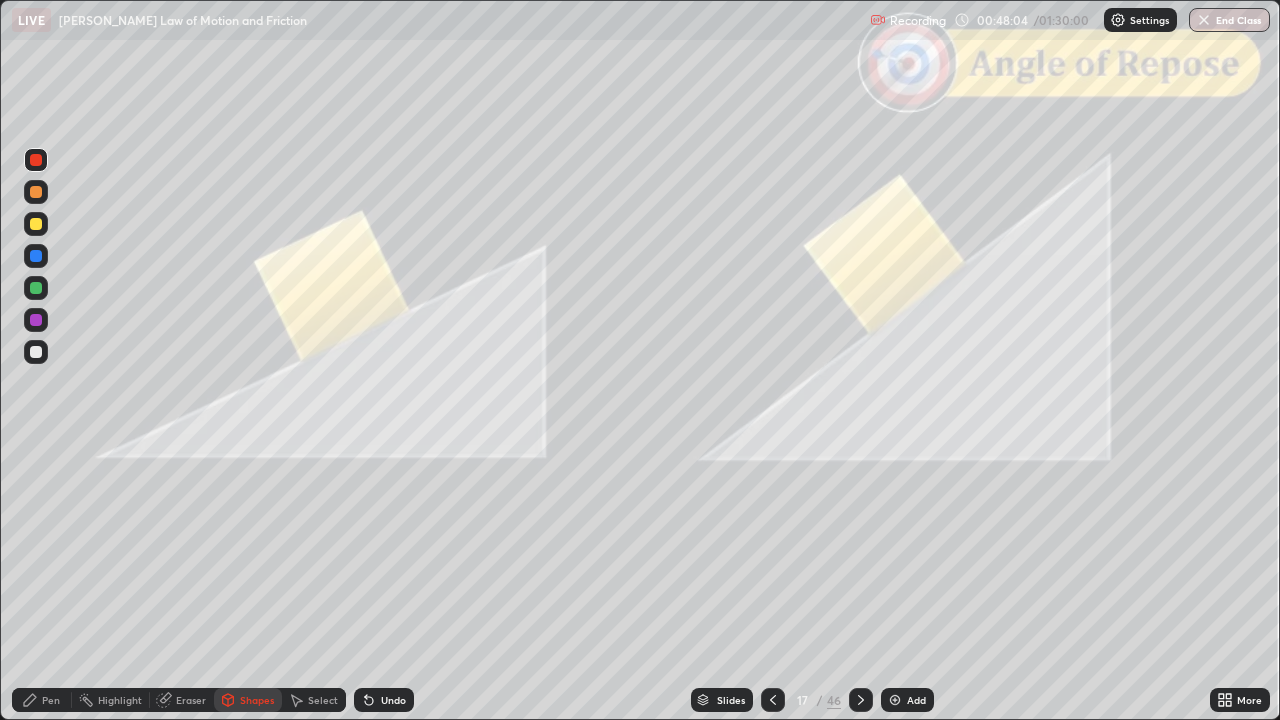 click on "Slides" at bounding box center [722, 700] 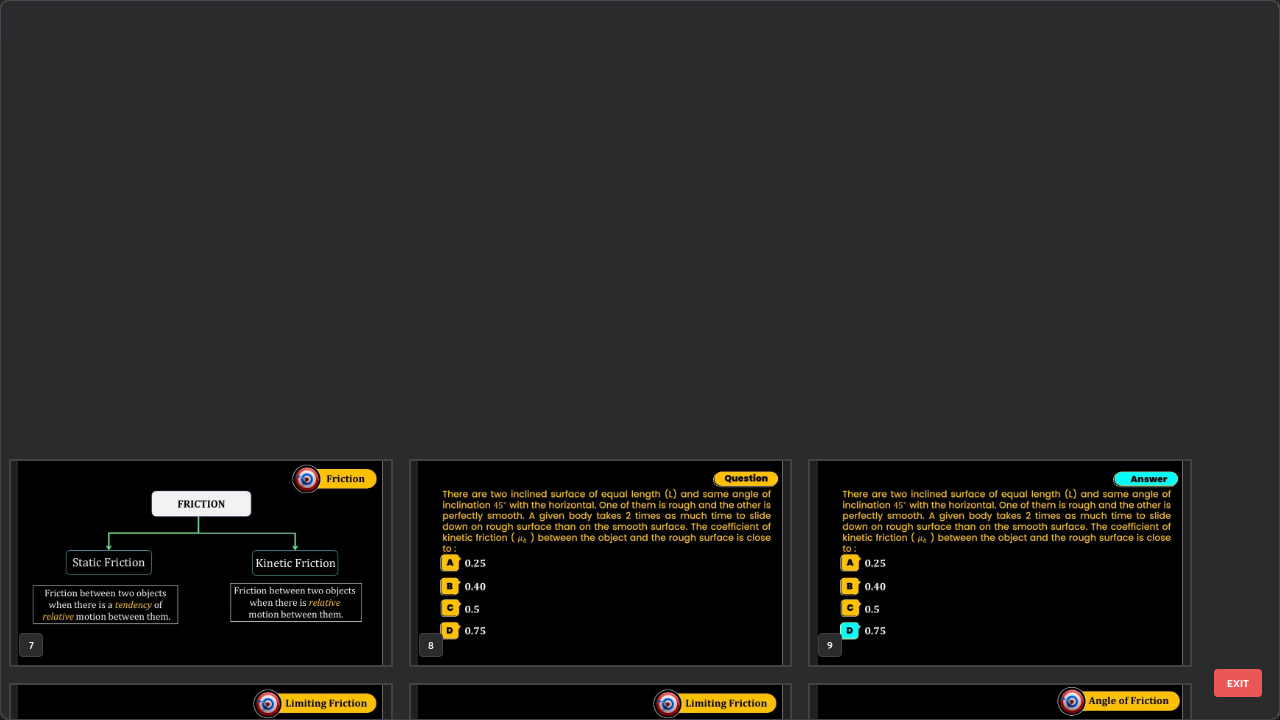 scroll, scrollTop: 630, scrollLeft: 0, axis: vertical 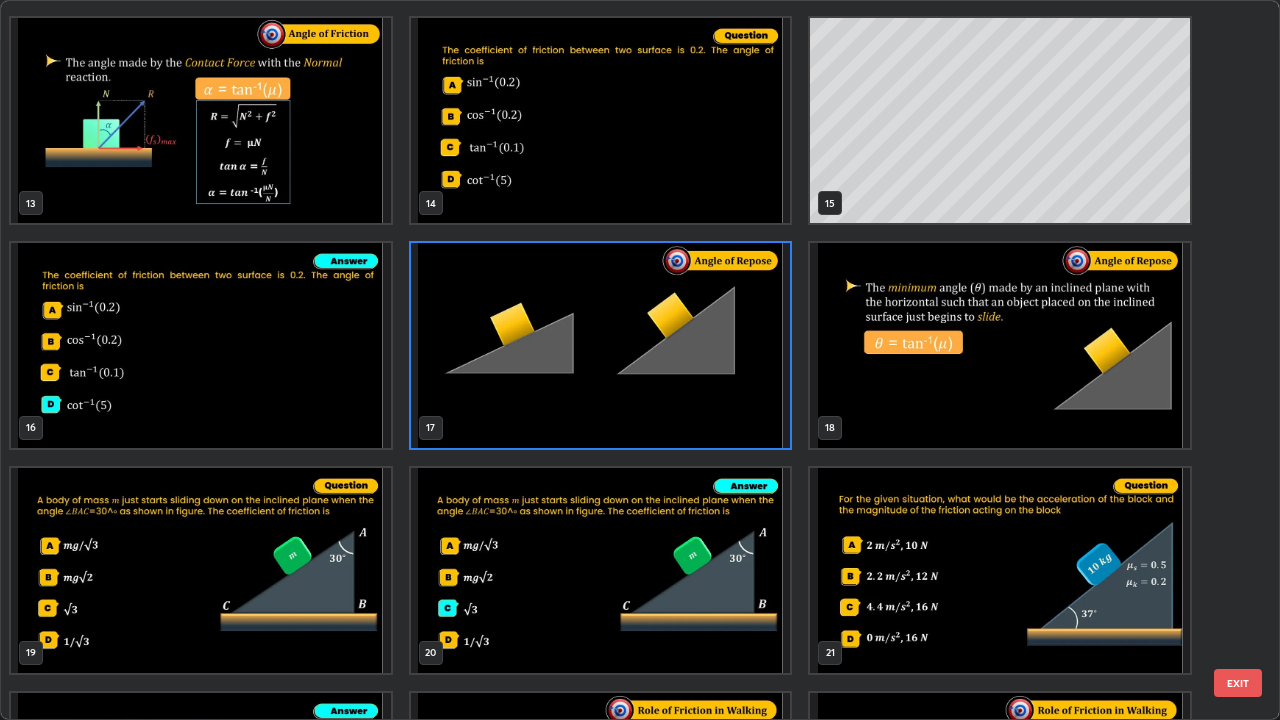 click on "EXIT" at bounding box center [1238, 683] 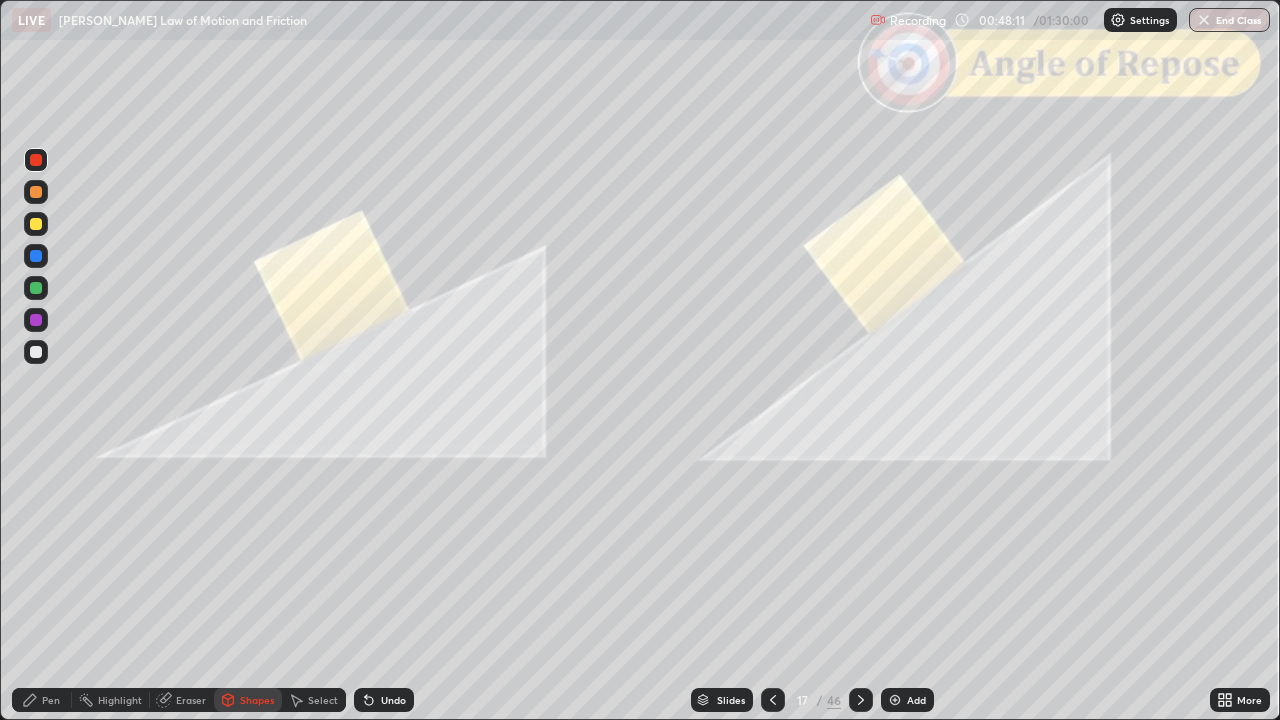 click 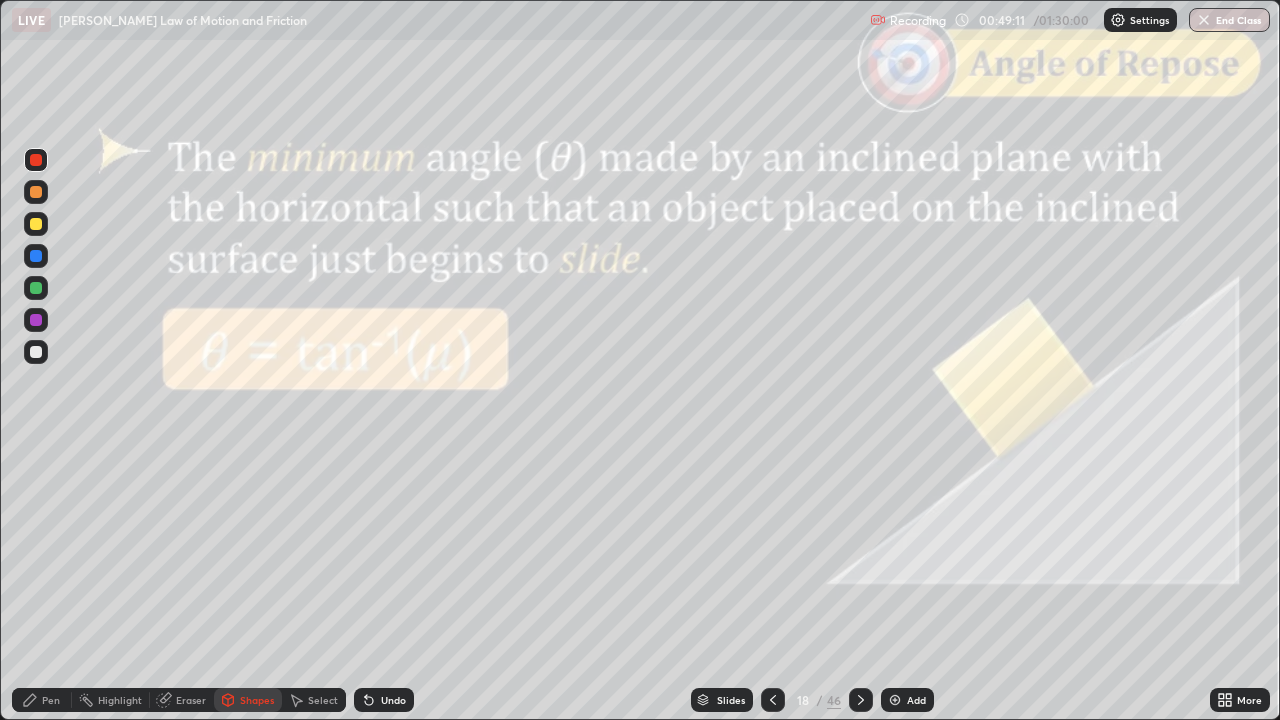 click on "Pen" at bounding box center (51, 700) 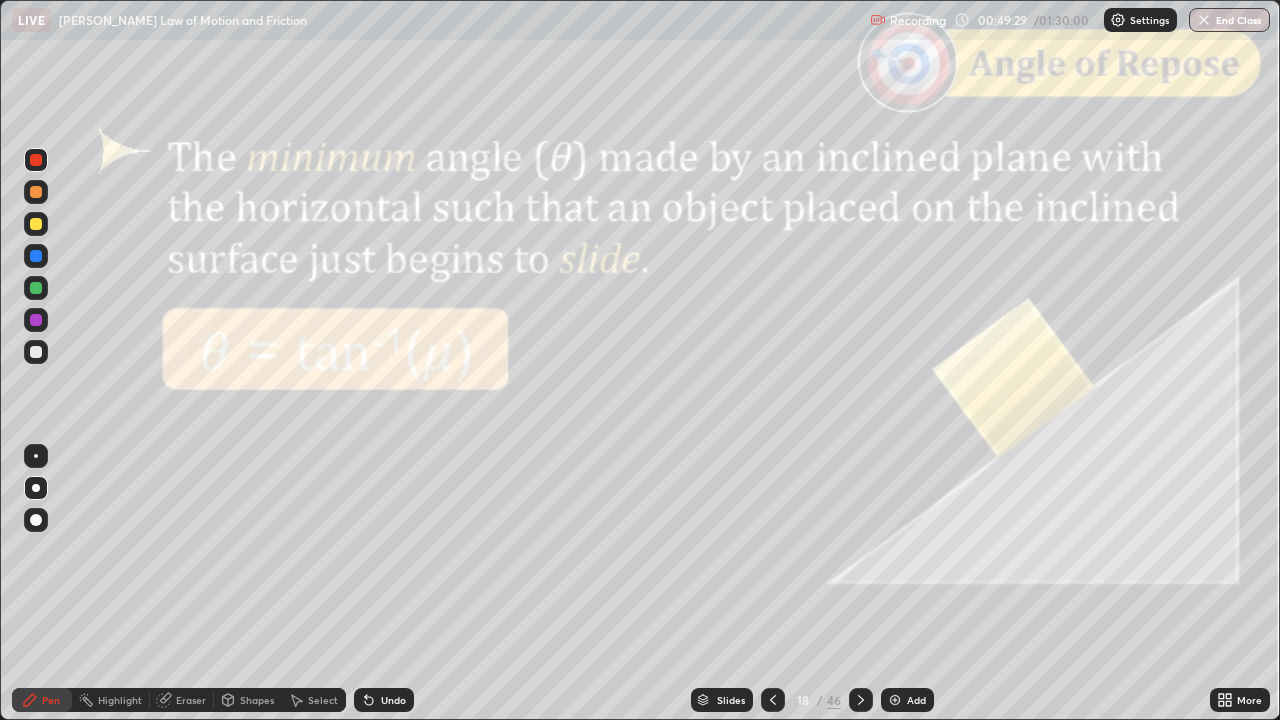 click at bounding box center [36, 256] 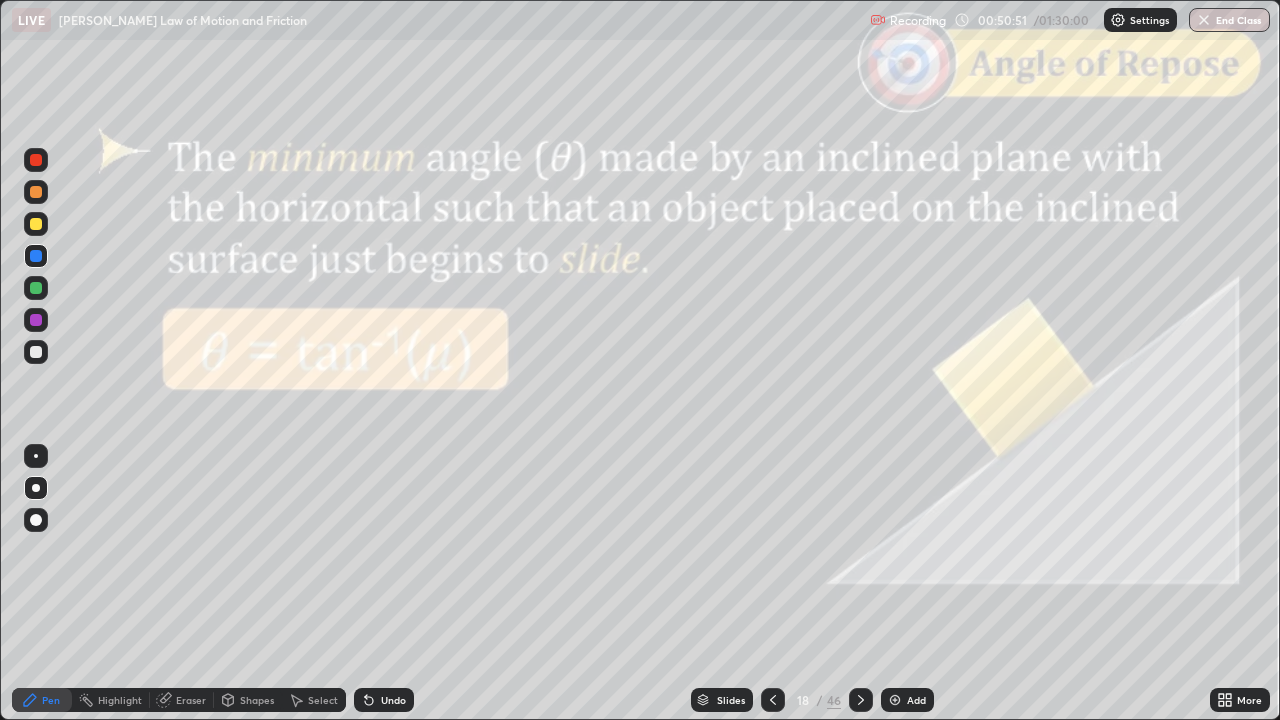 click at bounding box center (36, 288) 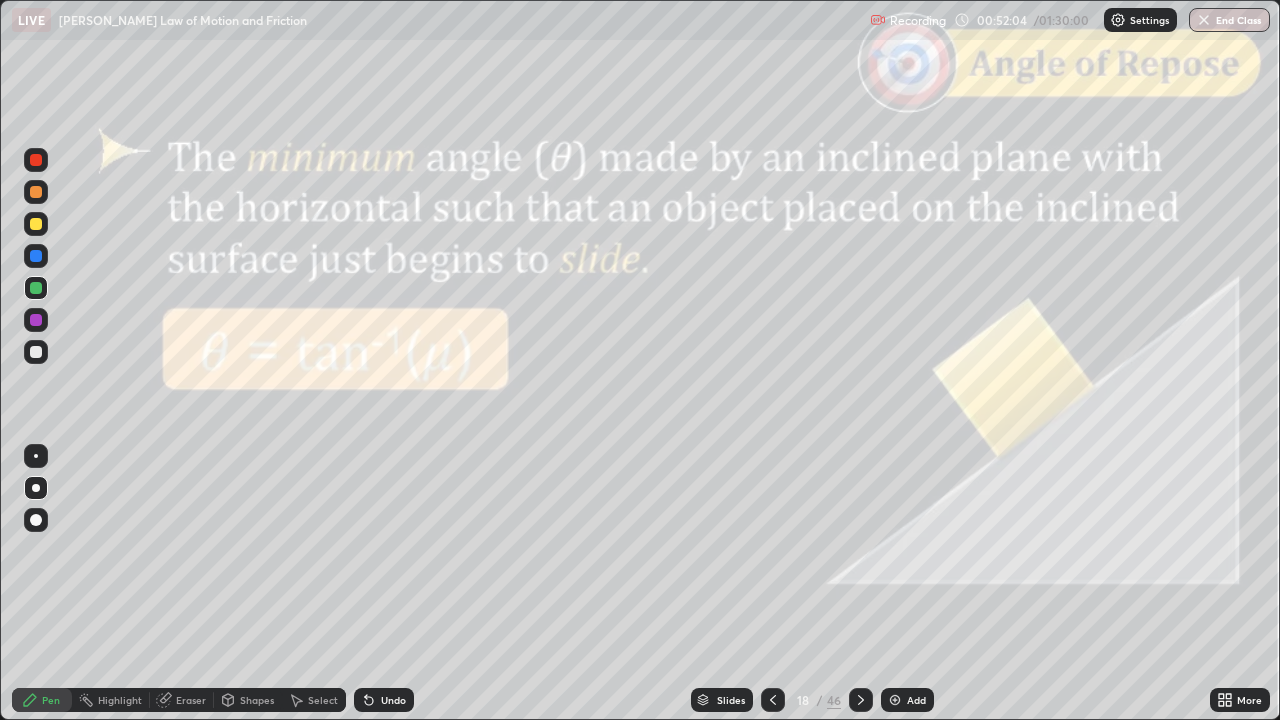 click at bounding box center (36, 320) 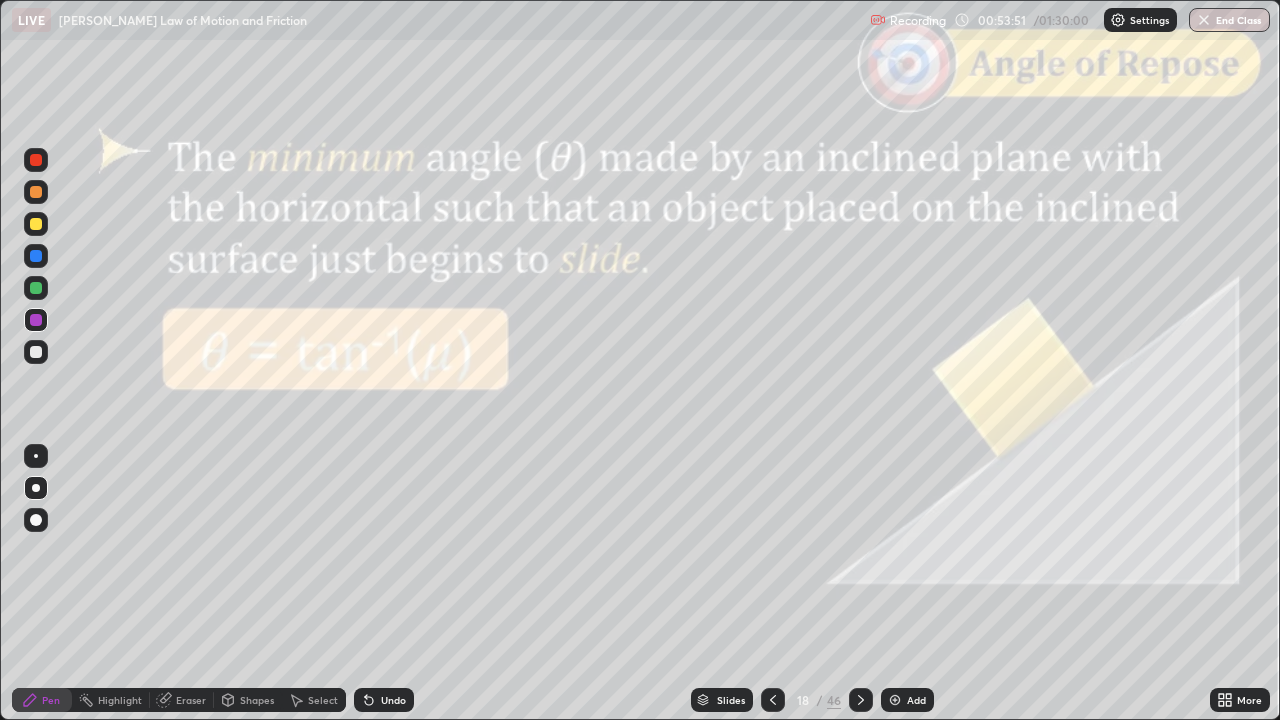 click 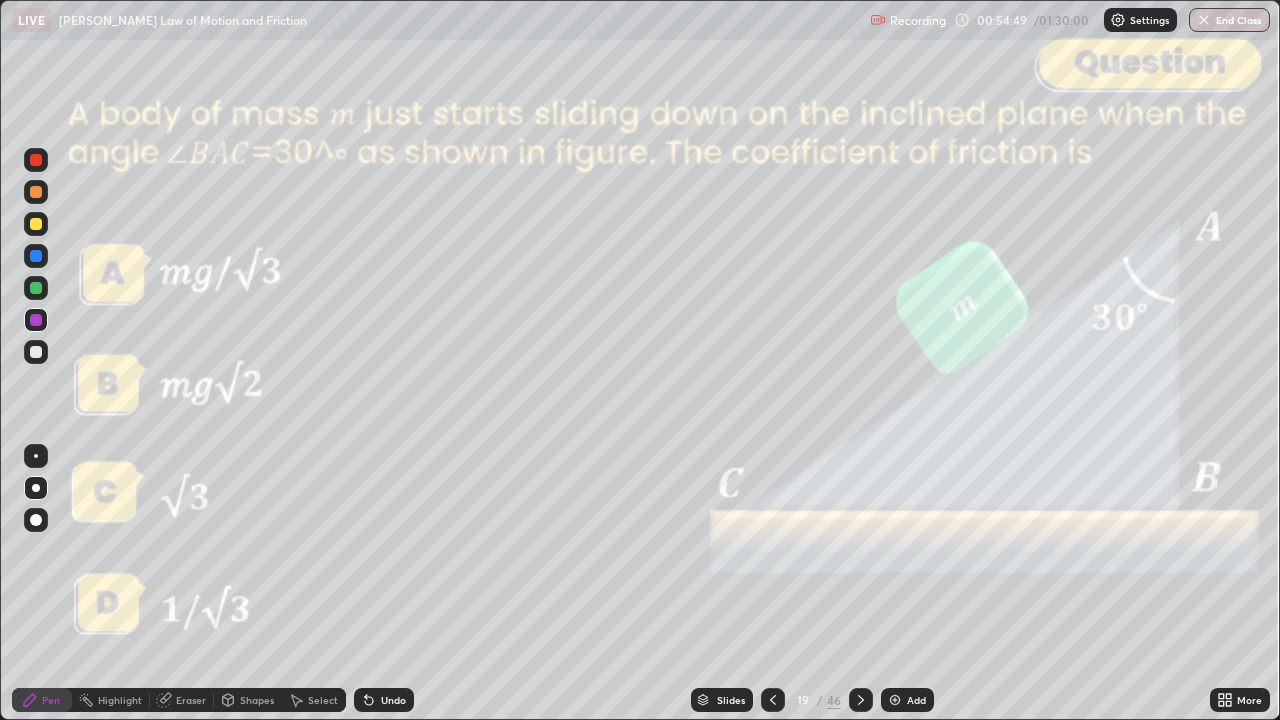click at bounding box center (36, 192) 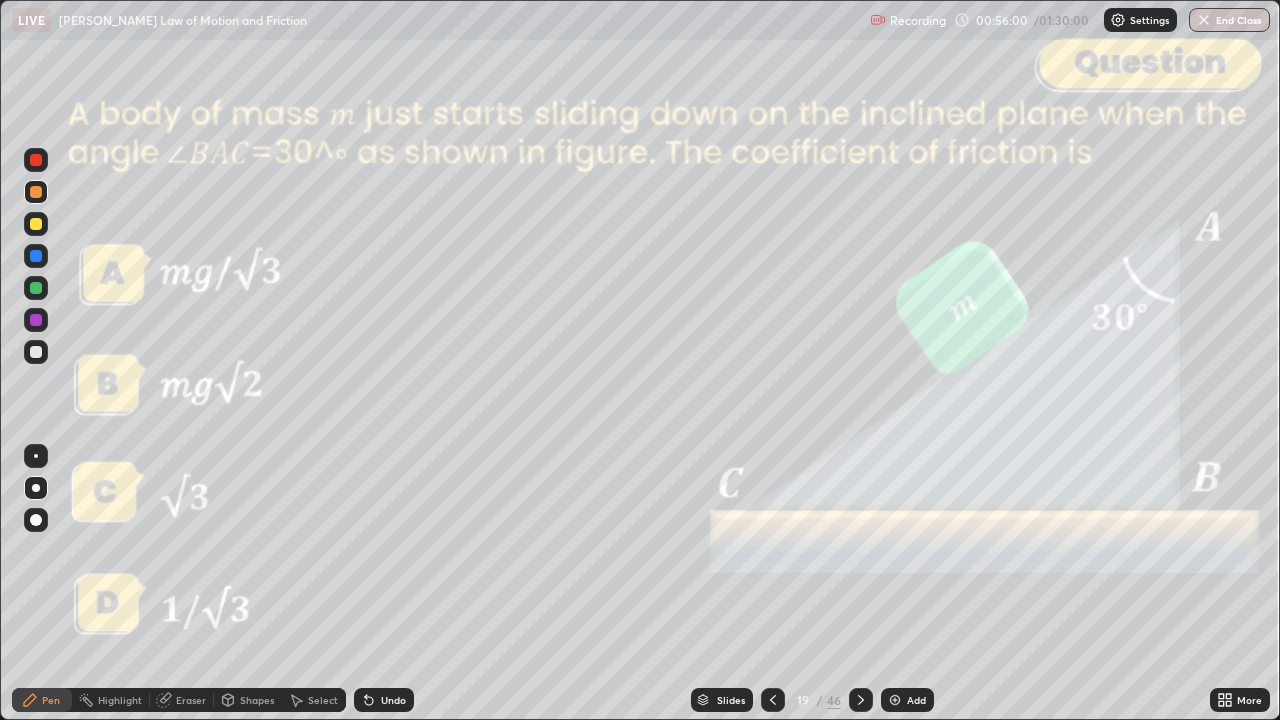 click at bounding box center (861, 700) 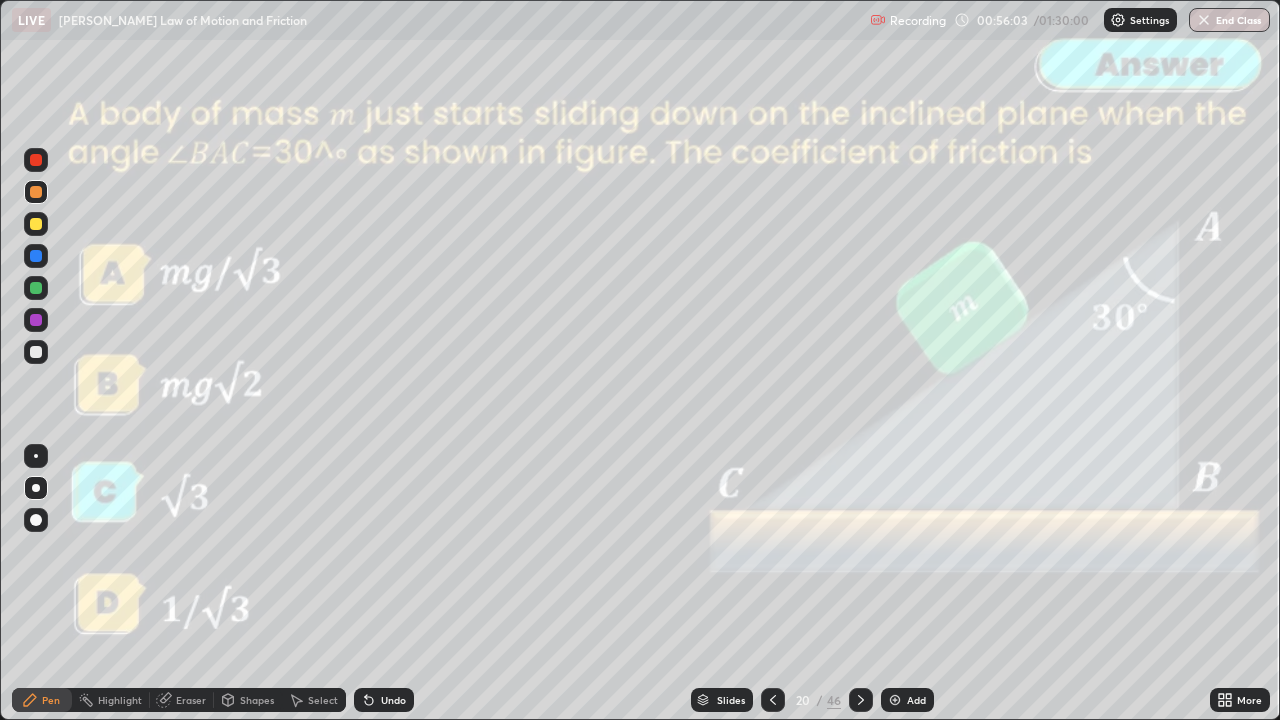 click at bounding box center (861, 700) 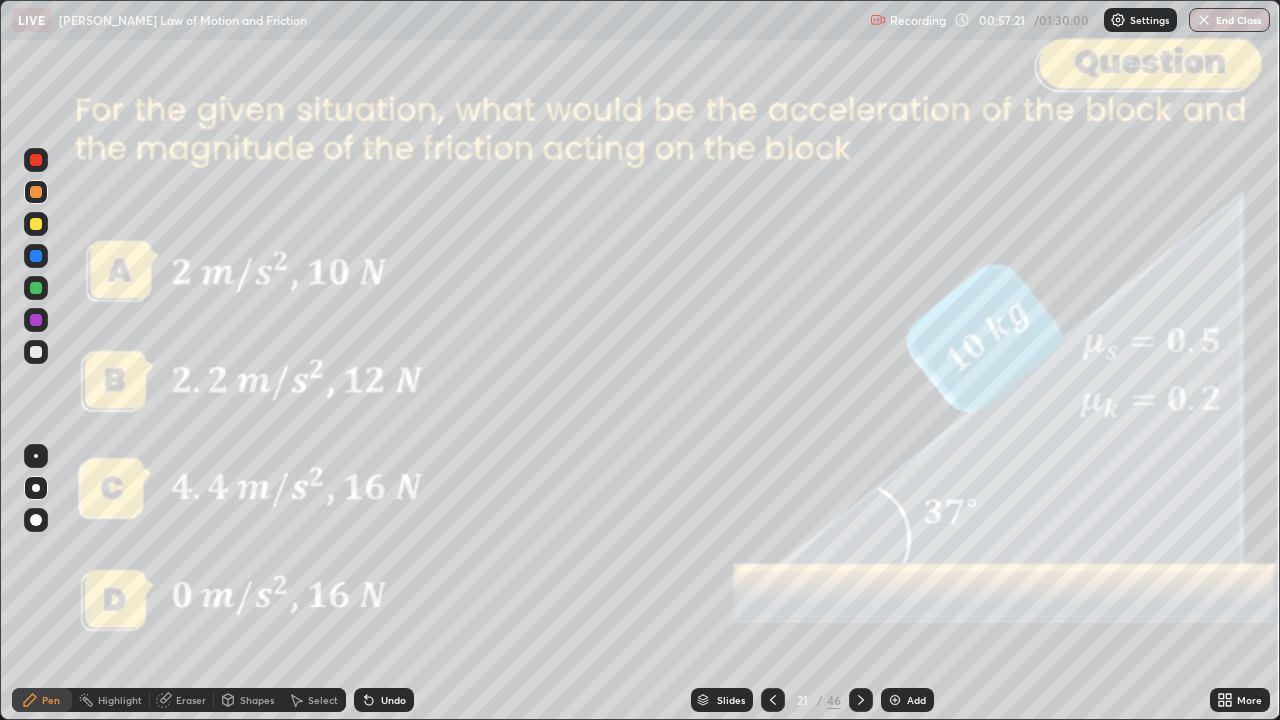 click at bounding box center (36, 160) 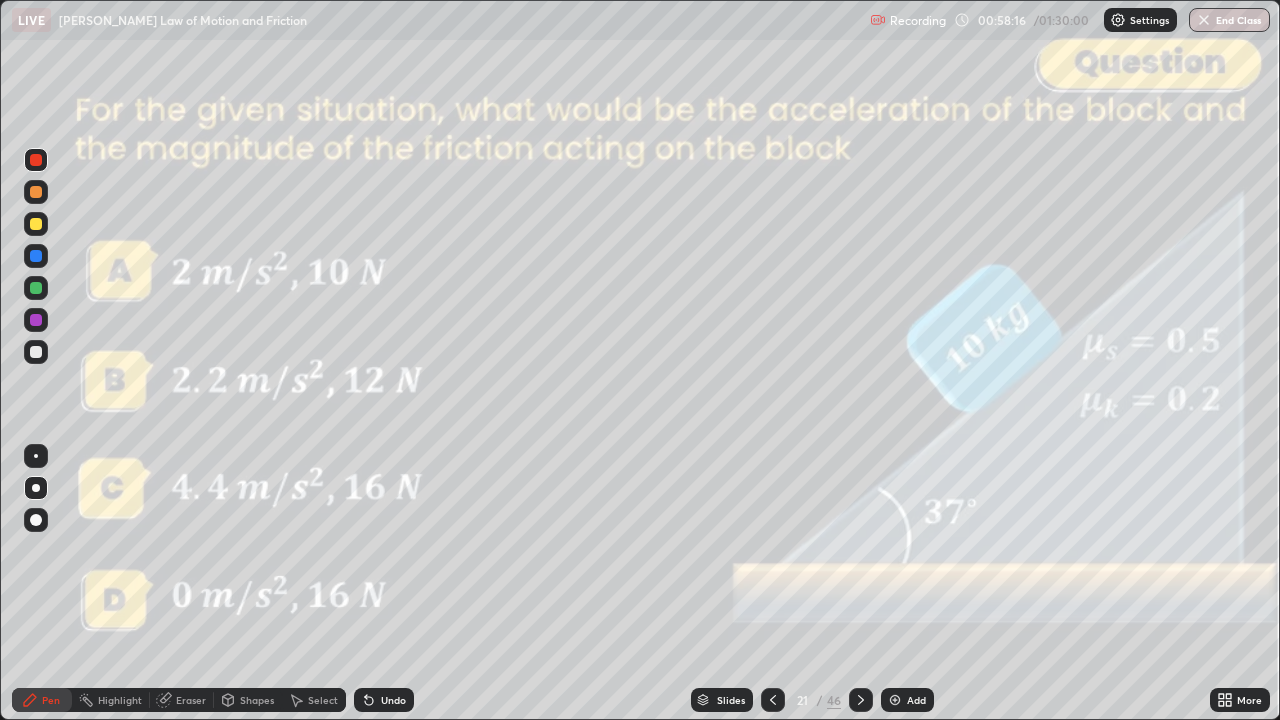 click at bounding box center (36, 192) 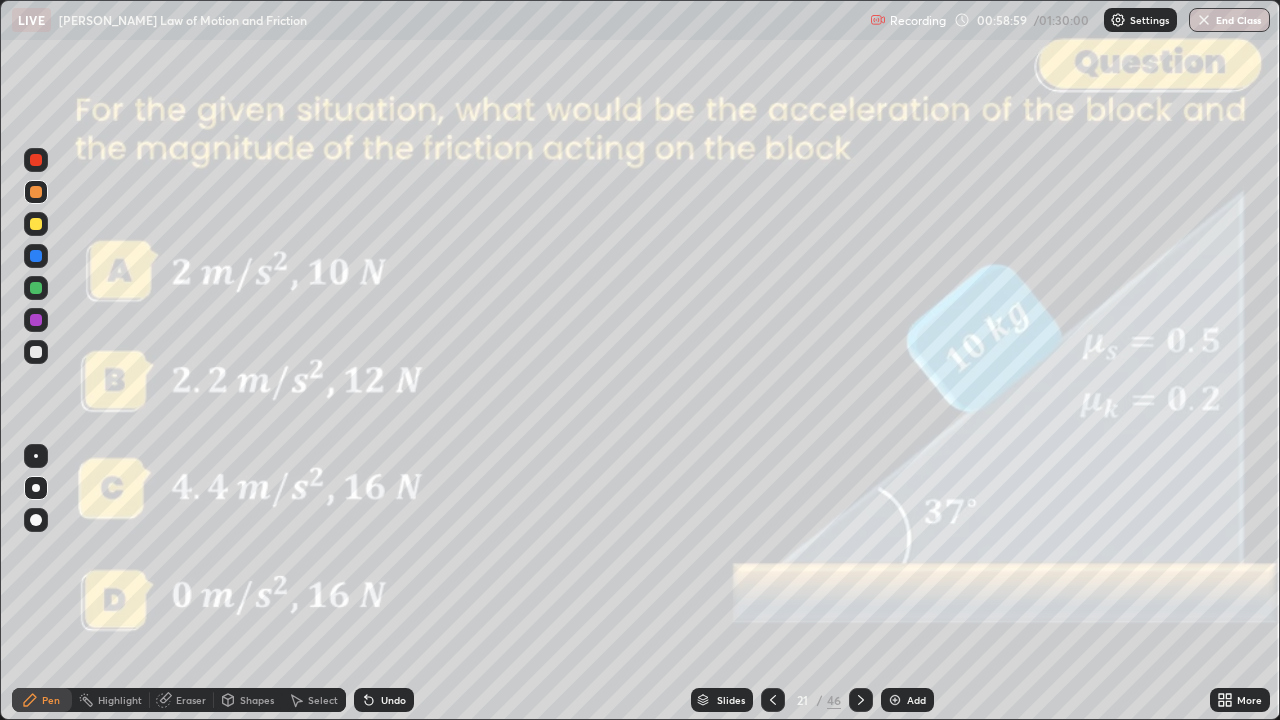click on "Slides" at bounding box center (731, 700) 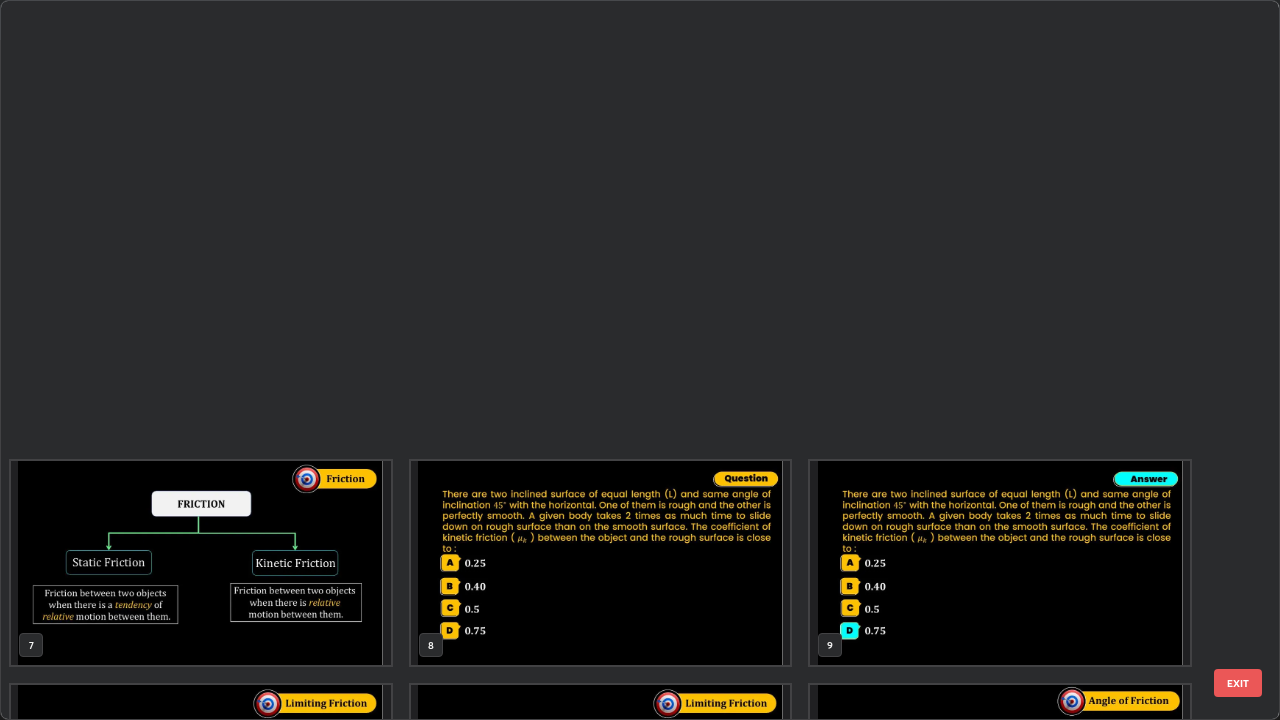 scroll, scrollTop: 854, scrollLeft: 0, axis: vertical 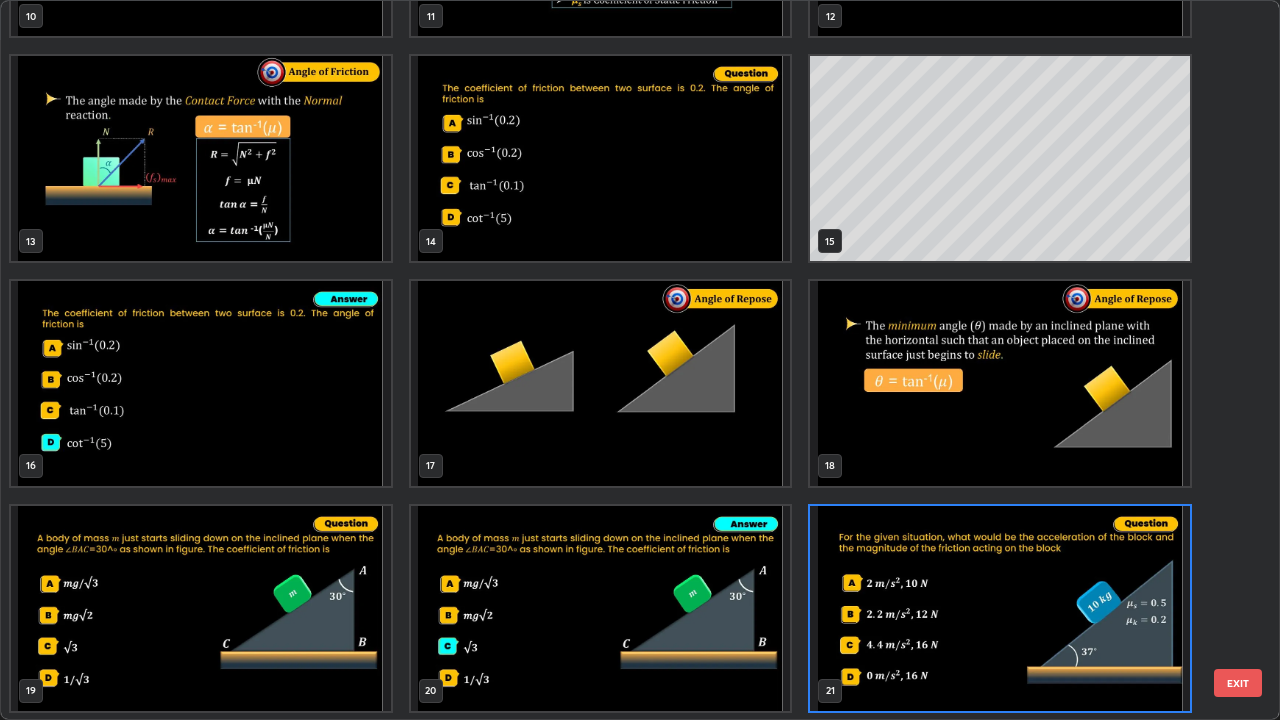 click at bounding box center (601, 383) 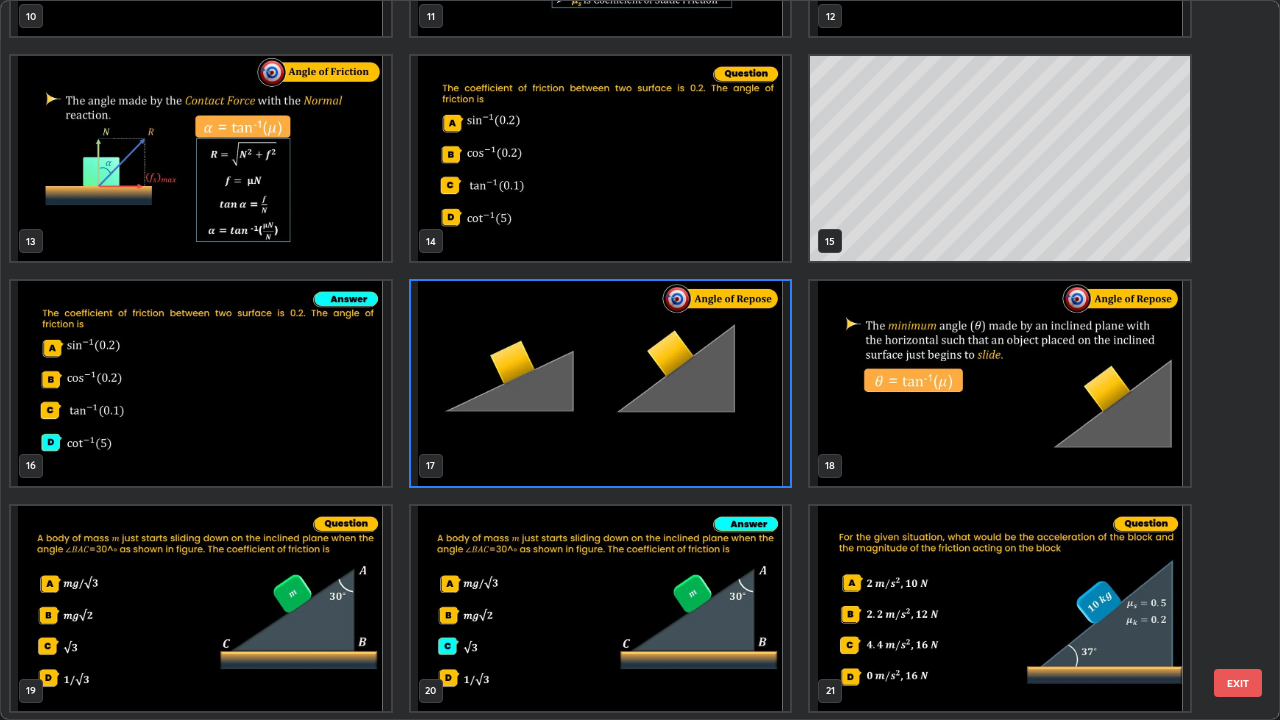 click at bounding box center [1000, 383] 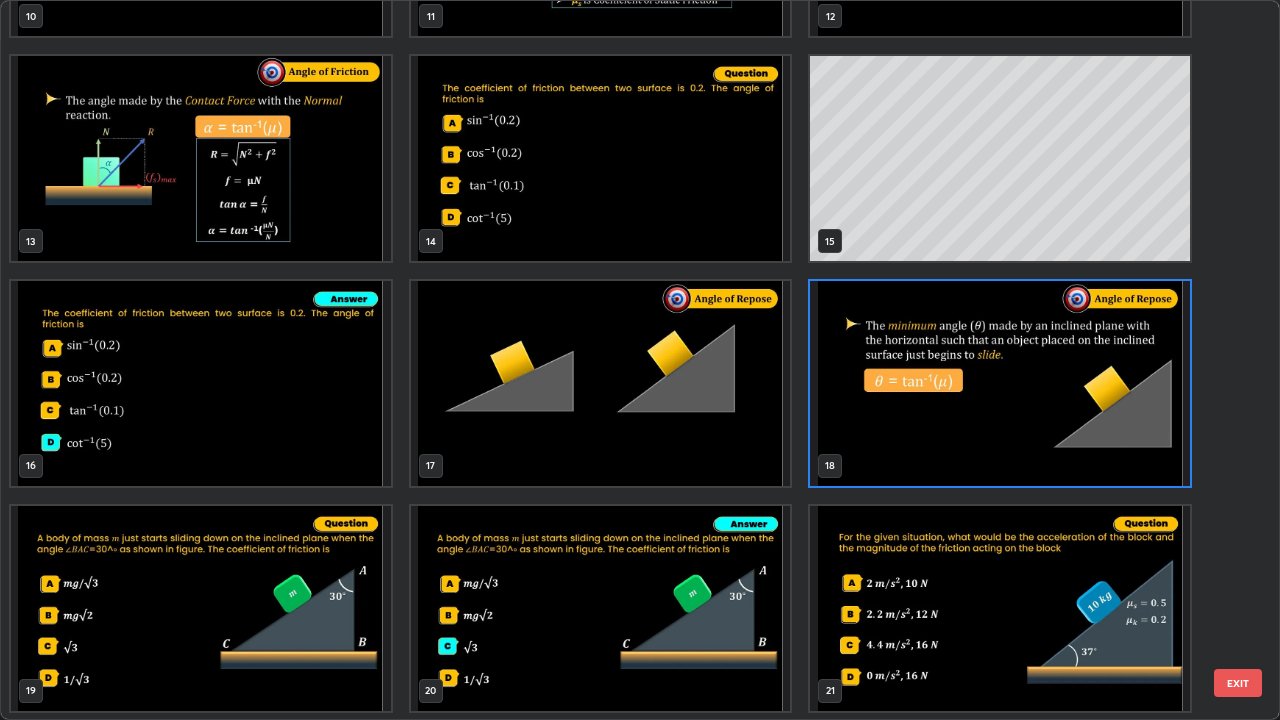 click on "EXIT" at bounding box center (1238, 683) 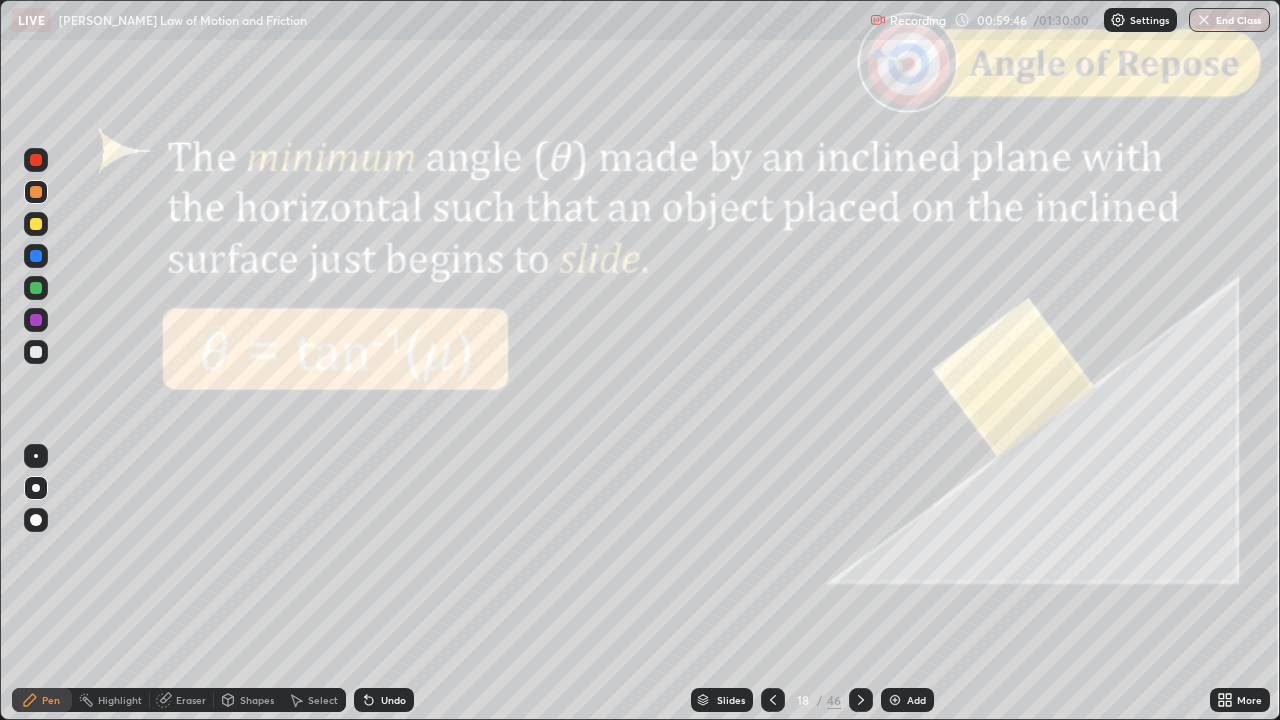 click on "Slides" at bounding box center (731, 700) 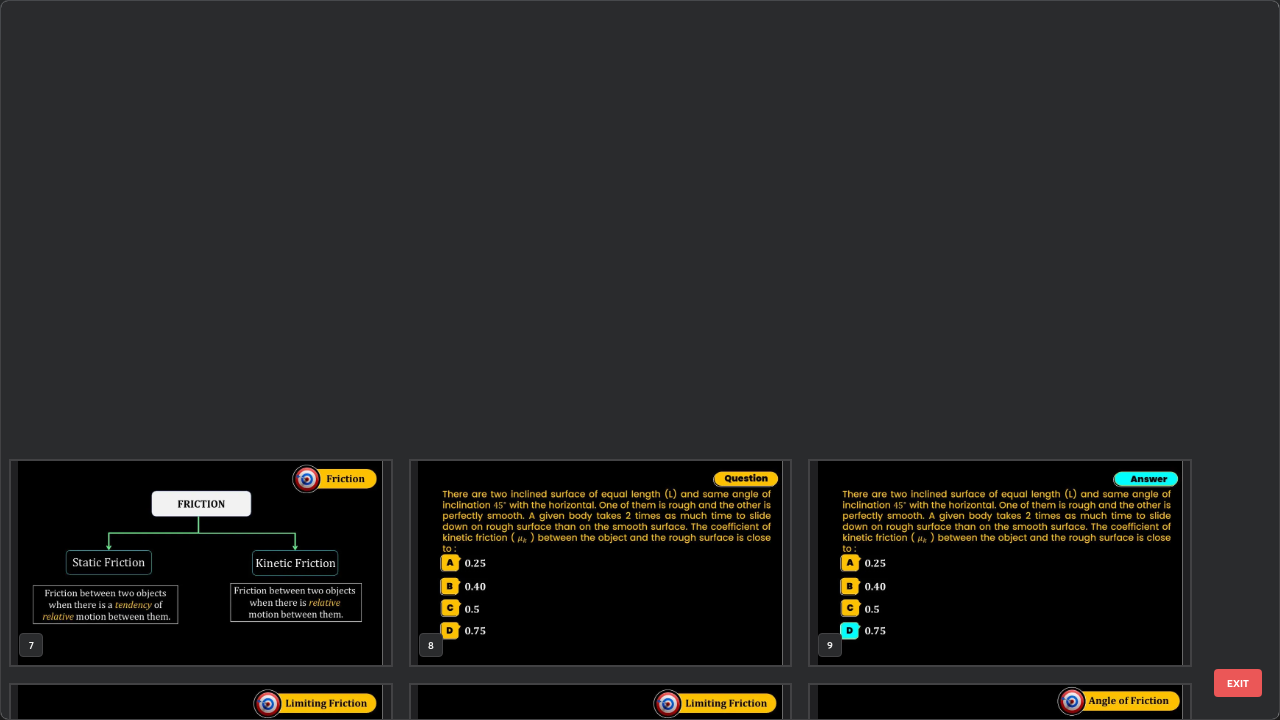 scroll, scrollTop: 712, scrollLeft: 1268, axis: both 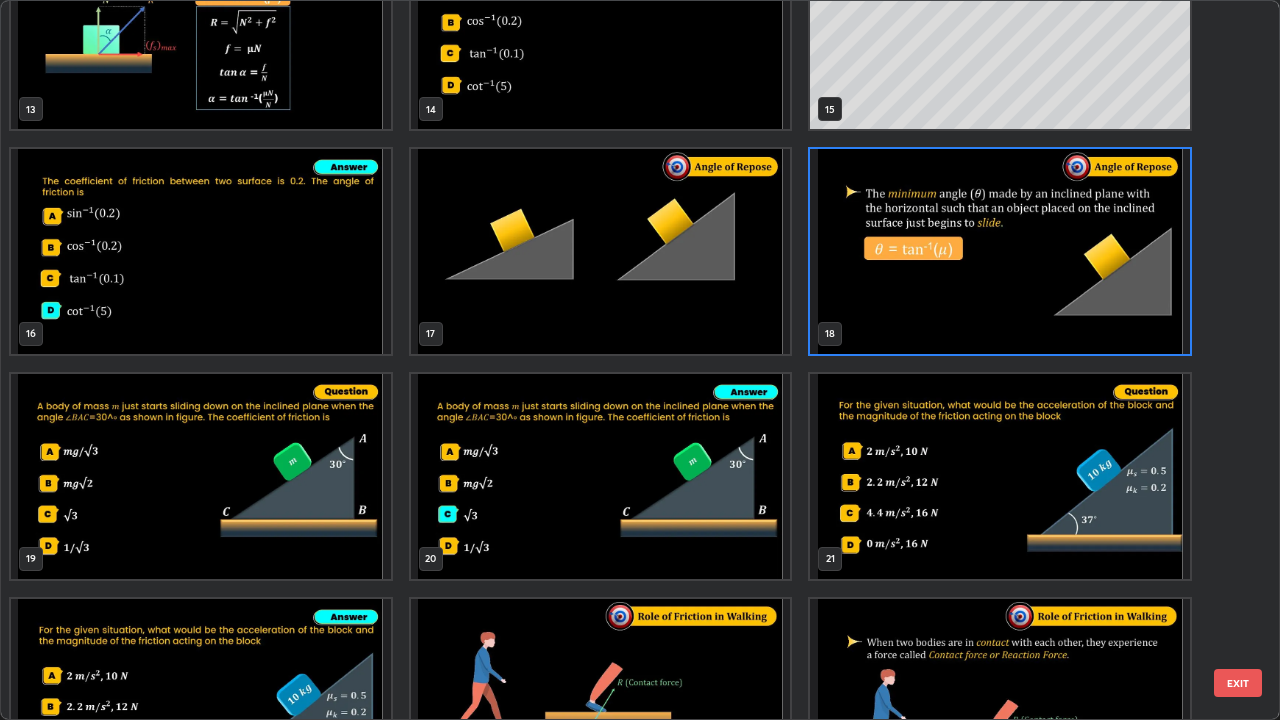 click on "EXIT" at bounding box center (1238, 683) 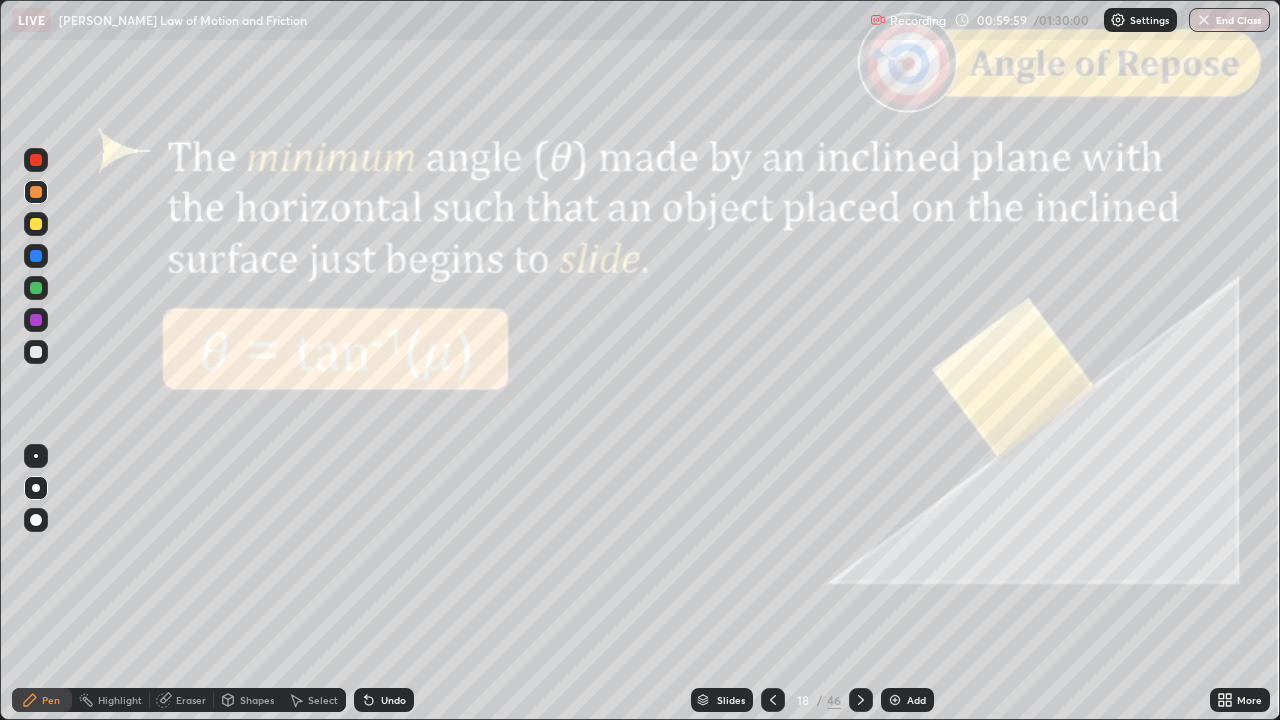 click at bounding box center [36, 256] 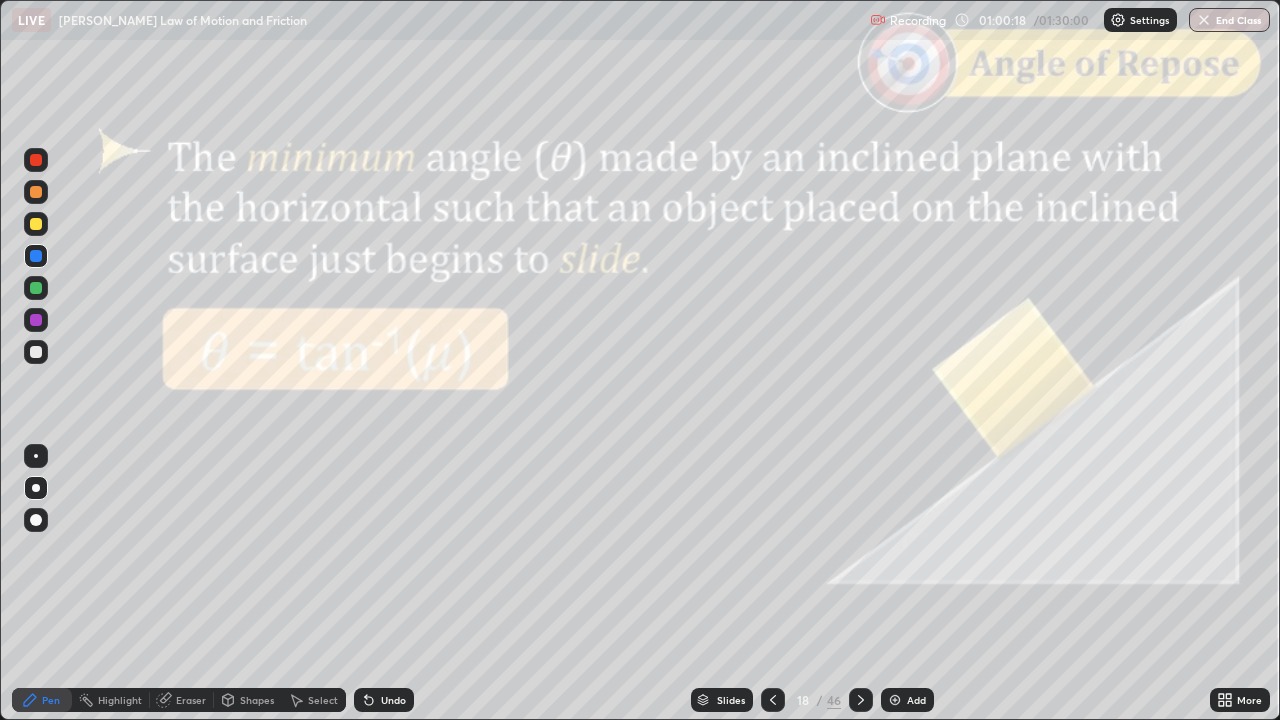 click on "Shapes" at bounding box center (257, 700) 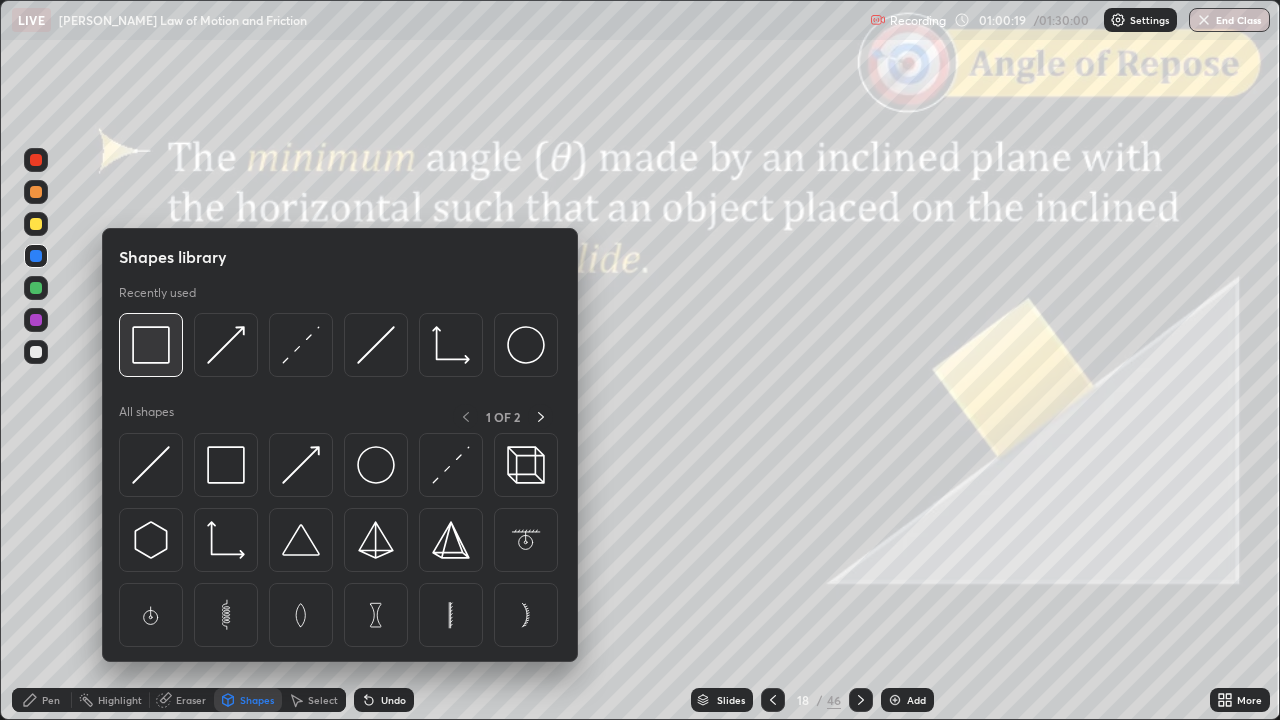 click at bounding box center [151, 345] 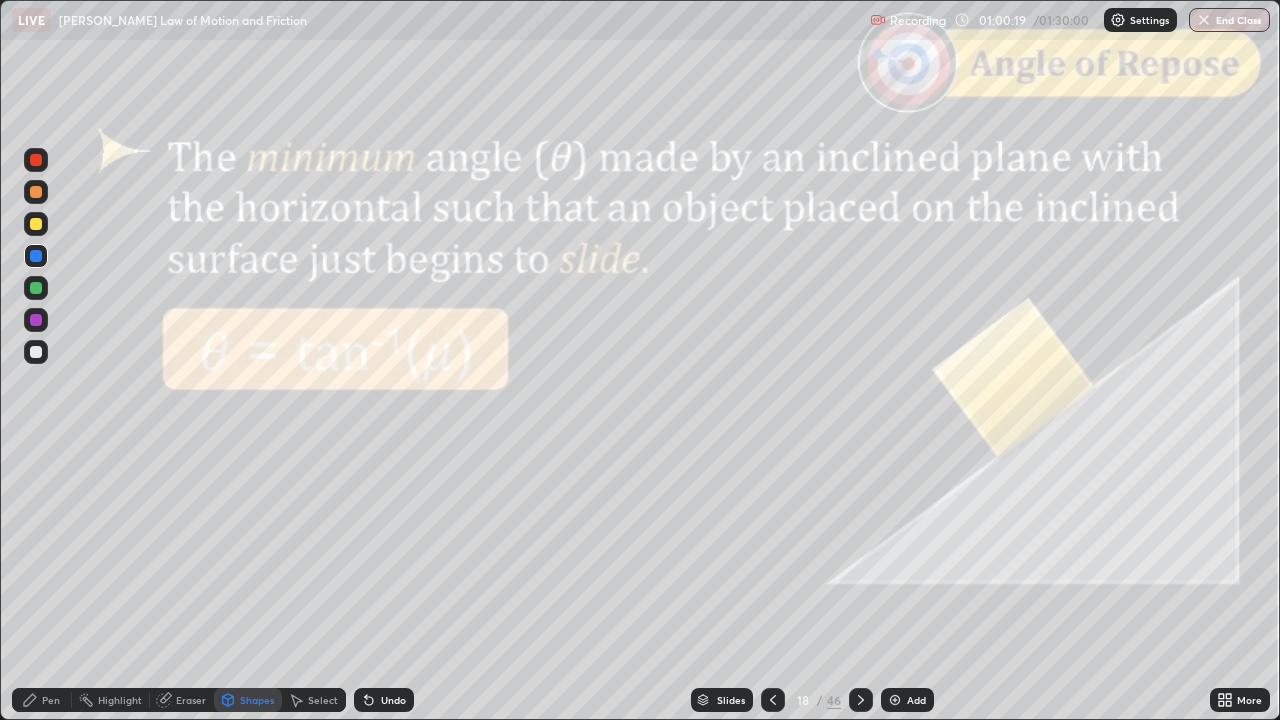 click at bounding box center [36, 160] 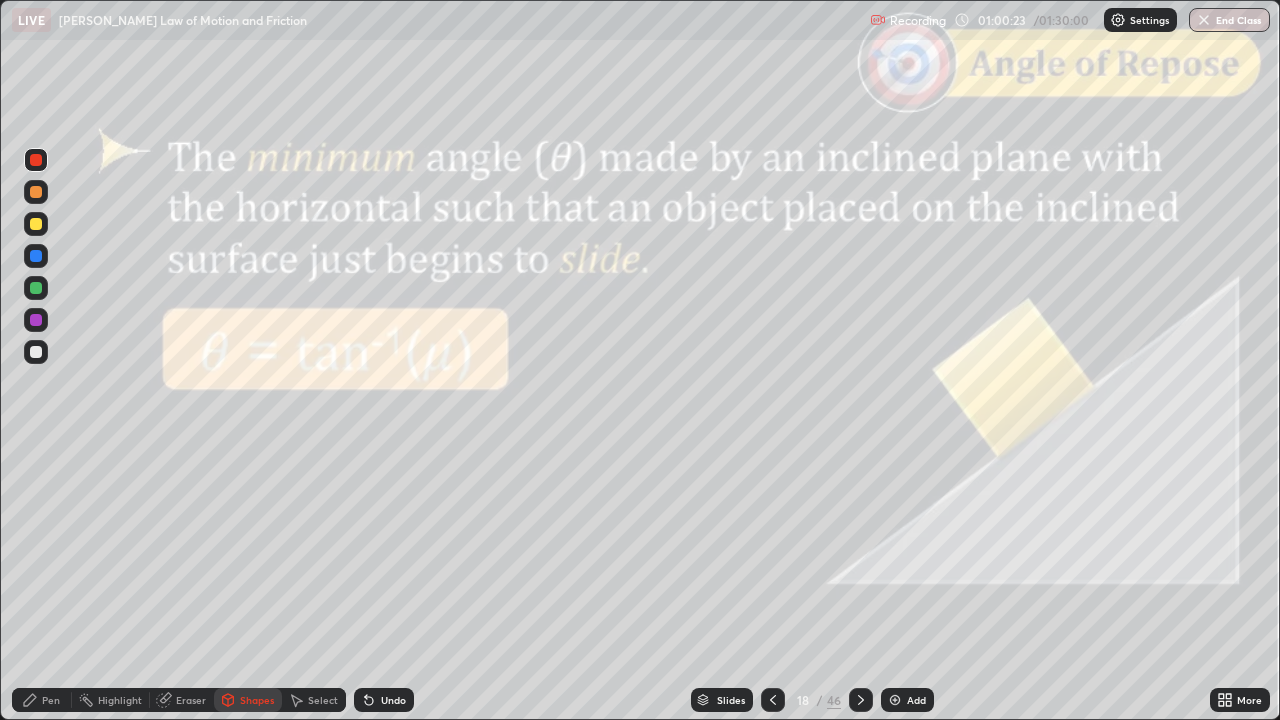 click 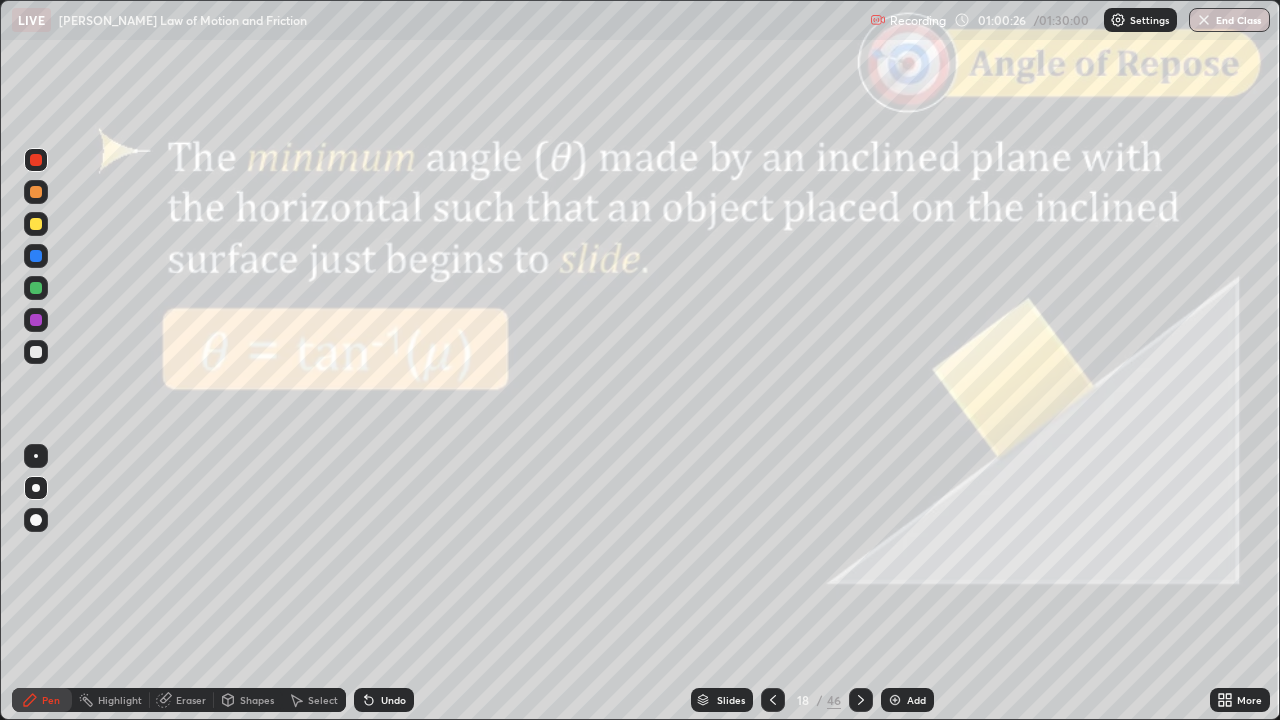 click at bounding box center (36, 256) 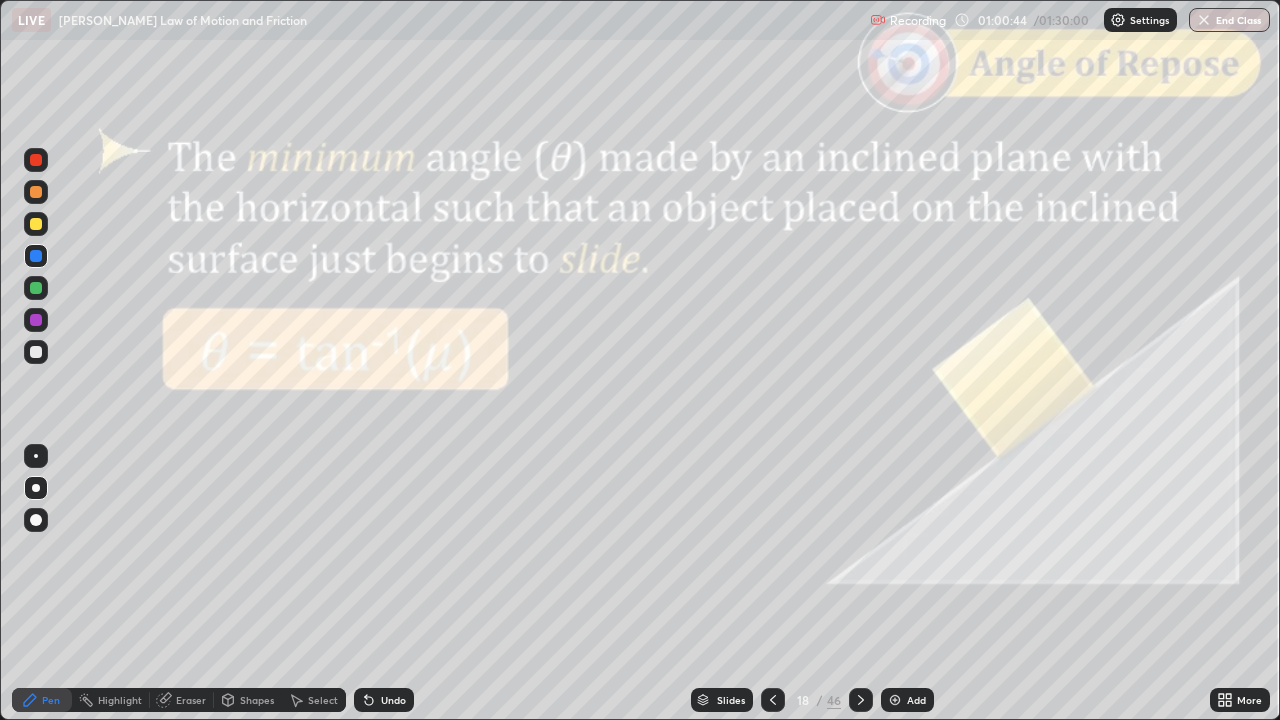 click on "Shapes" at bounding box center (257, 700) 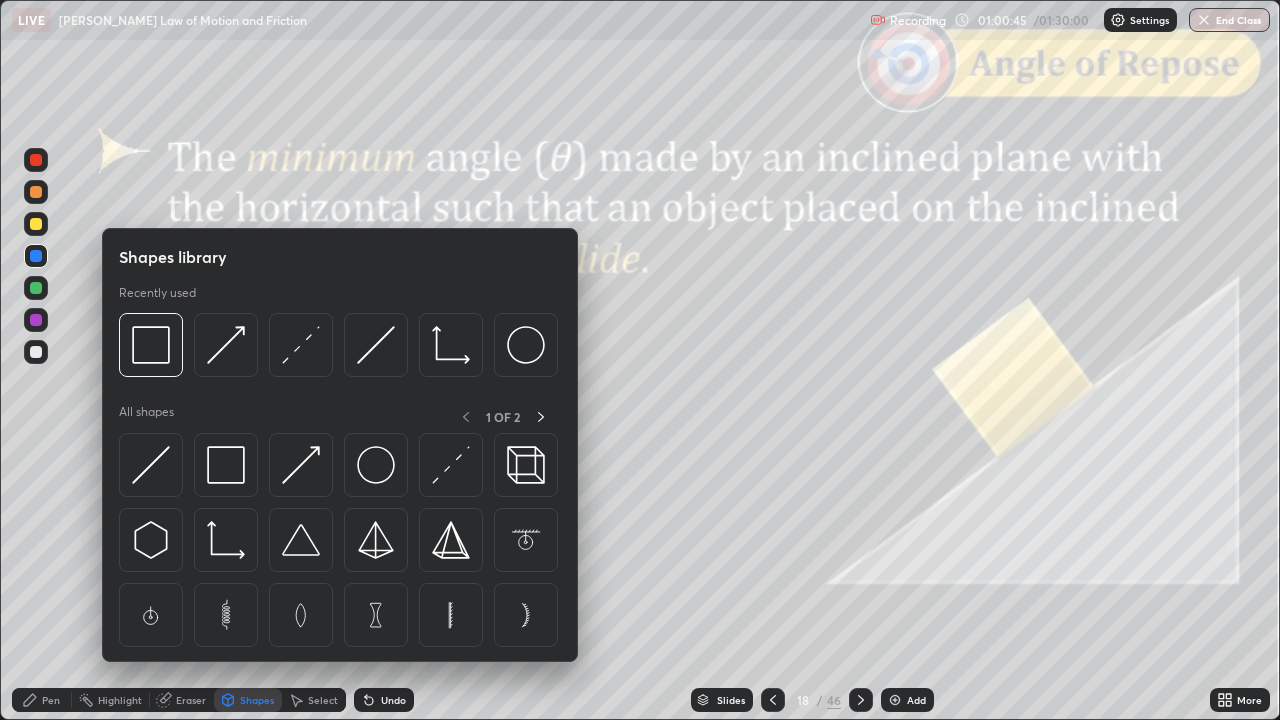 click at bounding box center (36, 160) 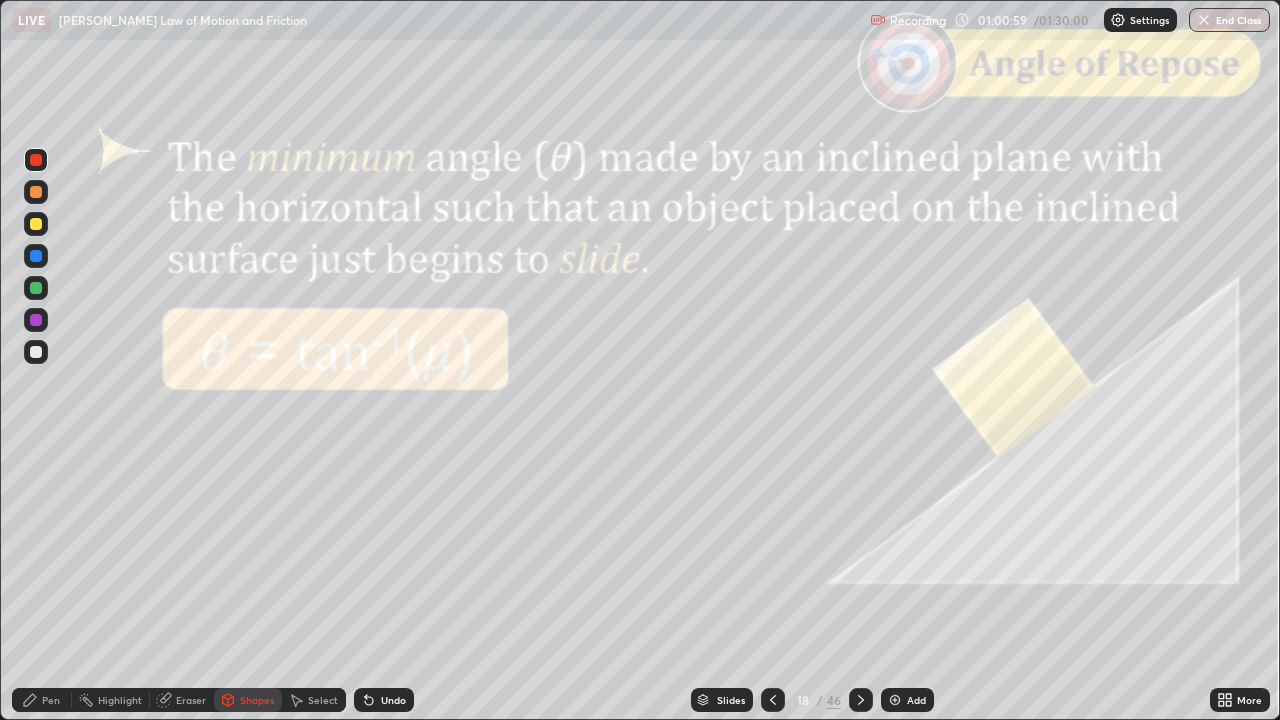 click 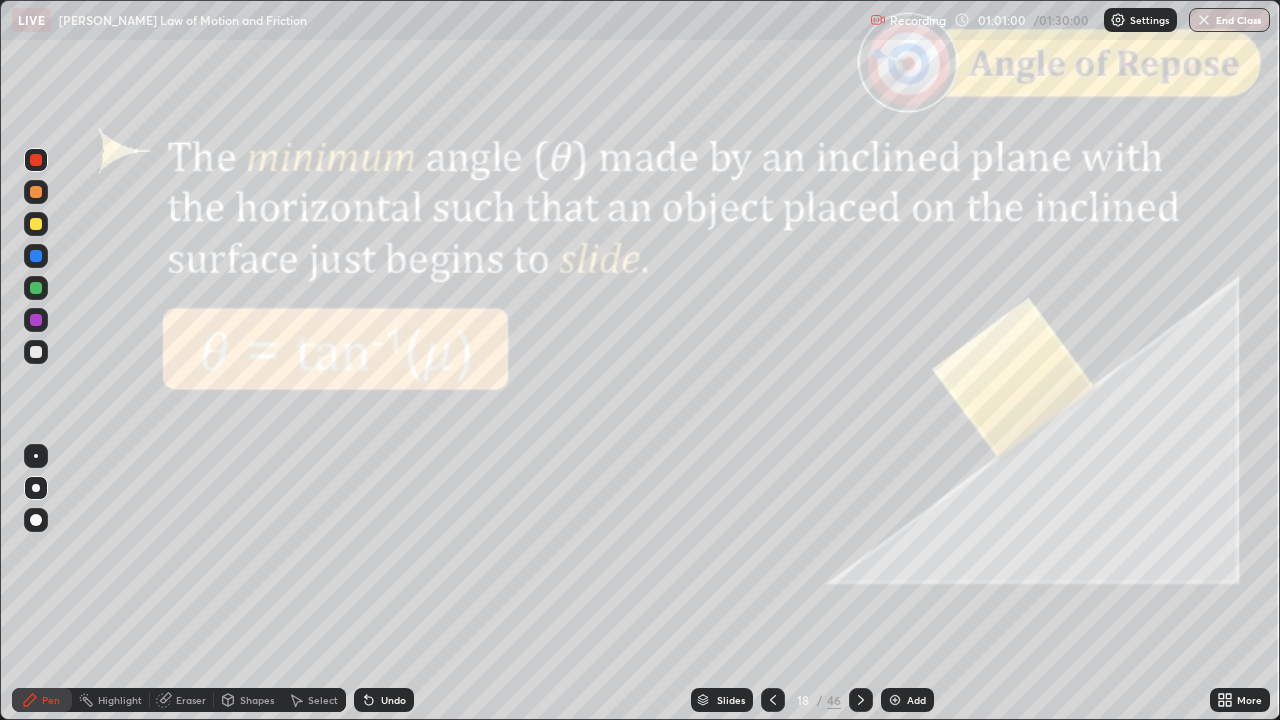 click at bounding box center (36, 288) 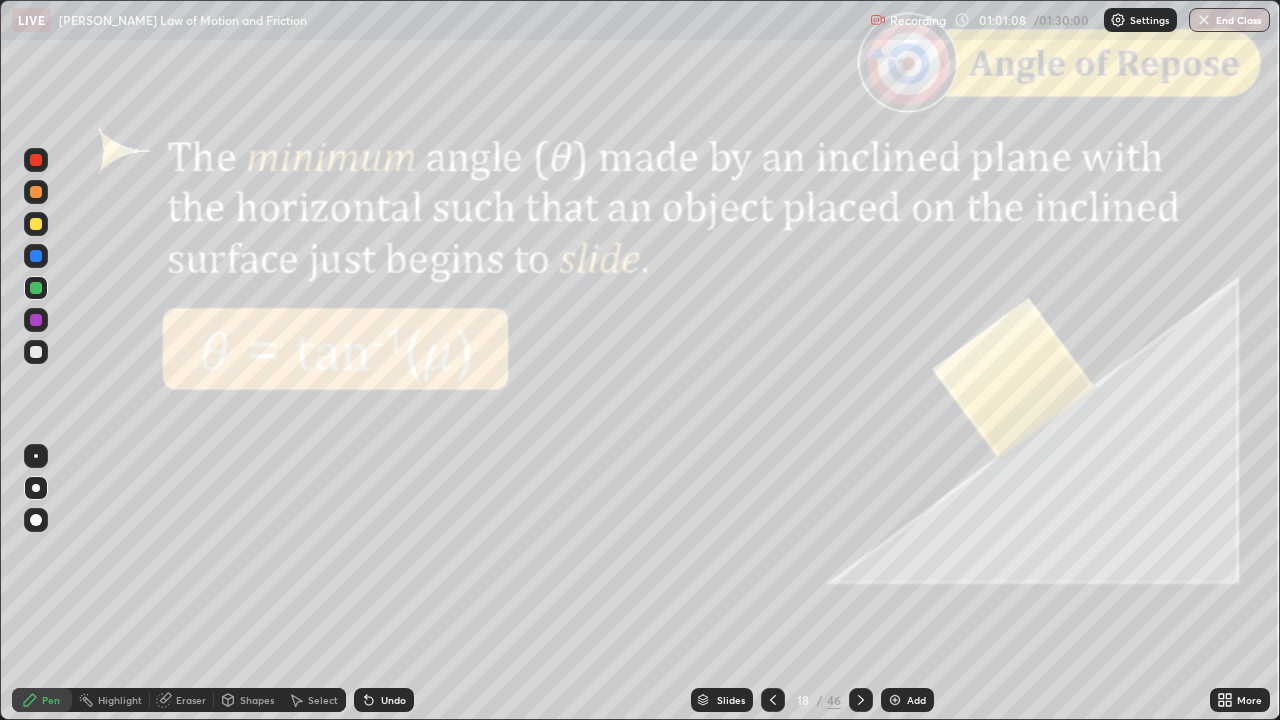 click on "Shapes" at bounding box center (257, 700) 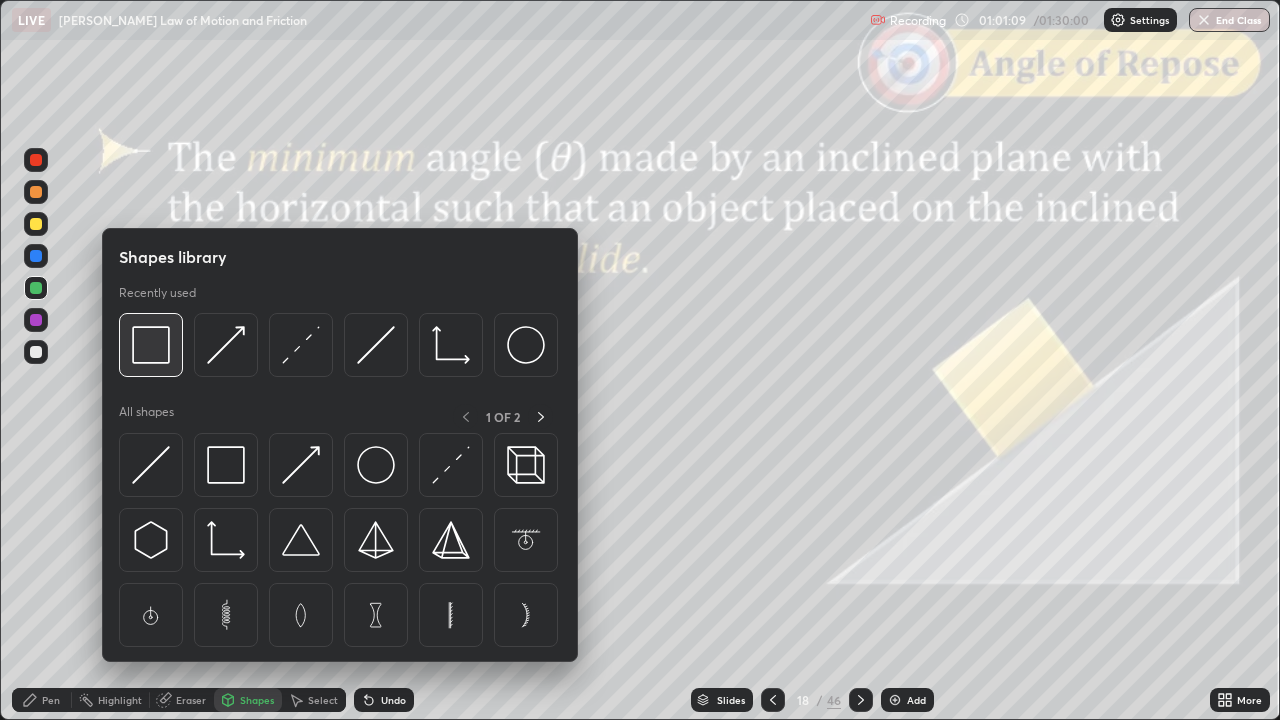 click at bounding box center (151, 345) 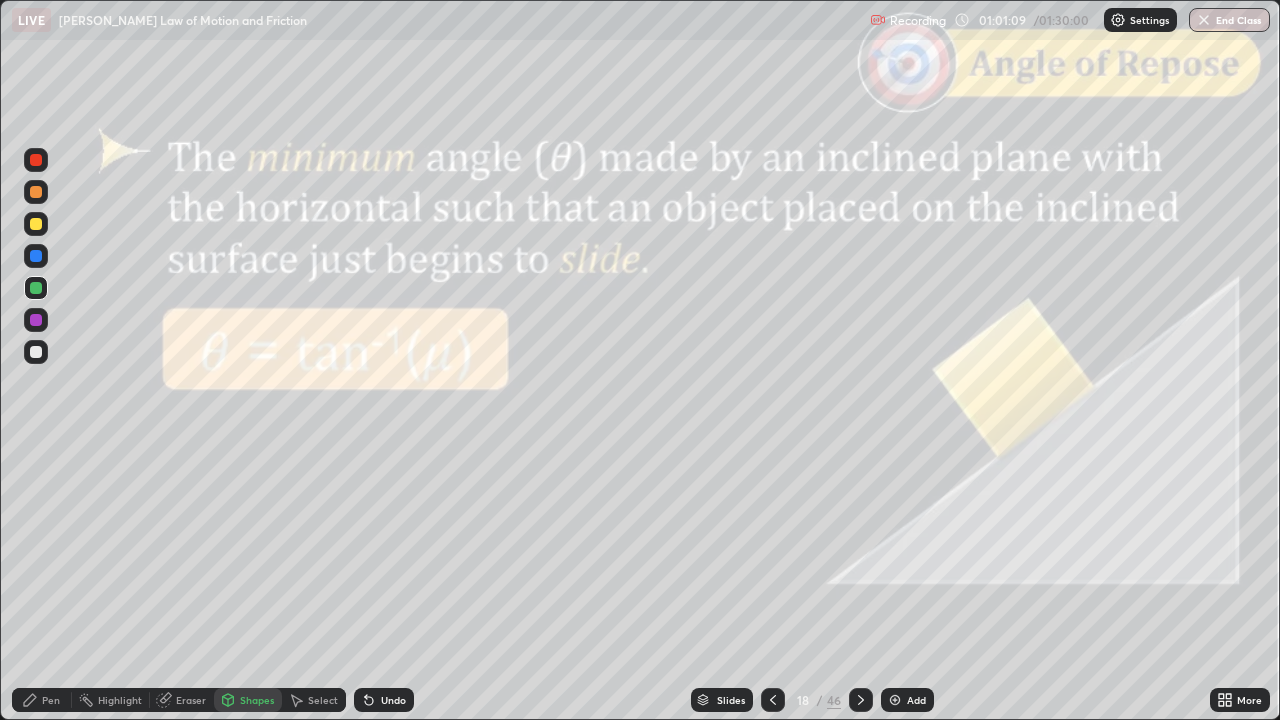 click at bounding box center (36, 160) 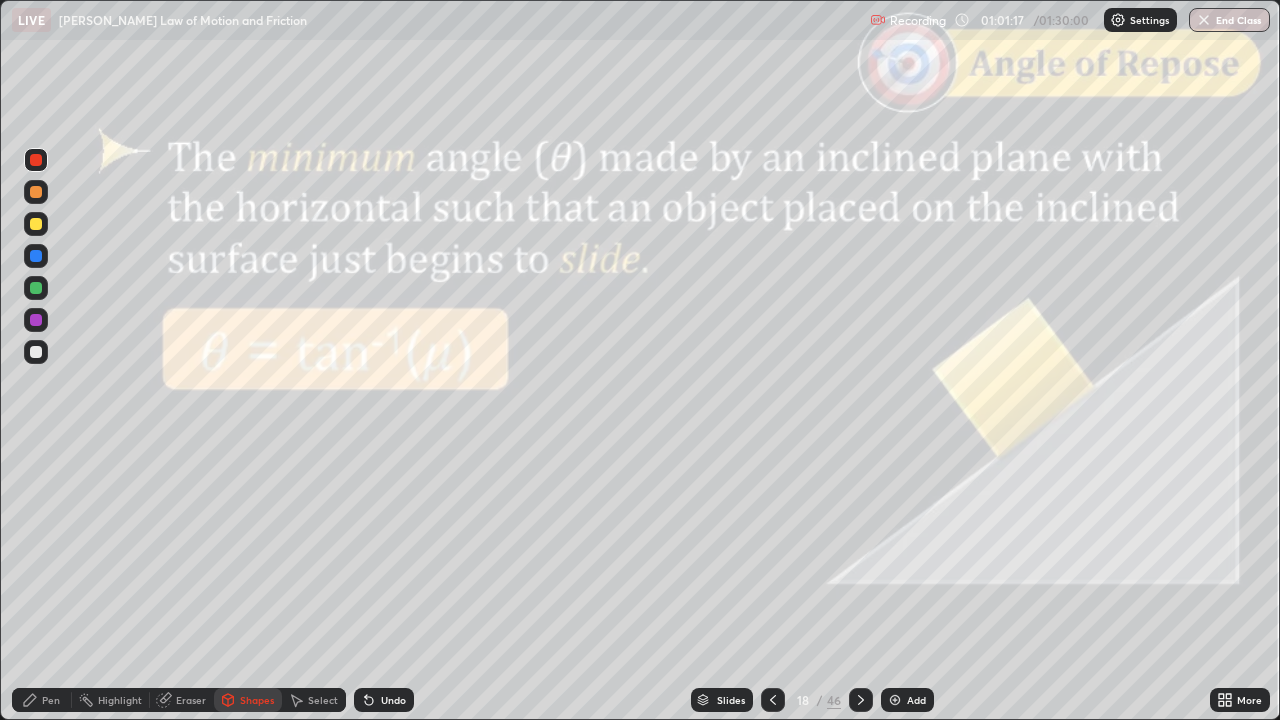 click 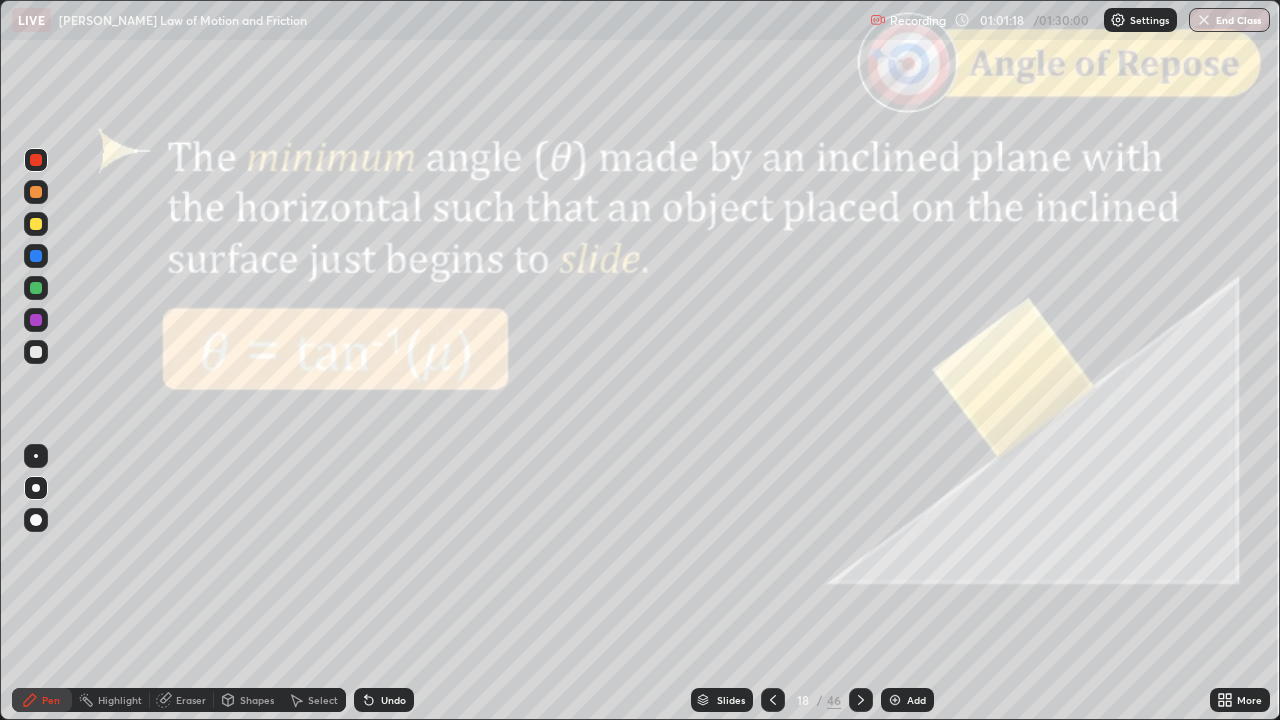 click at bounding box center [36, 320] 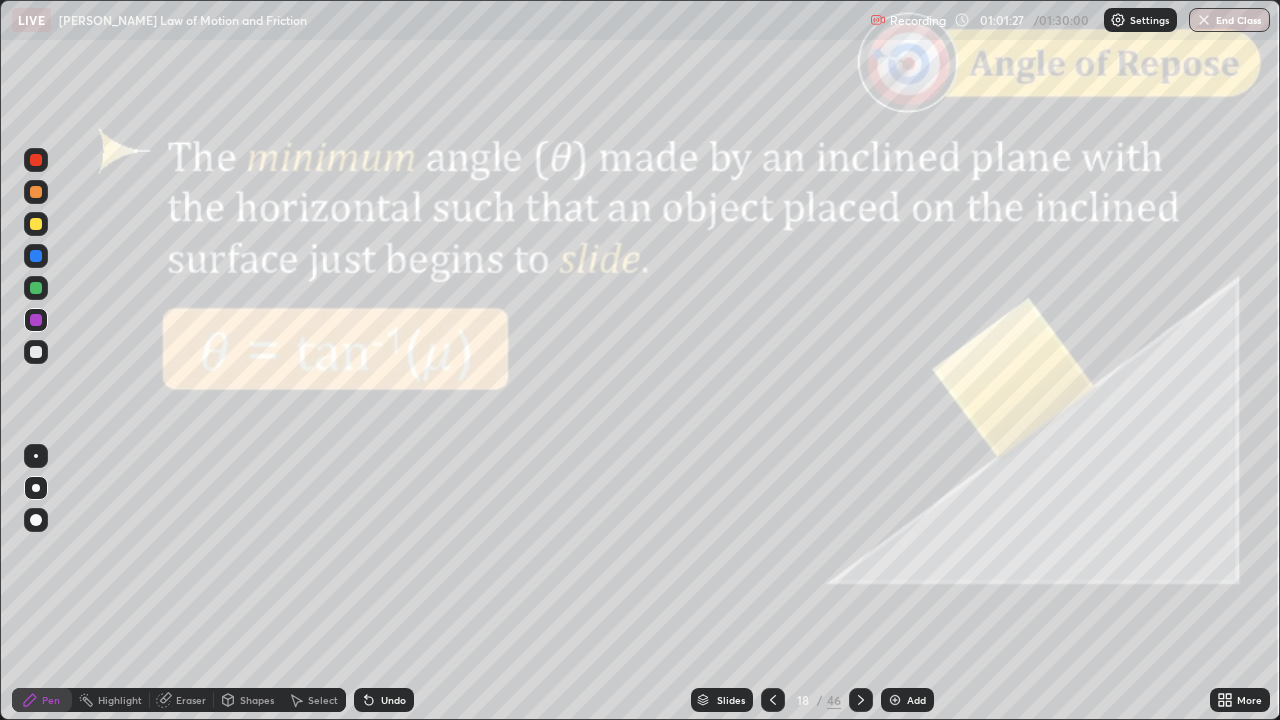 click on "Shapes" at bounding box center [248, 700] 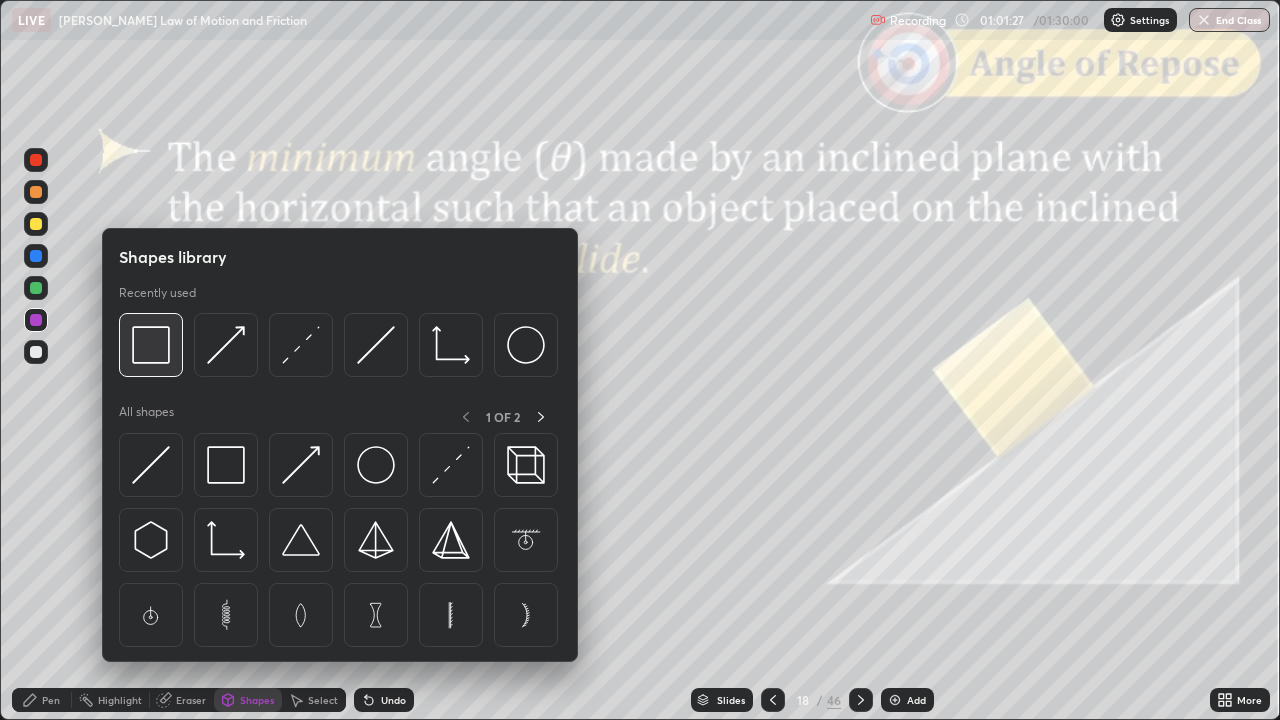 click at bounding box center [151, 345] 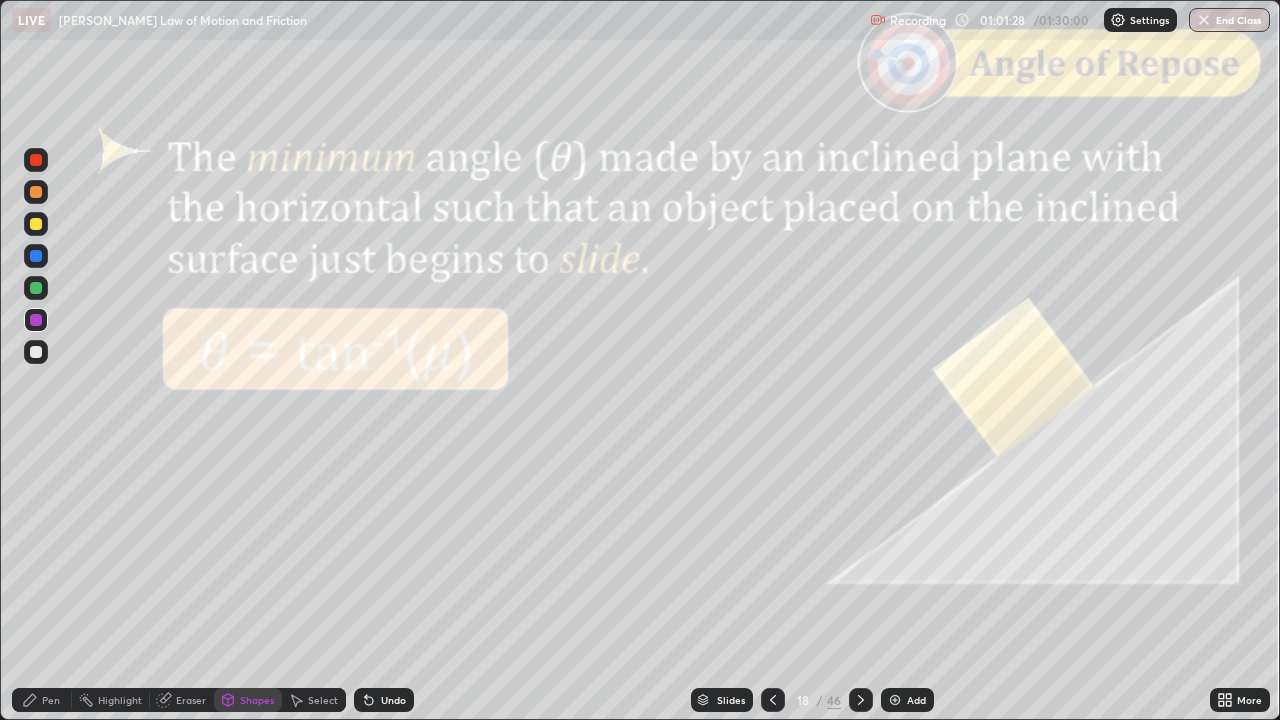 click at bounding box center [36, 160] 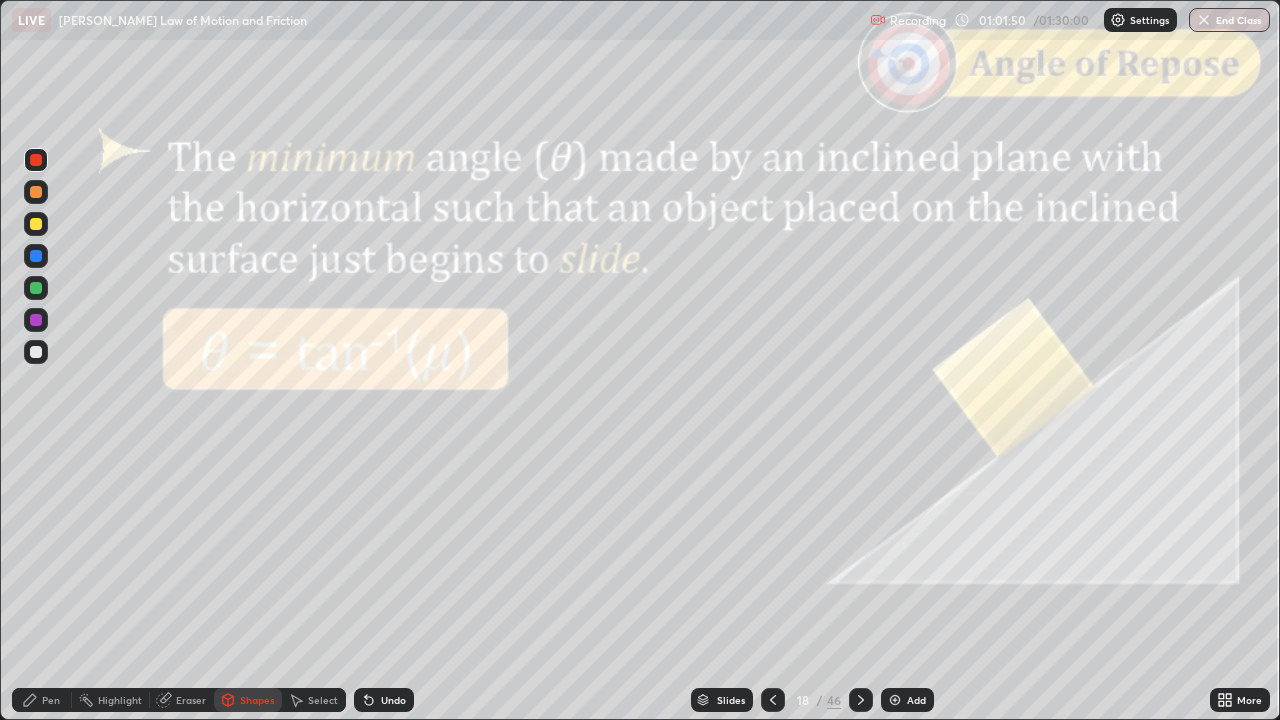 click on "Slides" at bounding box center (731, 700) 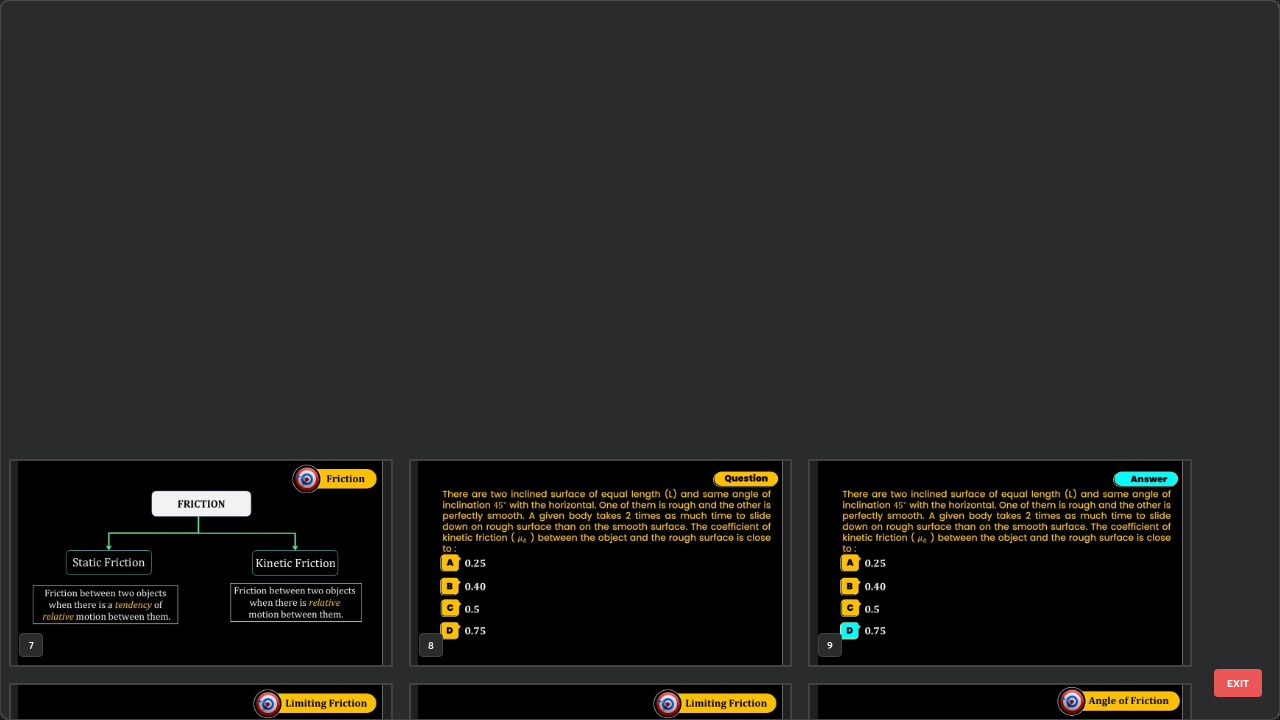 scroll, scrollTop: 630, scrollLeft: 0, axis: vertical 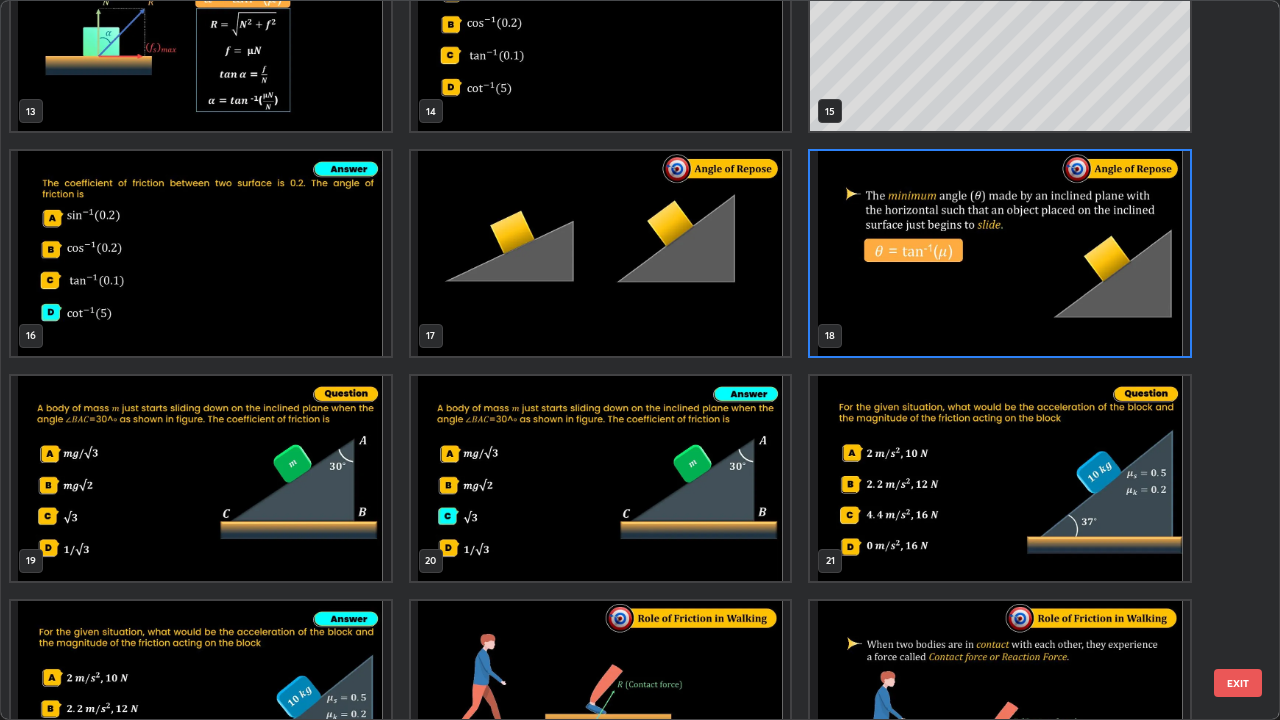 click at bounding box center [1000, 478] 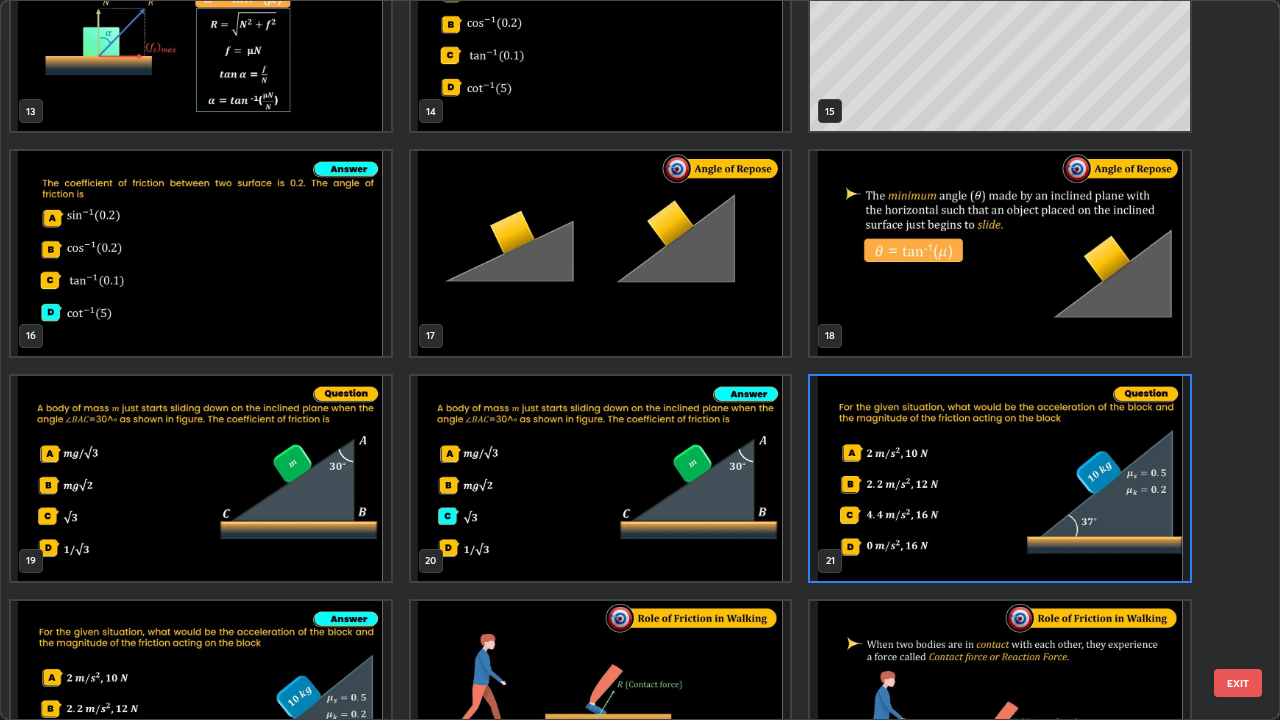 click on "EXIT" at bounding box center [1238, 683] 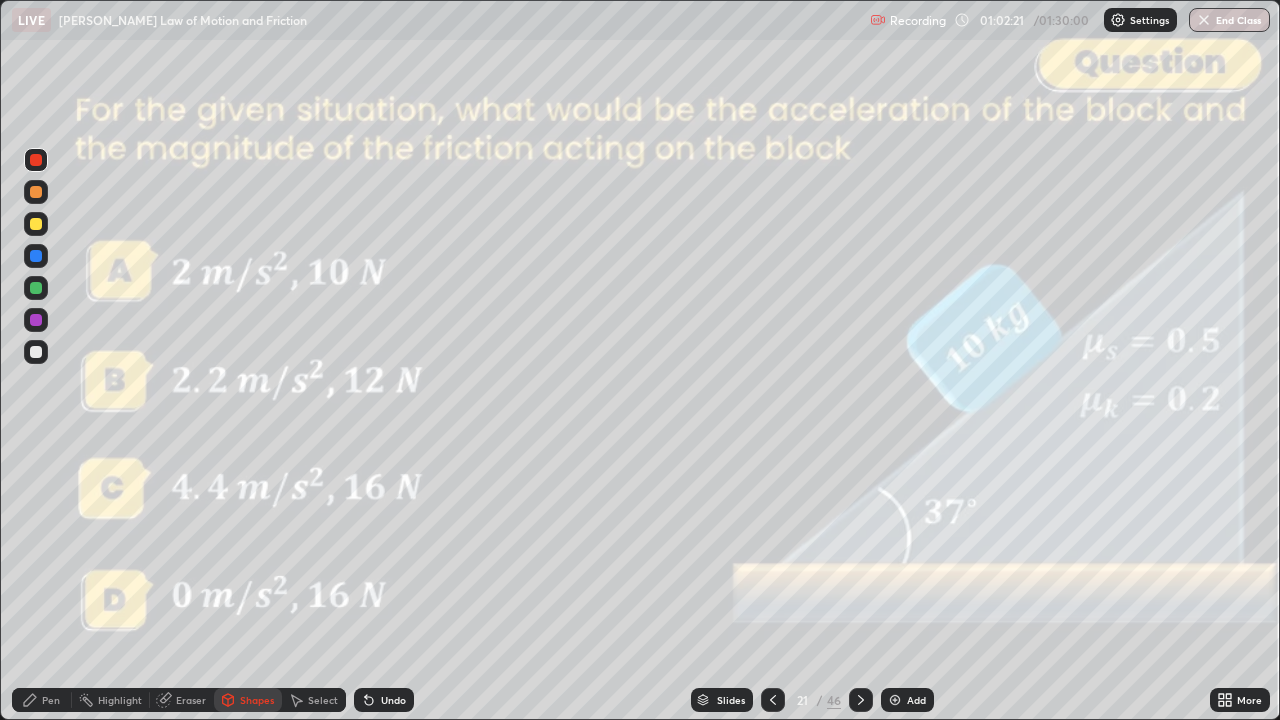 click at bounding box center [36, 224] 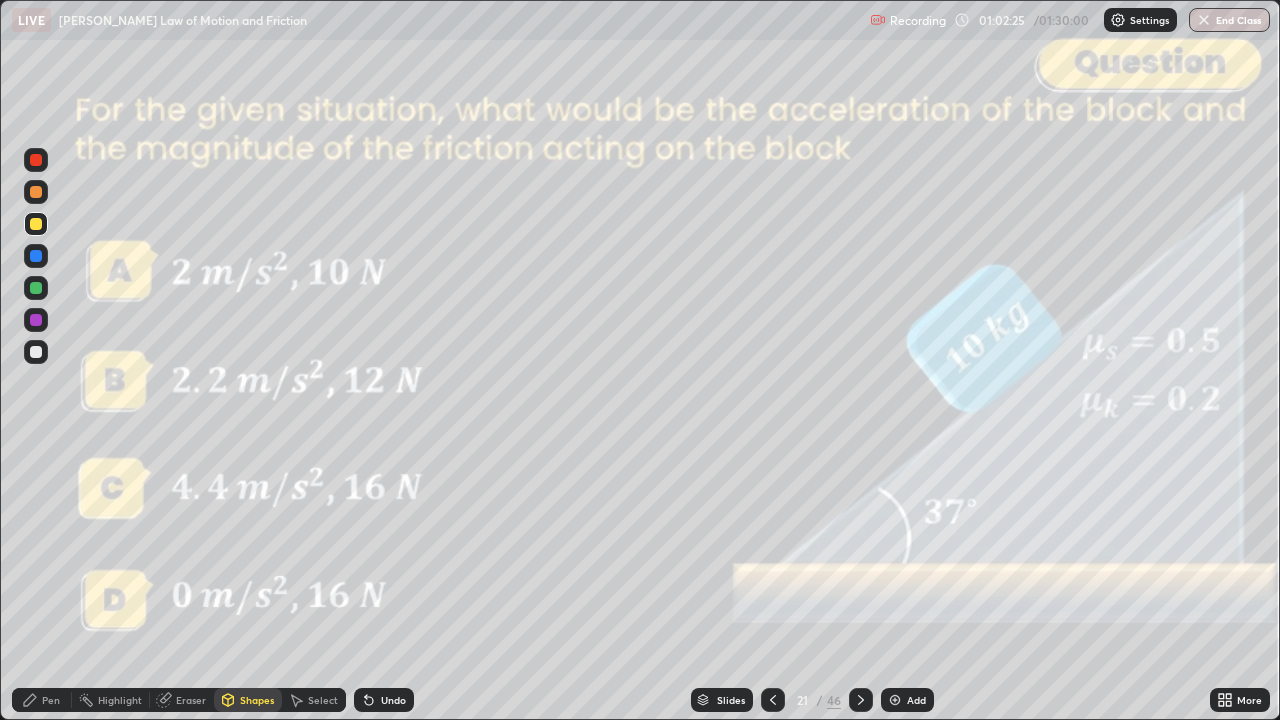 click on "Undo" at bounding box center (384, 700) 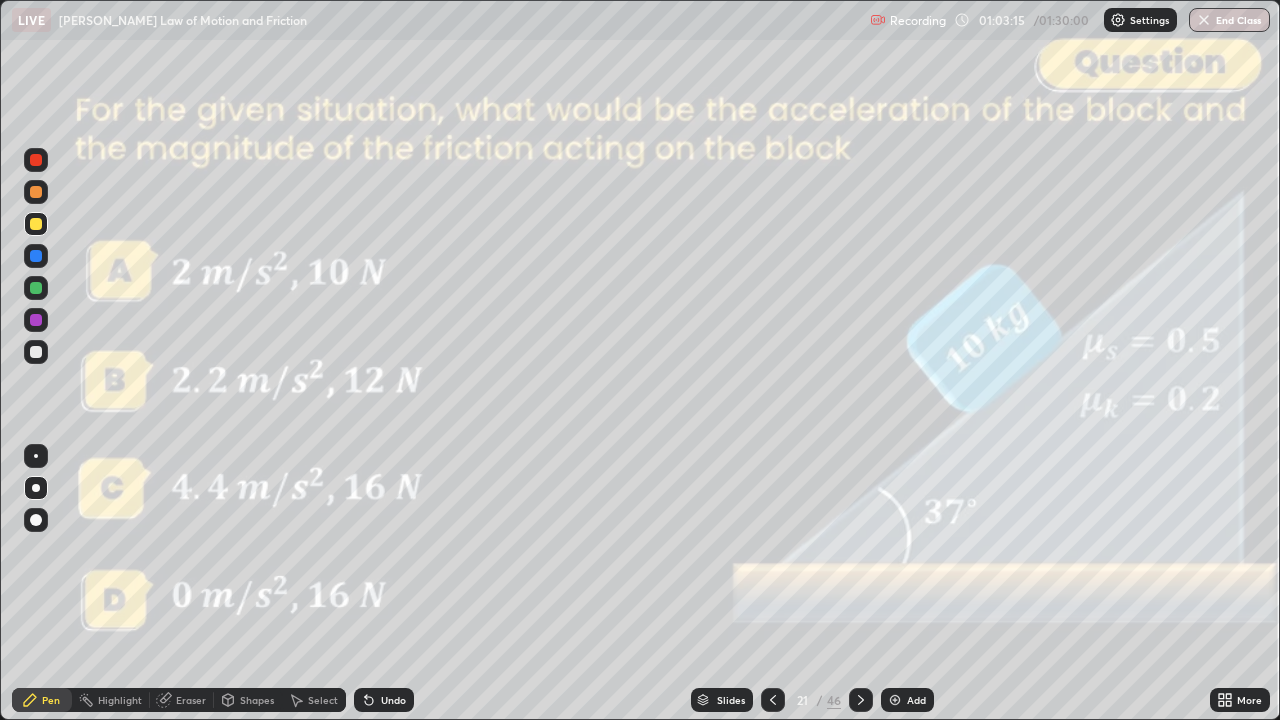 click at bounding box center (36, 288) 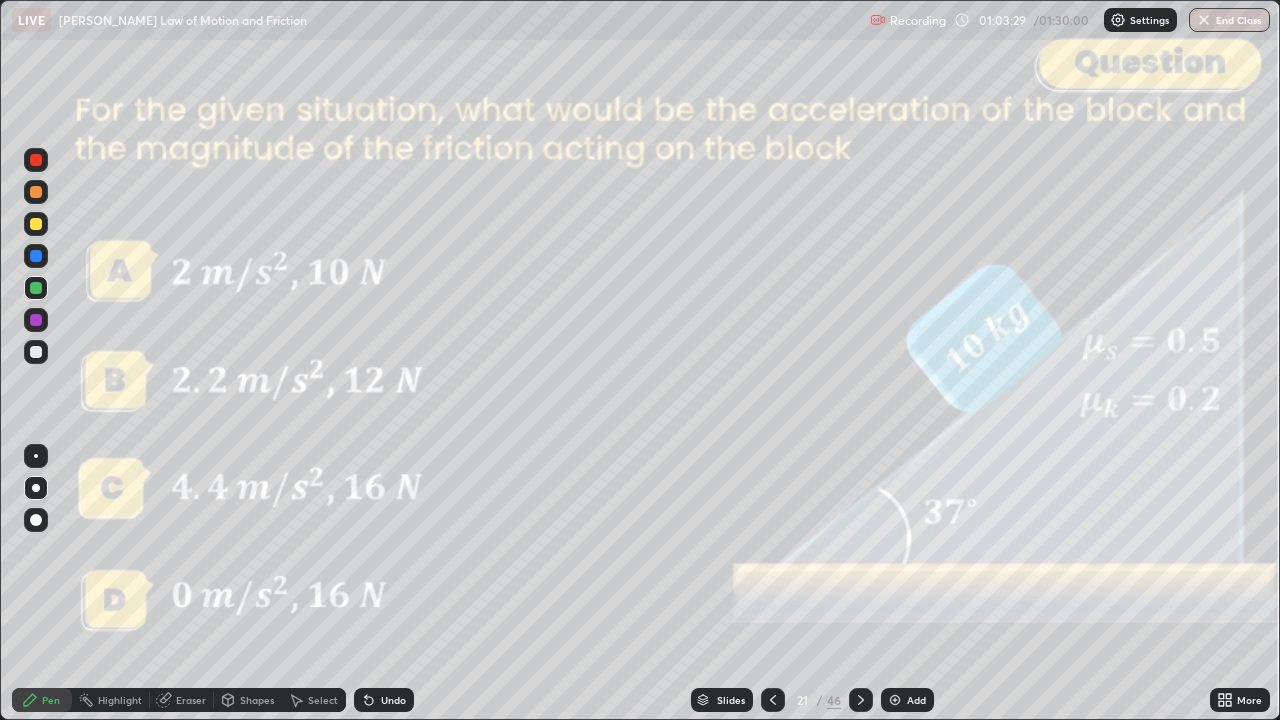 click on "Undo" at bounding box center [393, 700] 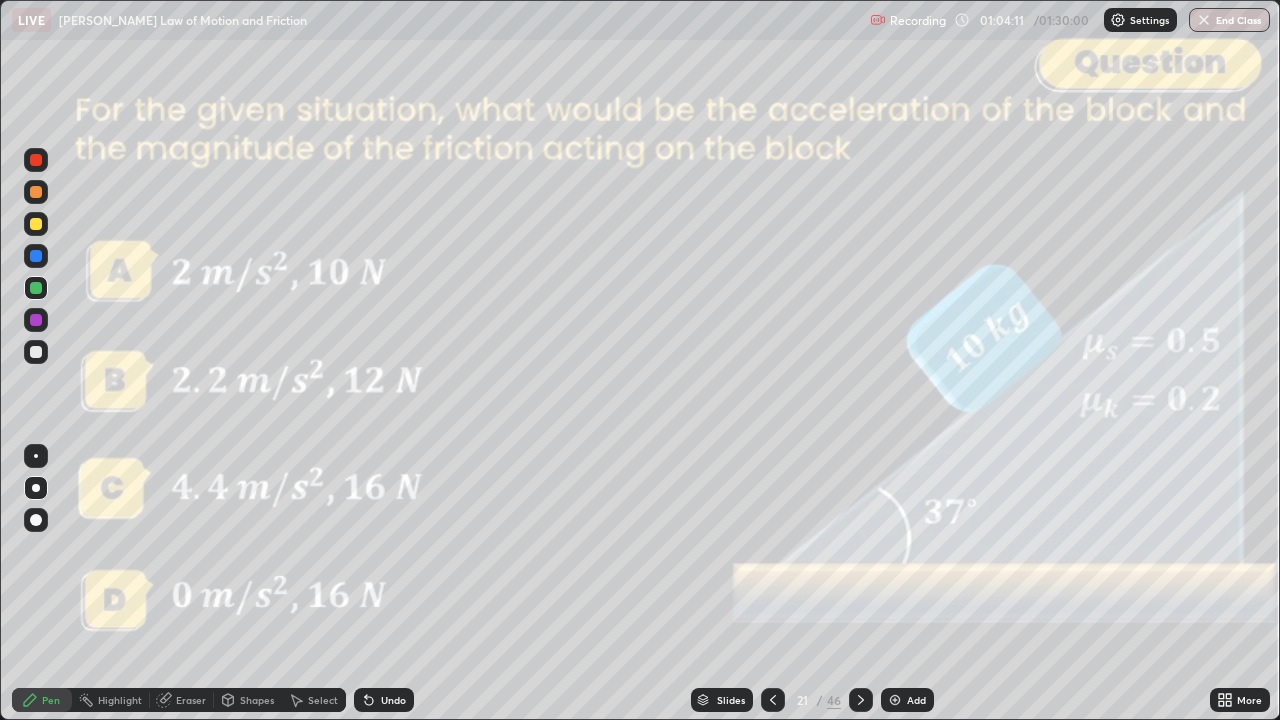 click on "Eraser" at bounding box center (191, 700) 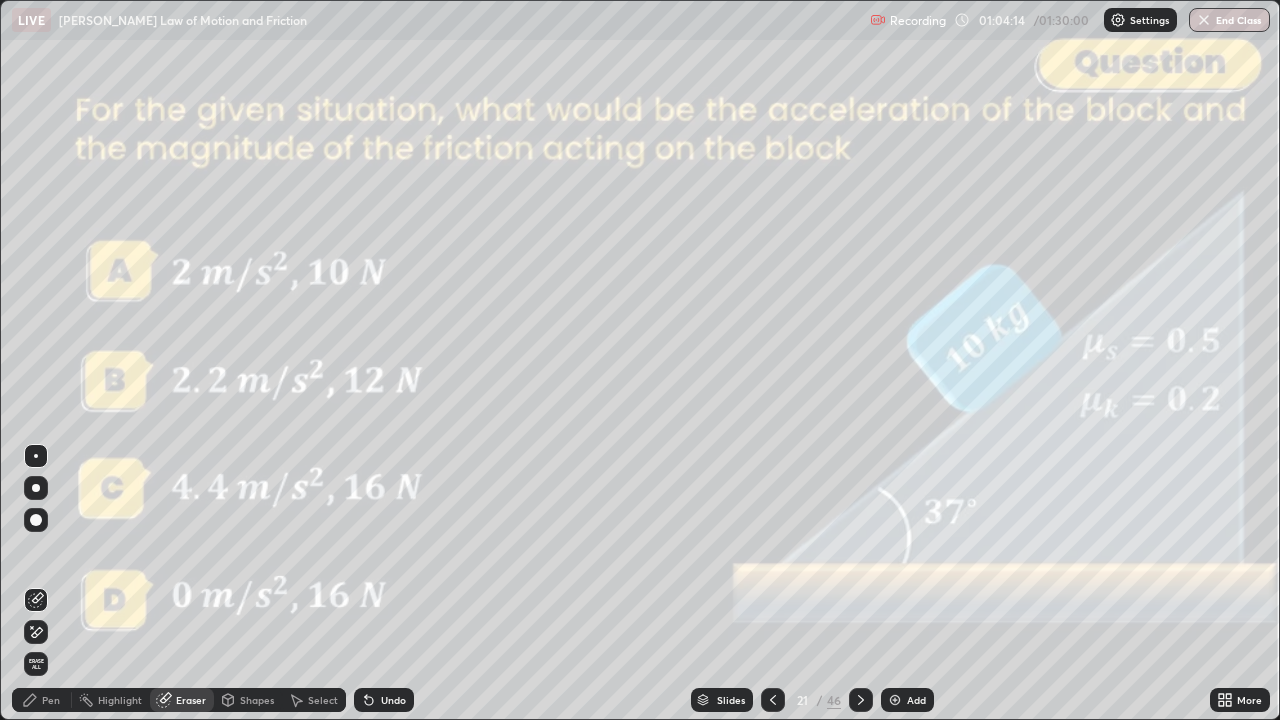 click on "Pen" at bounding box center (42, 700) 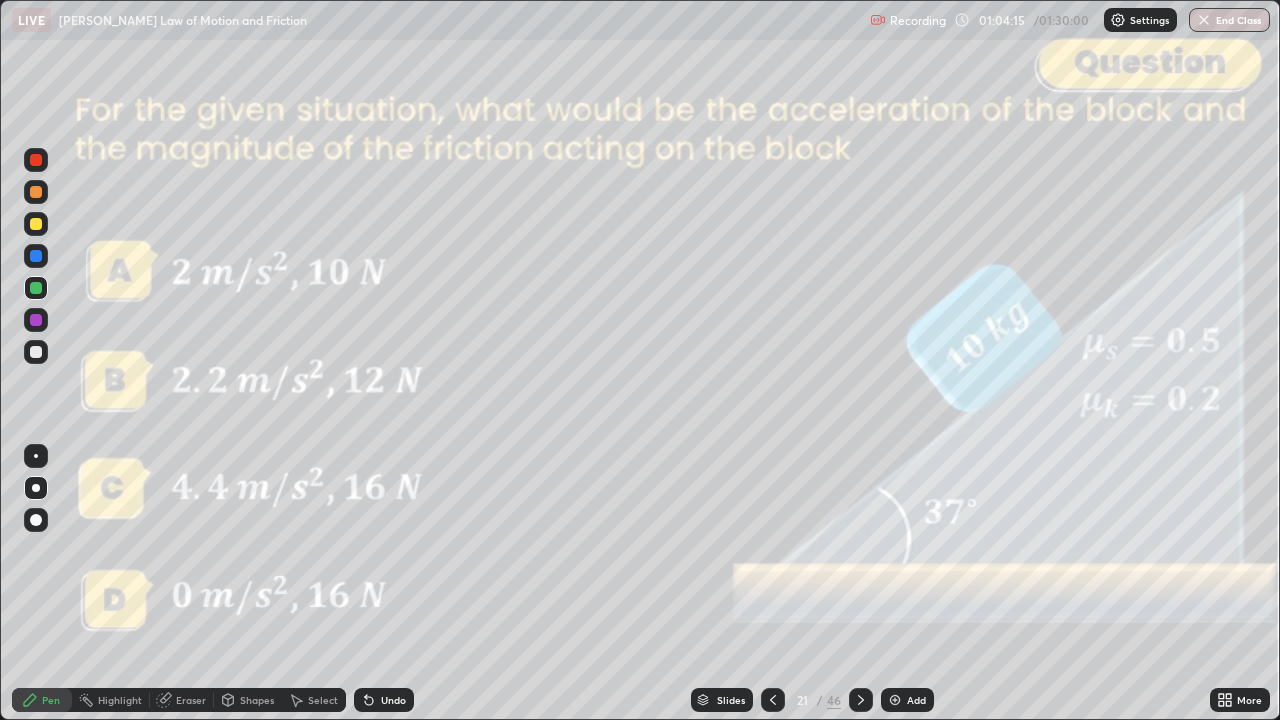 click at bounding box center [36, 224] 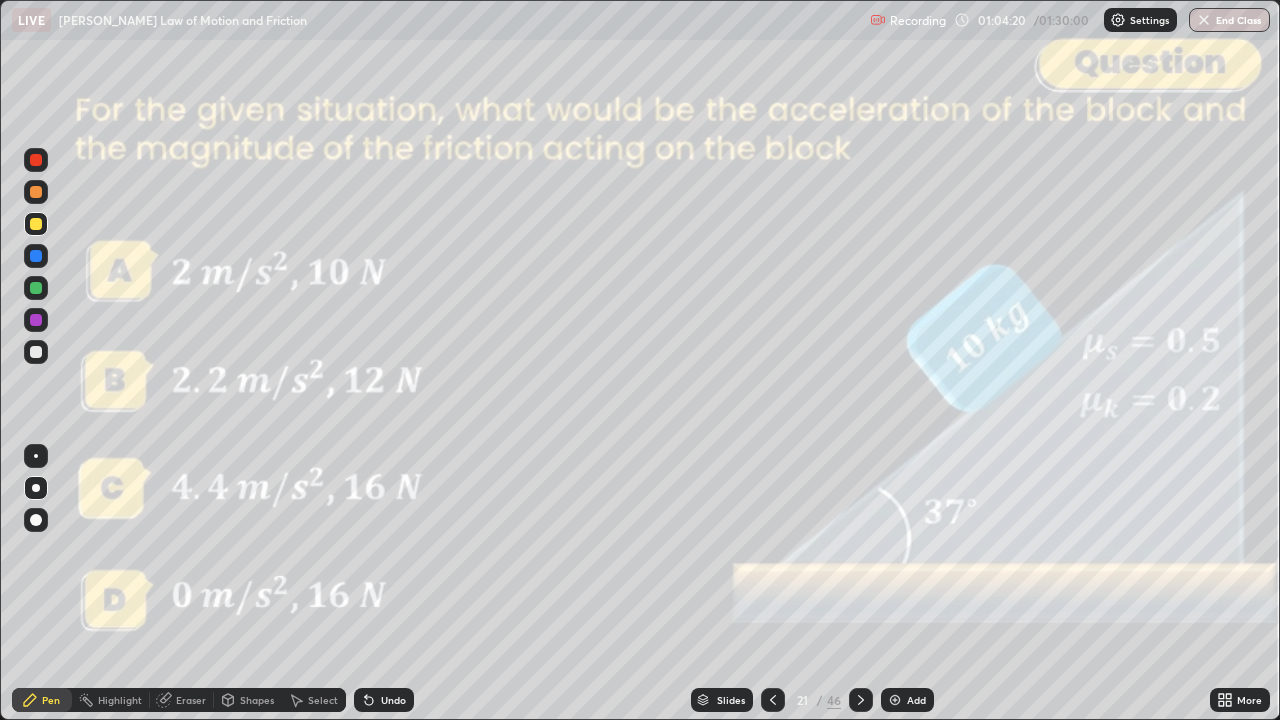 click on "Eraser" at bounding box center [191, 700] 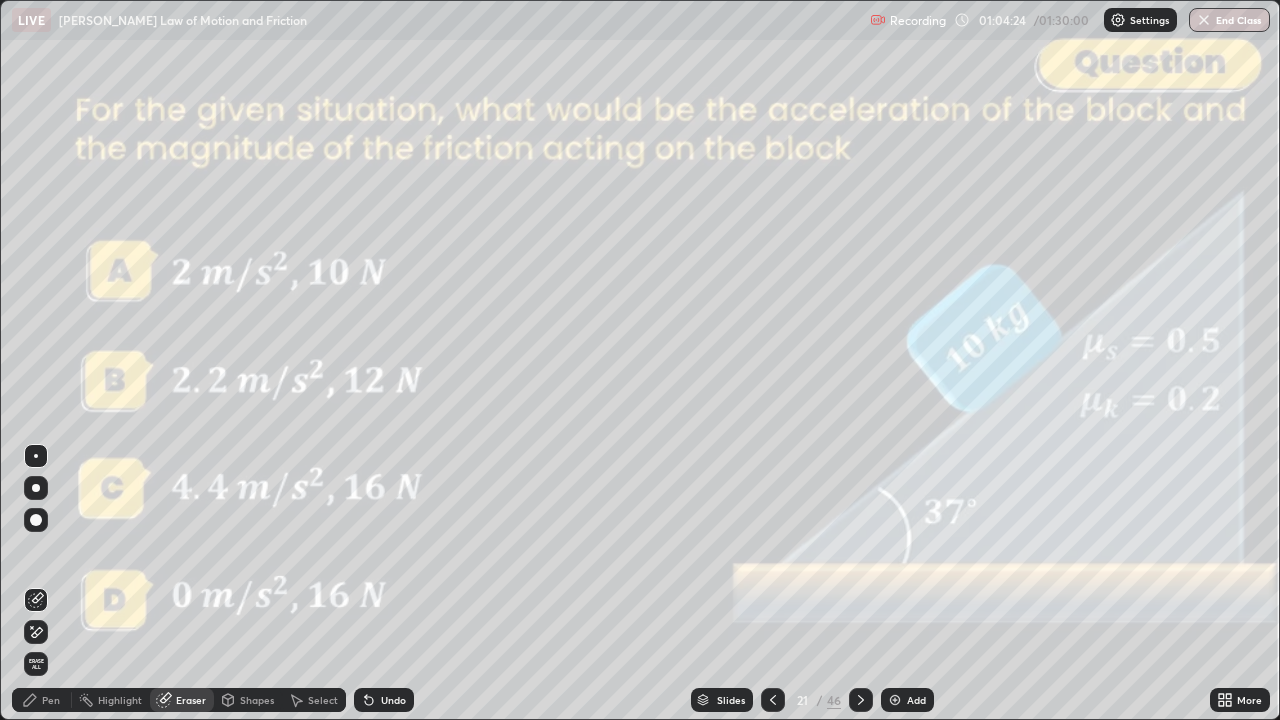 click on "Pen" at bounding box center [51, 700] 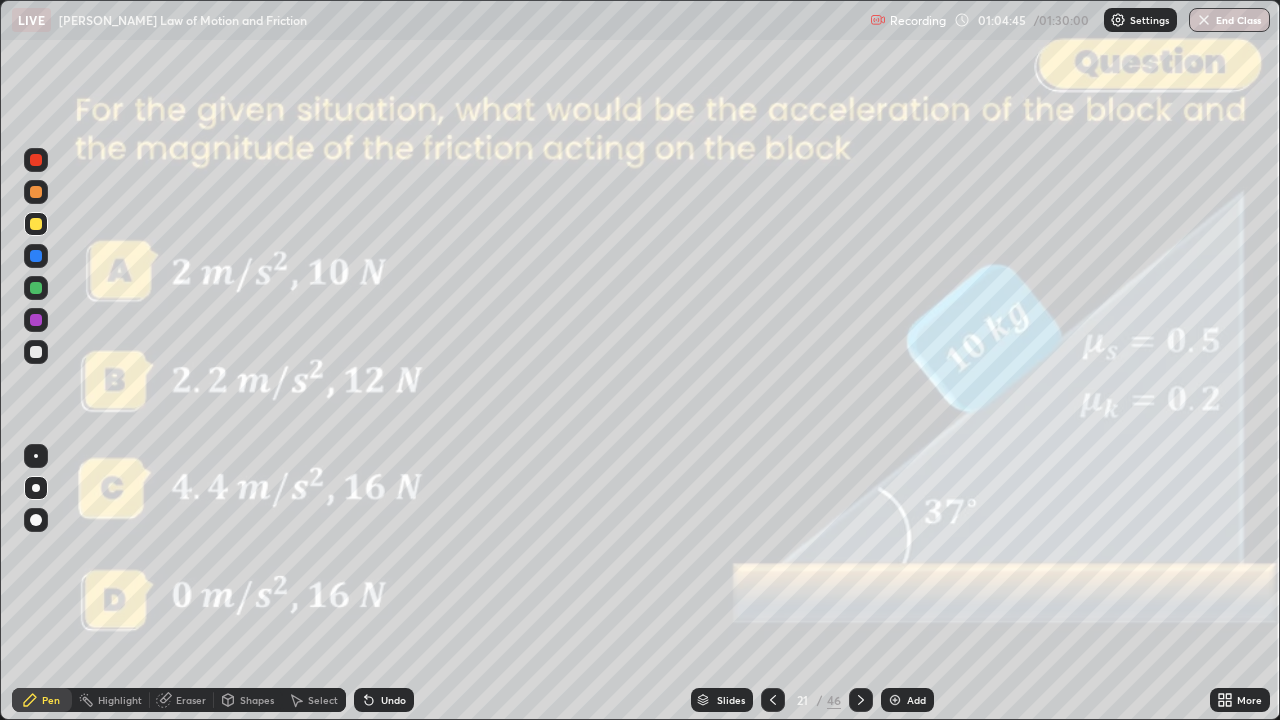 click at bounding box center [773, 700] 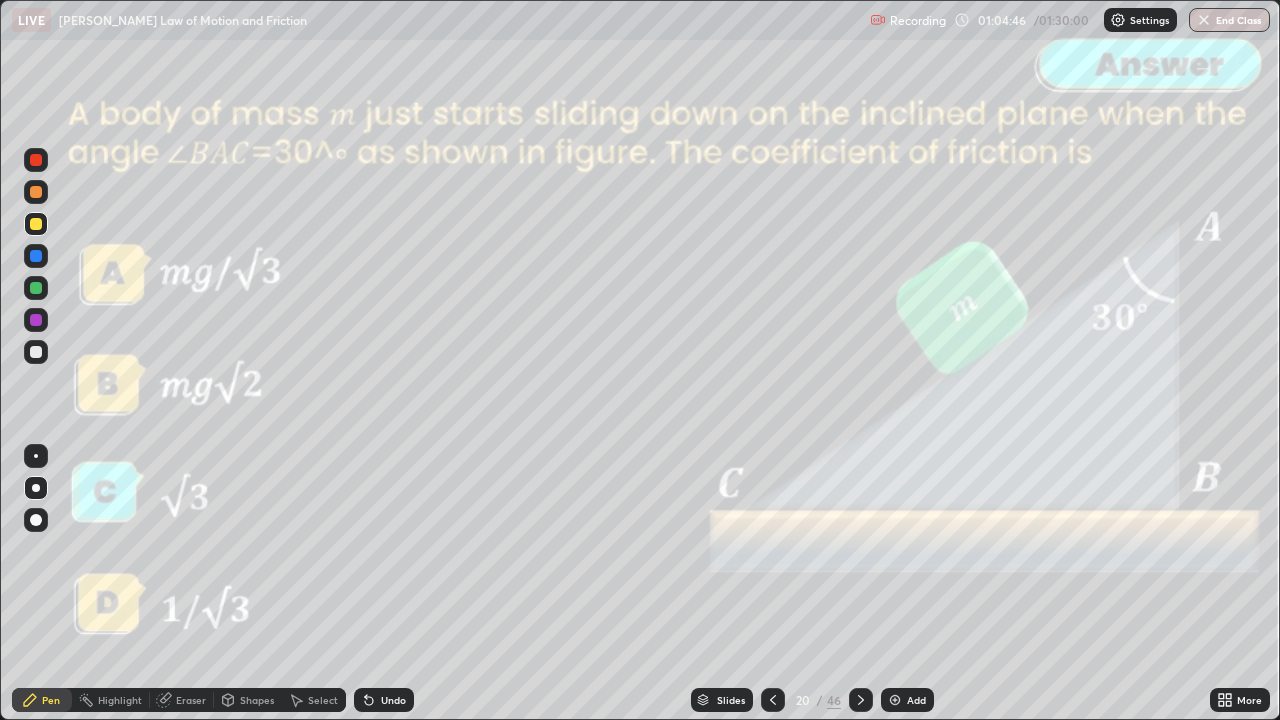 click 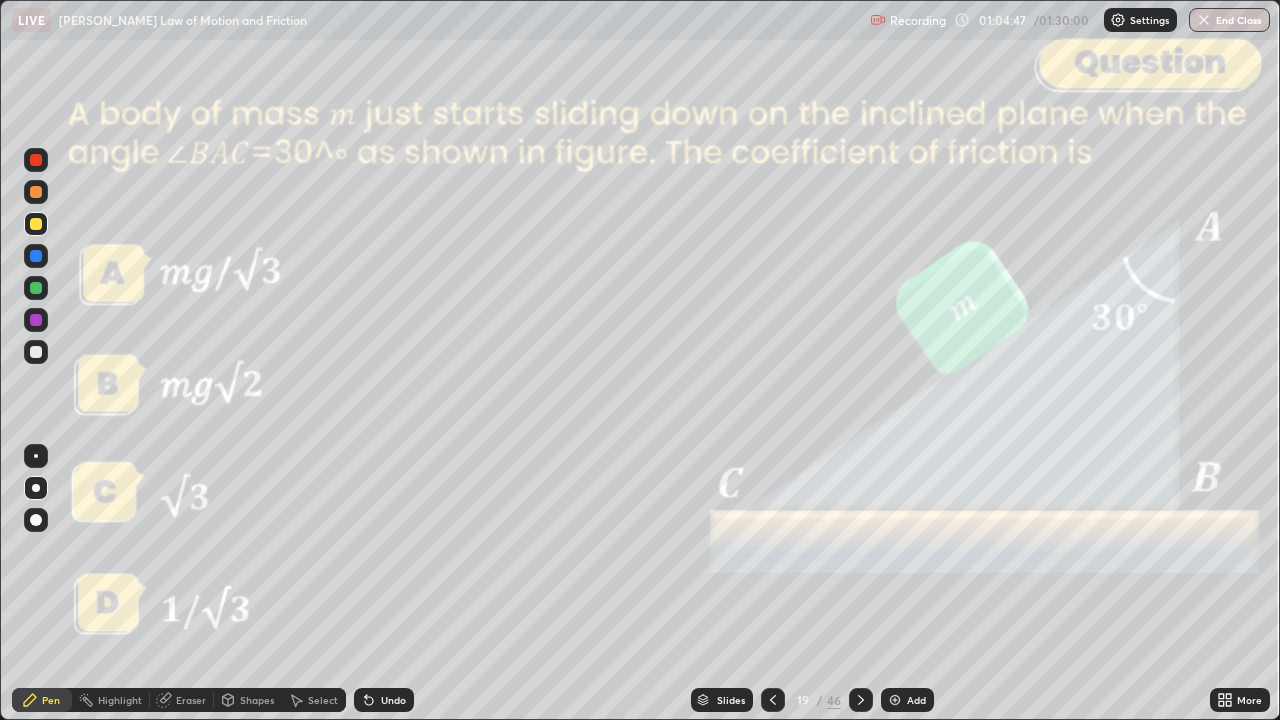 click at bounding box center [773, 700] 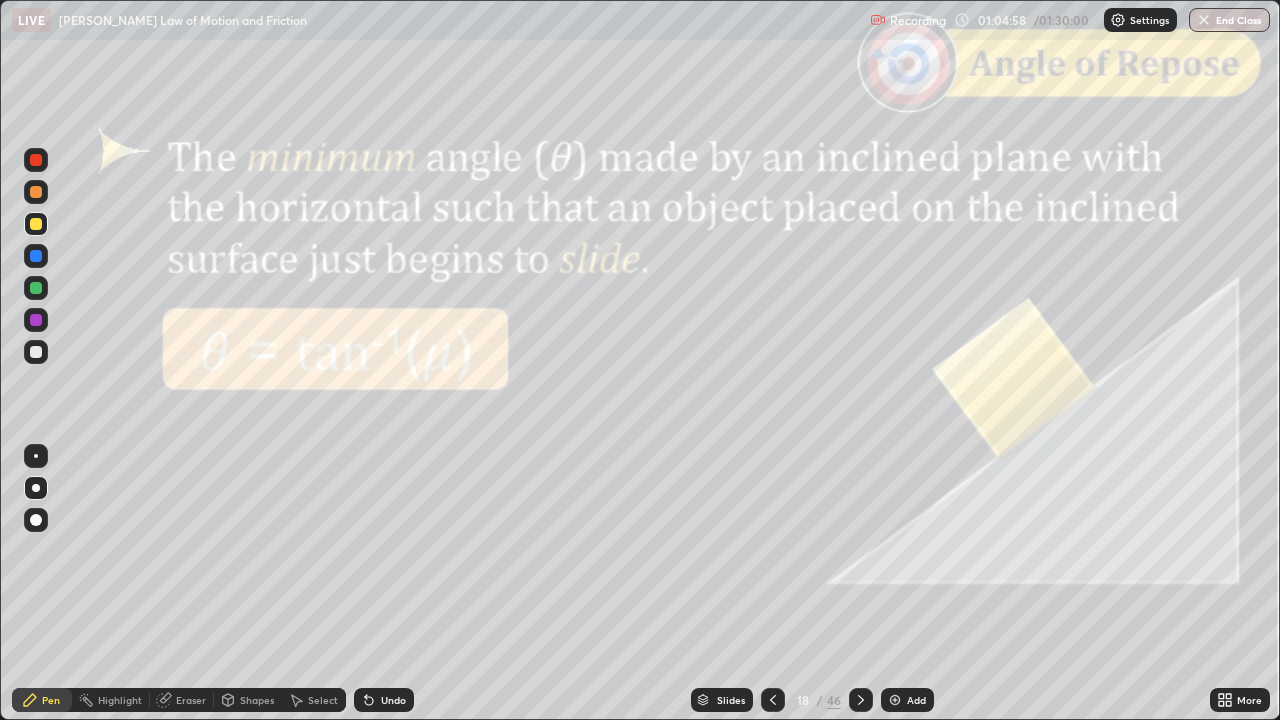 click 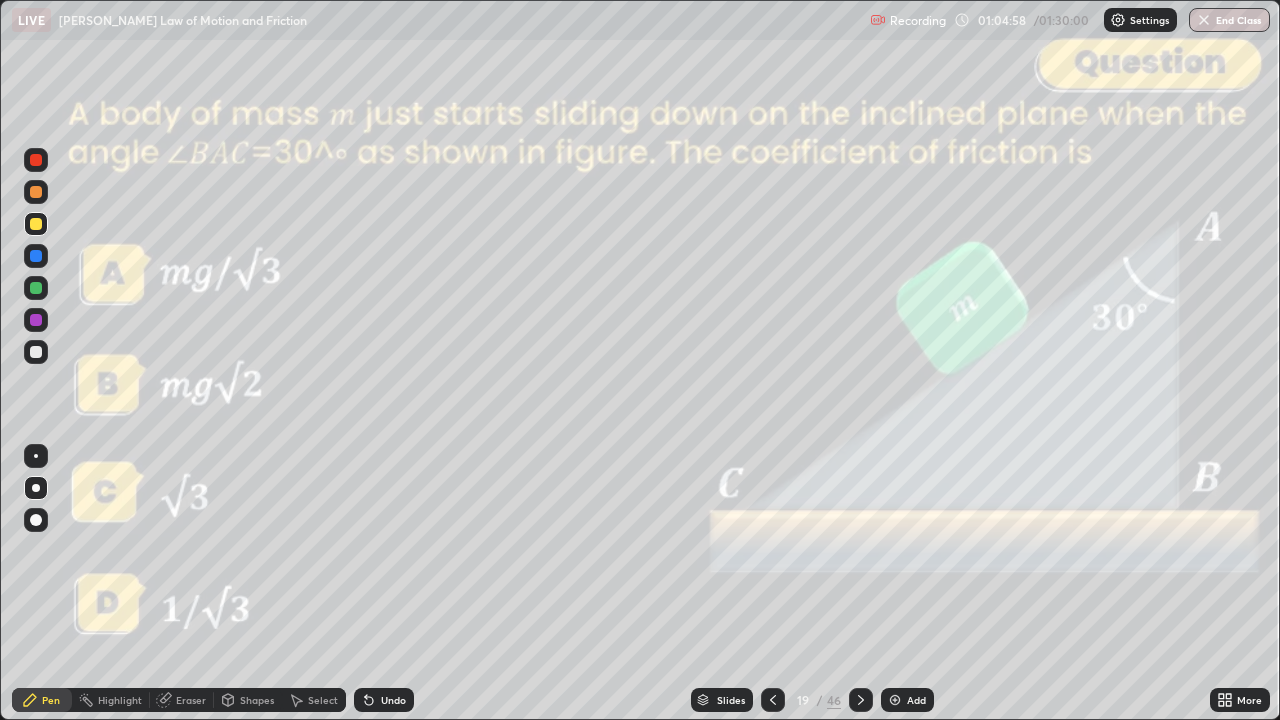 click 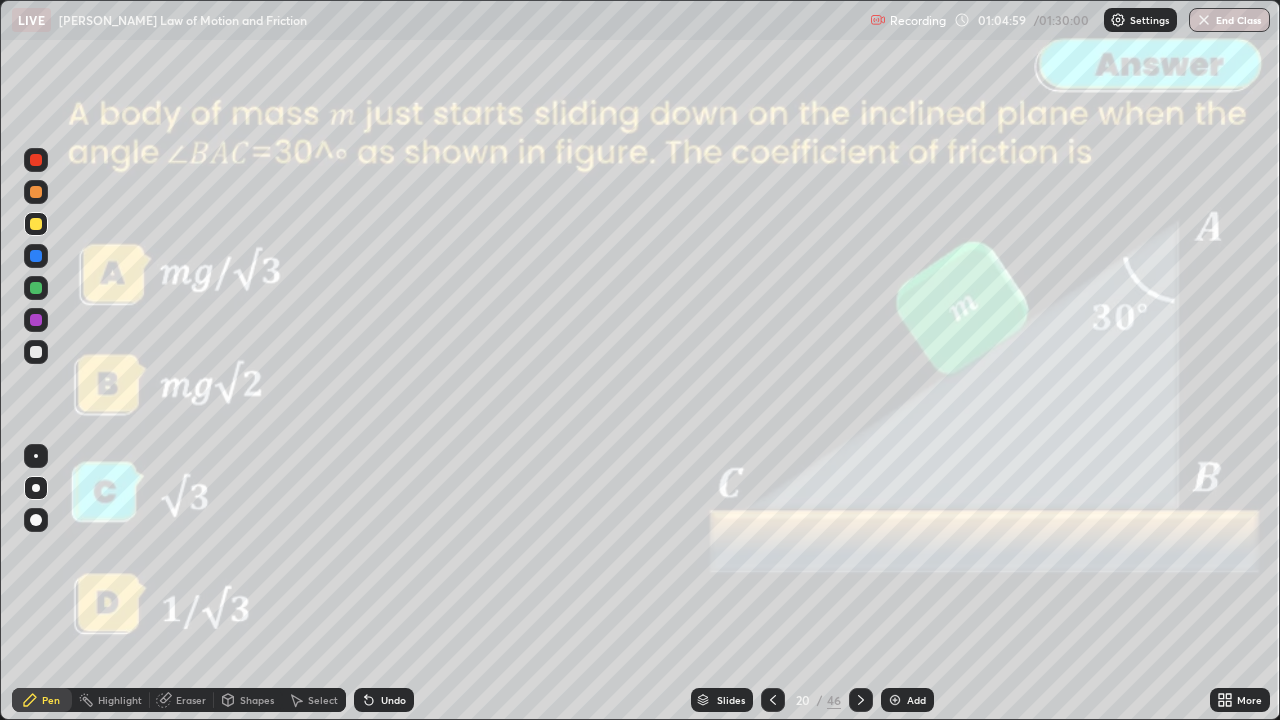 click 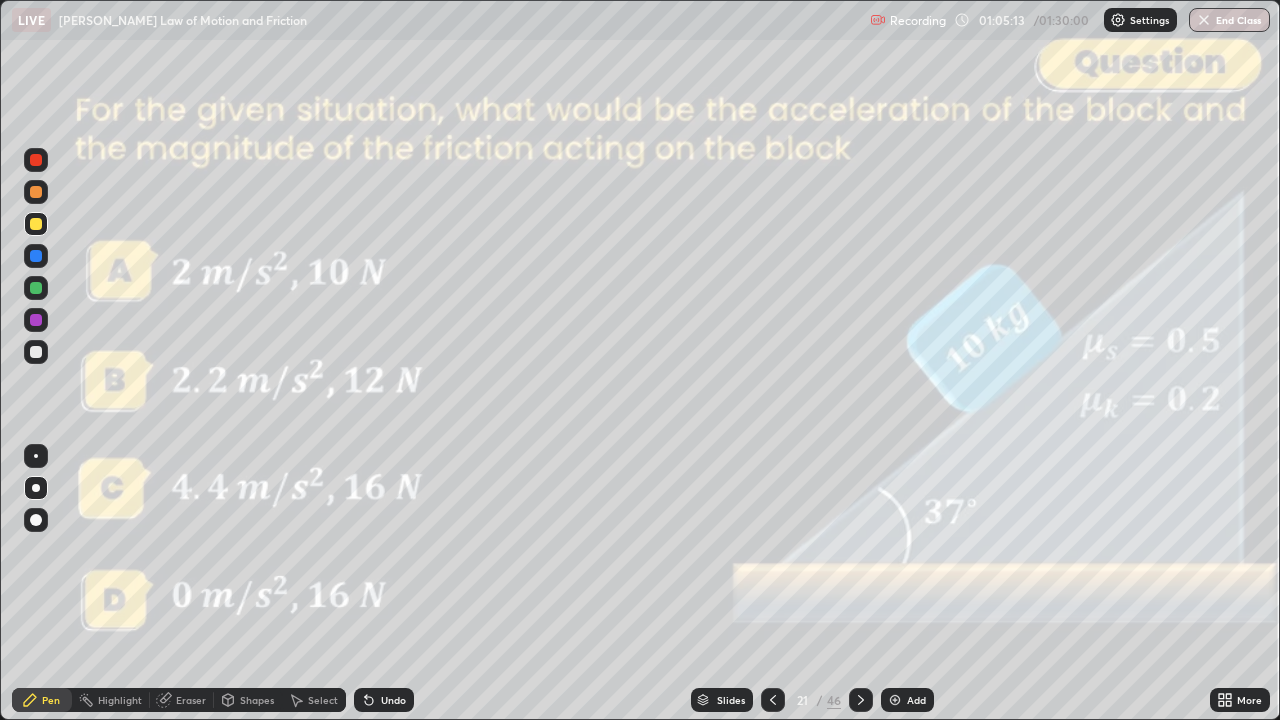 click at bounding box center (861, 700) 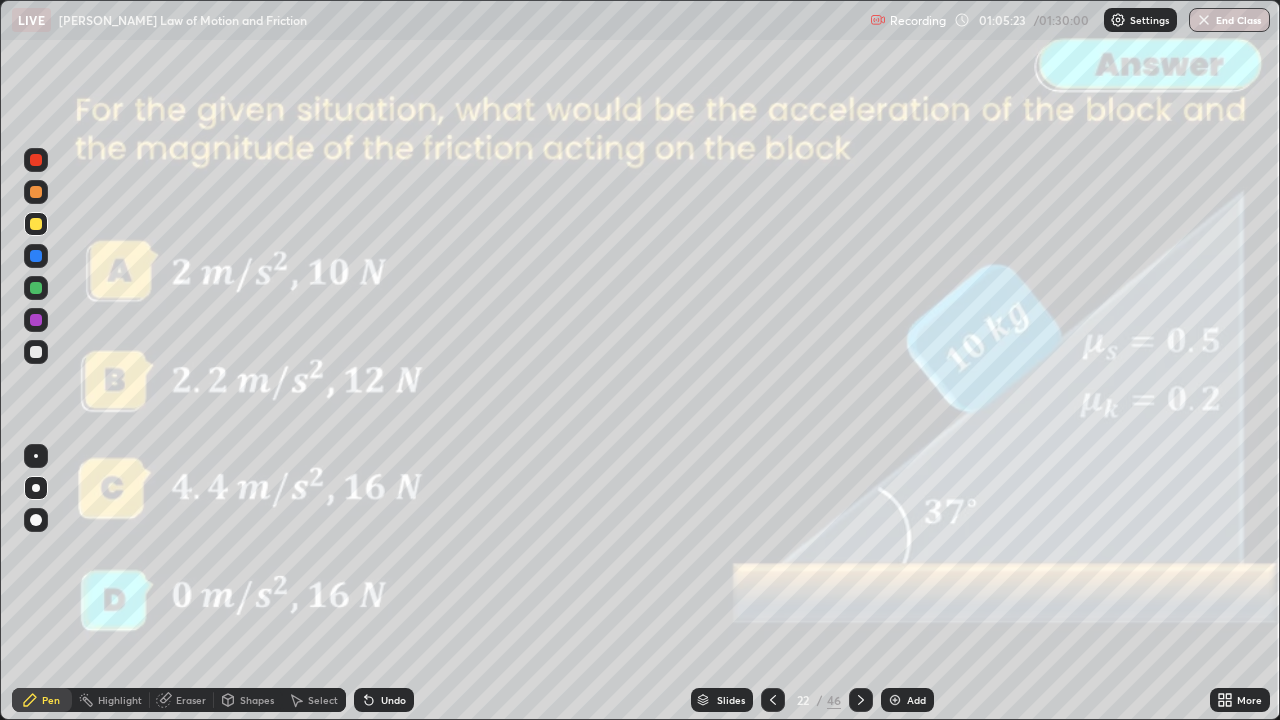 click on "Undo" at bounding box center [393, 700] 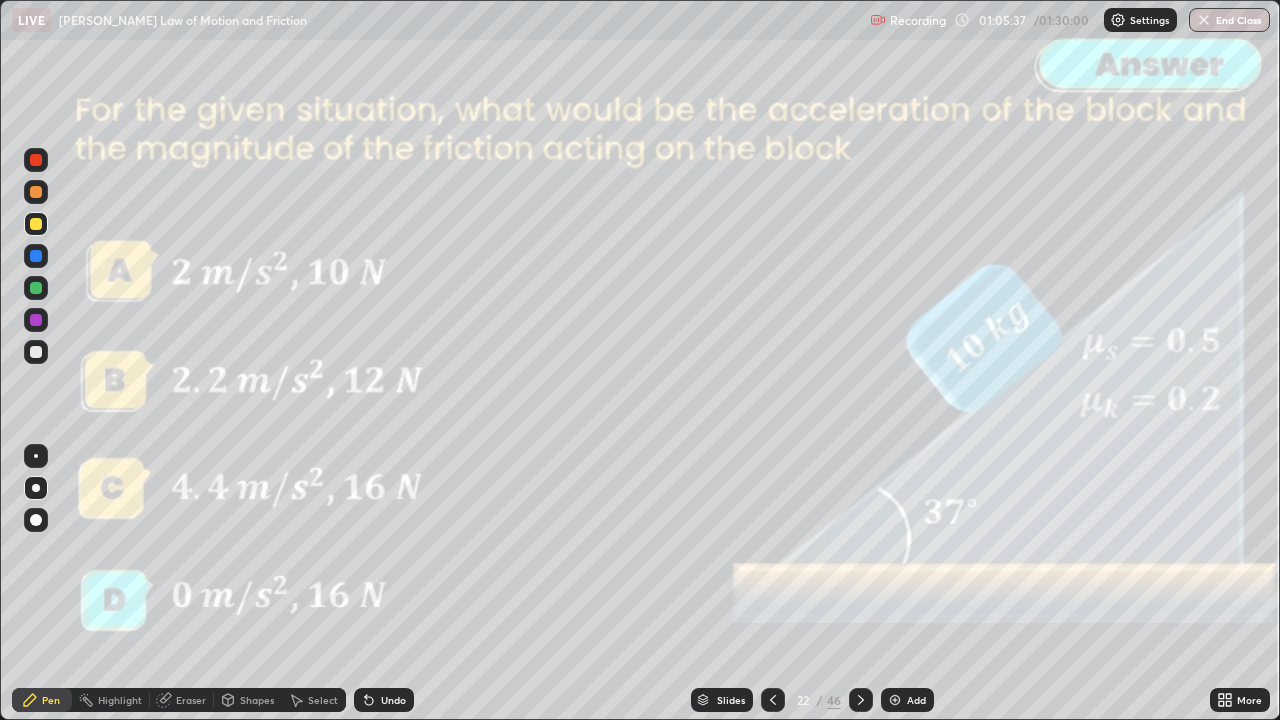 click at bounding box center [861, 700] 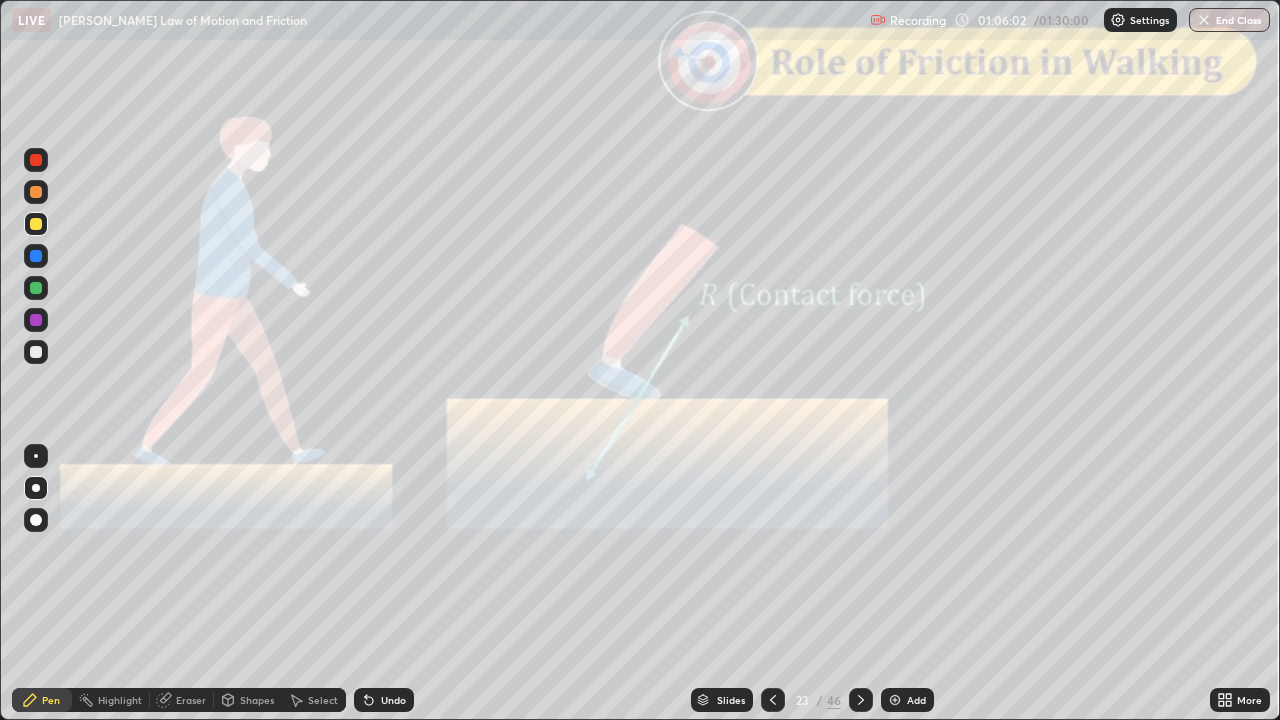 click on "Shapes" at bounding box center (257, 700) 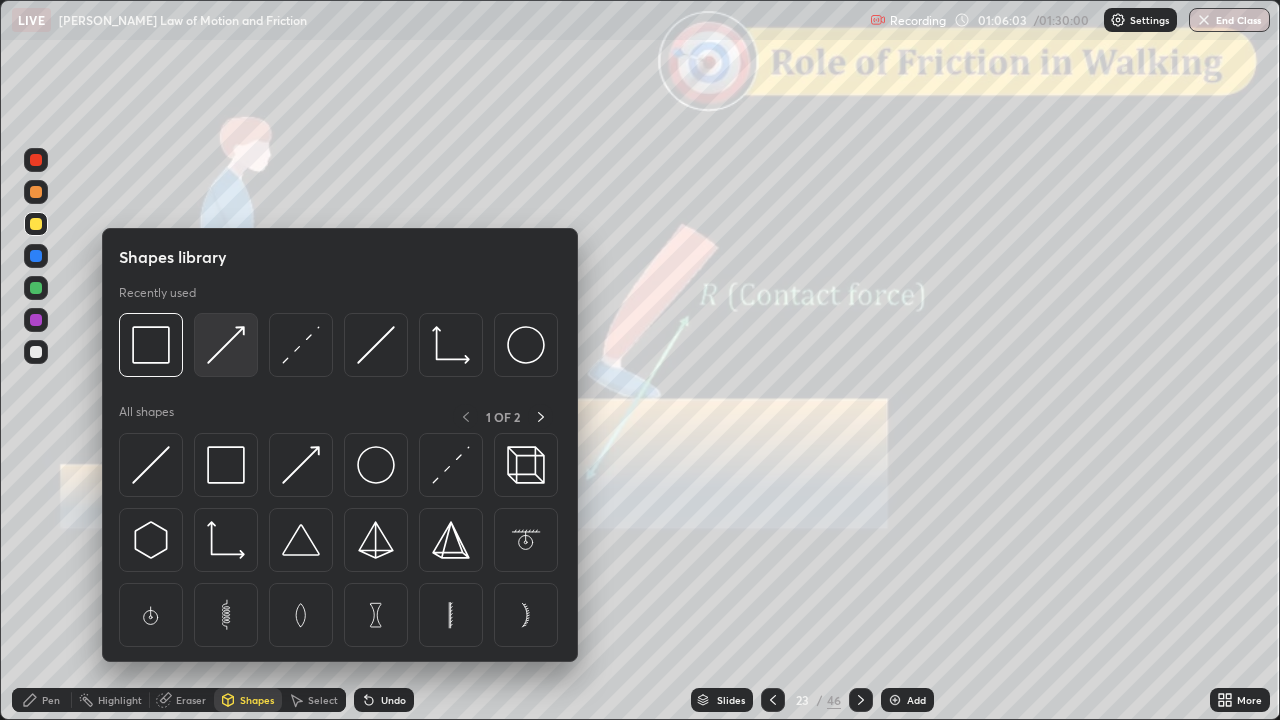 click at bounding box center [226, 345] 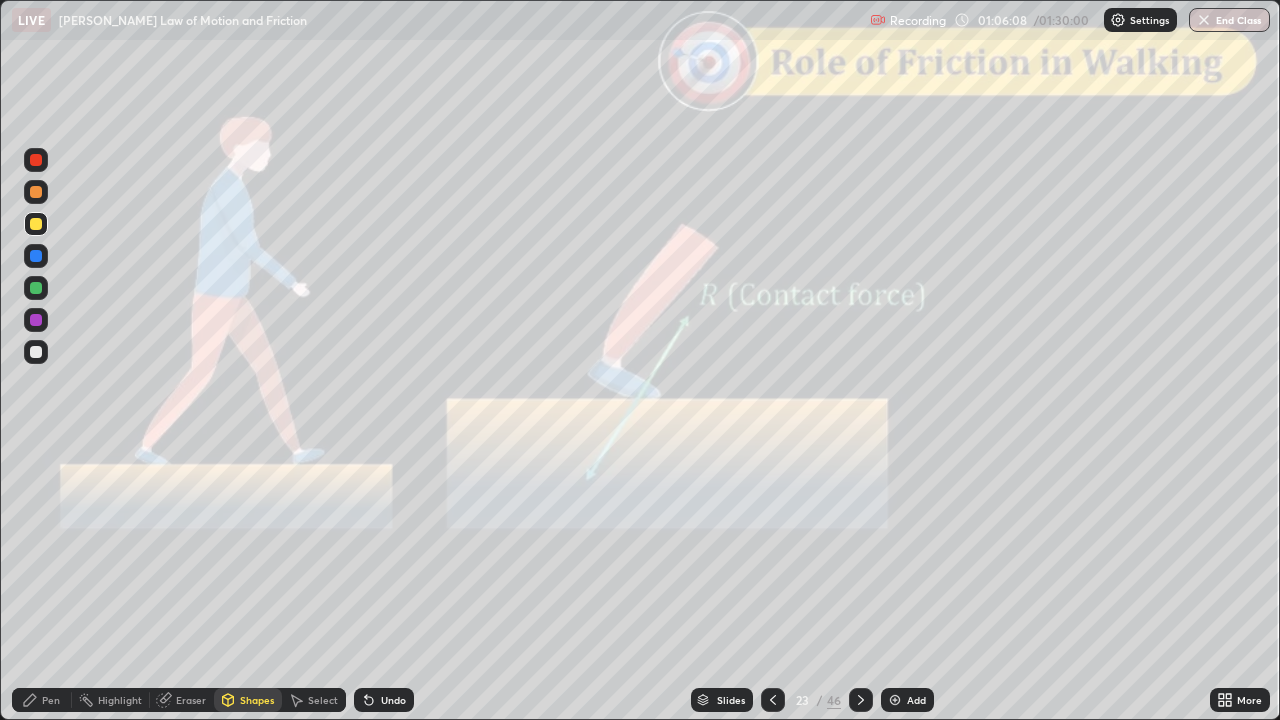 click at bounding box center [36, 192] 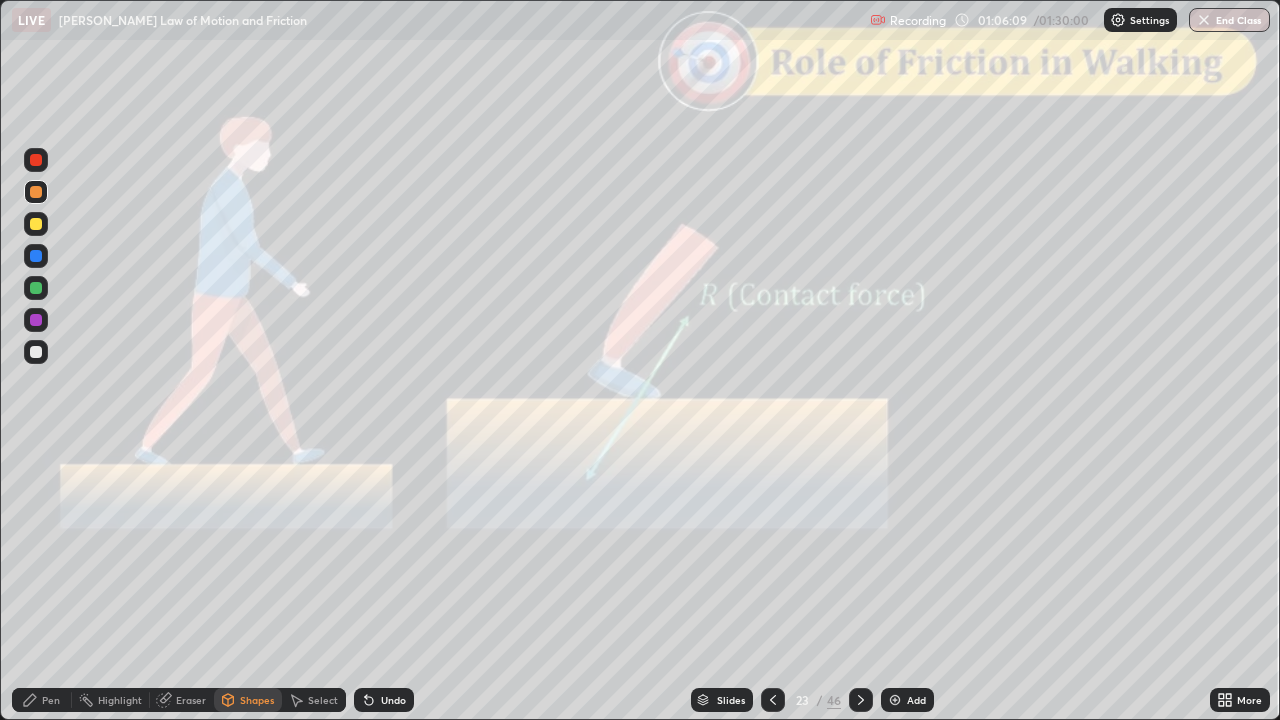 click on "Shapes" at bounding box center [257, 700] 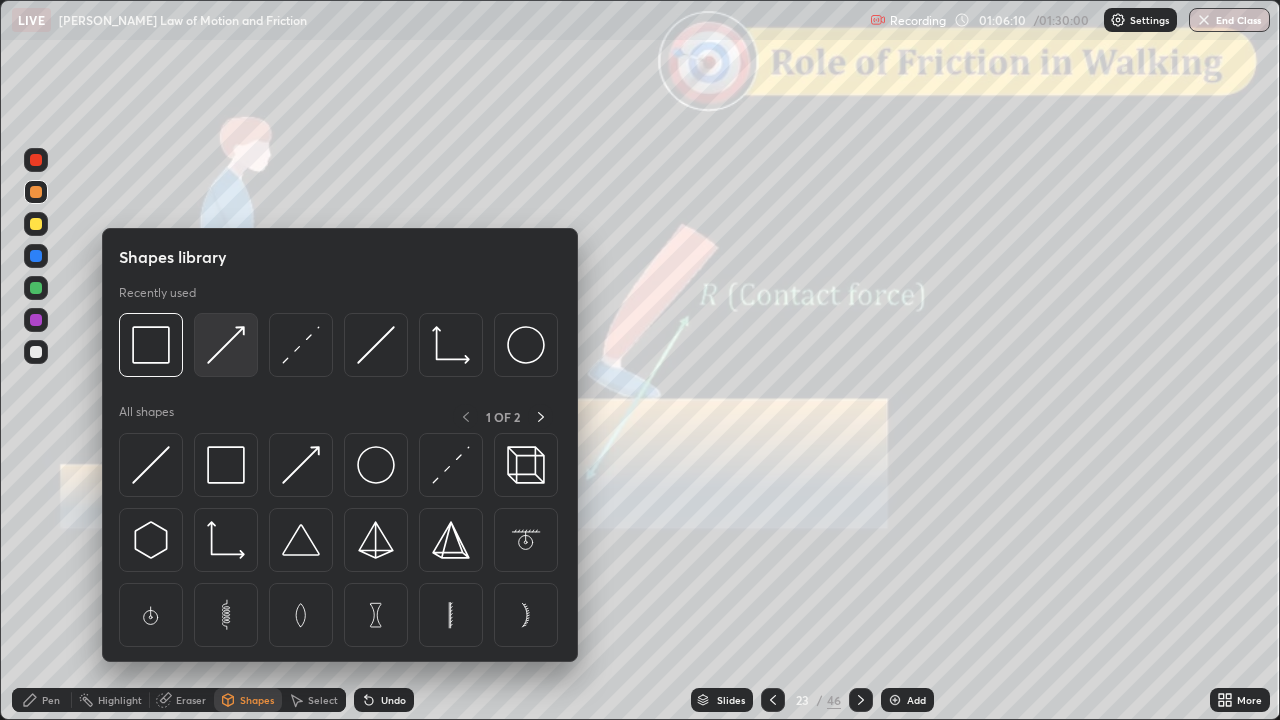 click at bounding box center (226, 345) 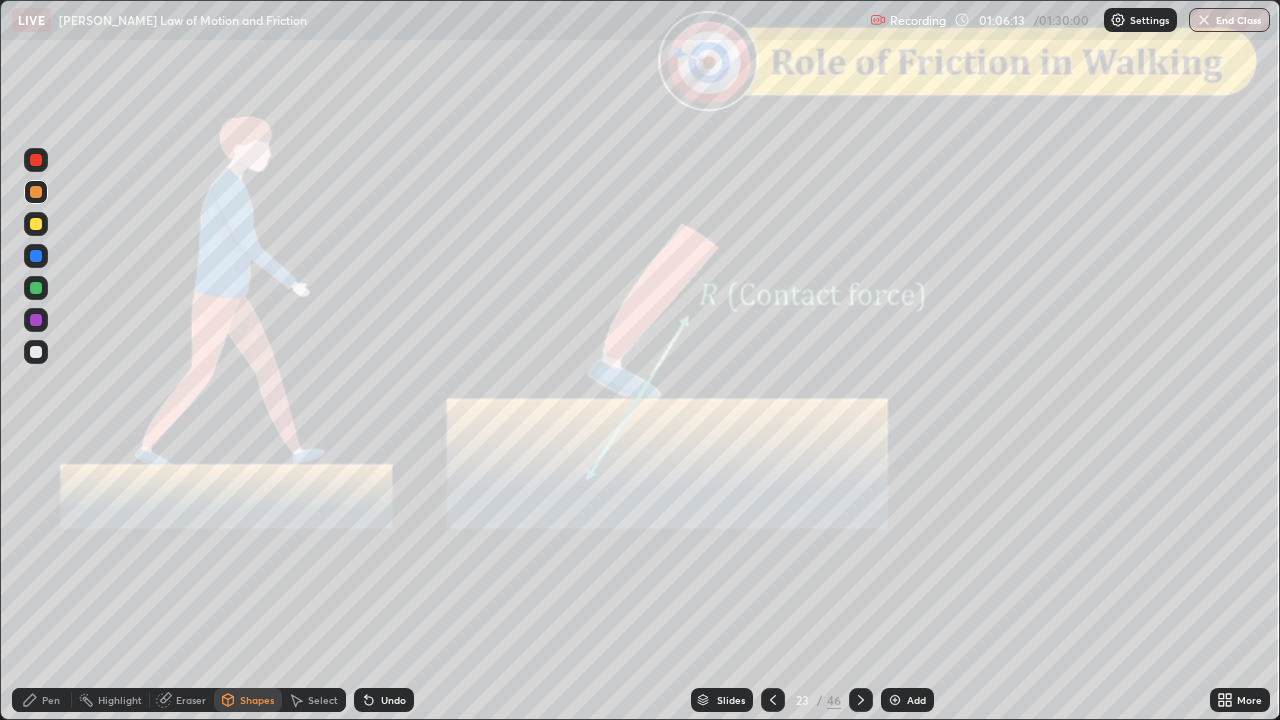 click on "Undo" at bounding box center (393, 700) 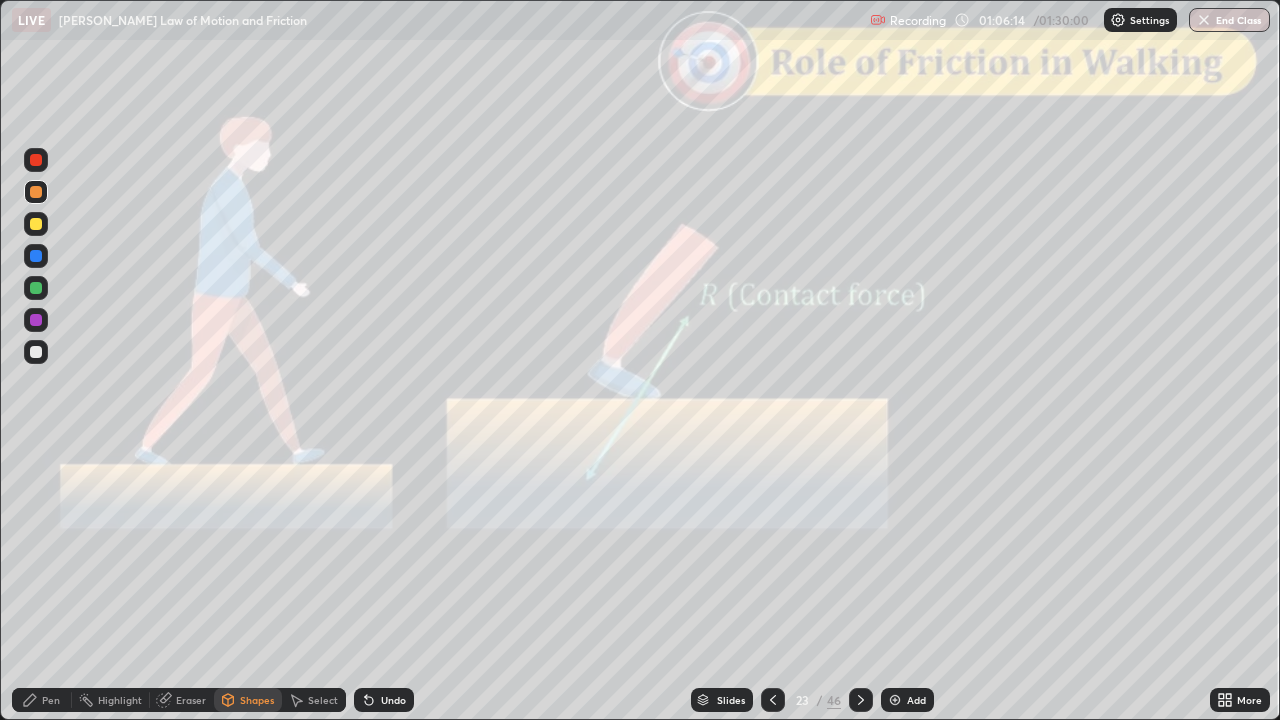 click at bounding box center (36, 320) 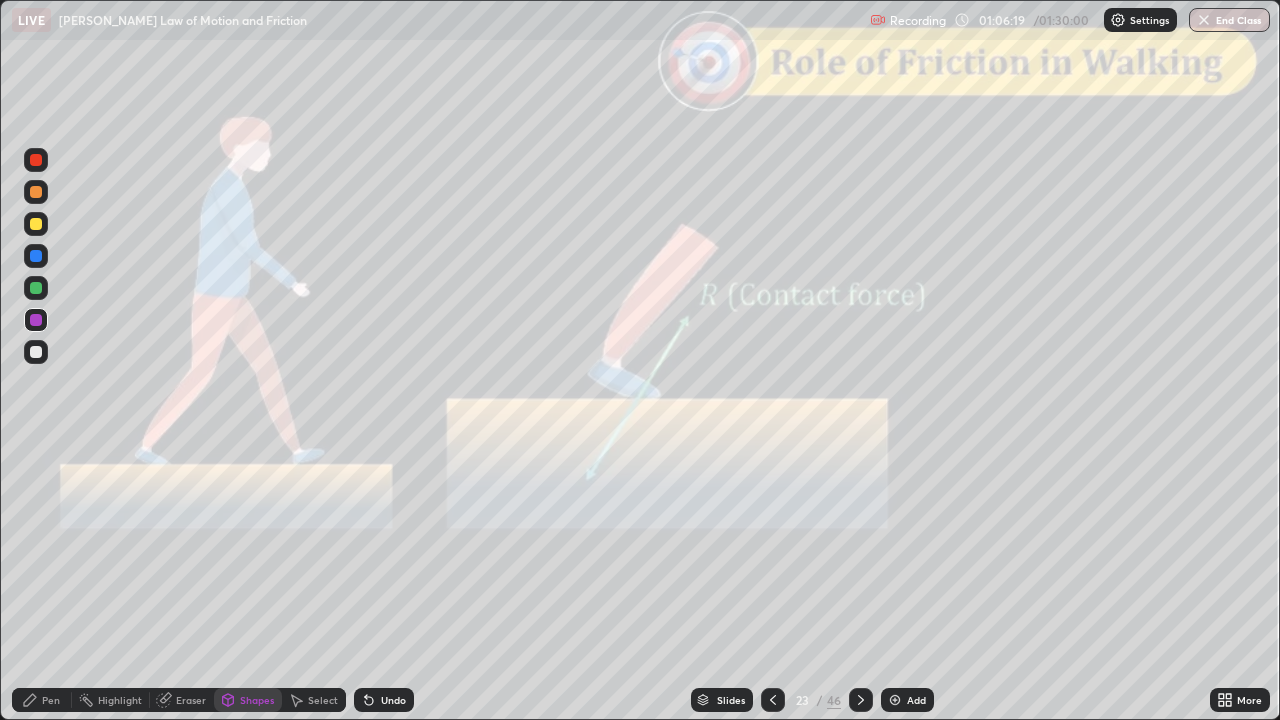 click on "Pen" at bounding box center [42, 700] 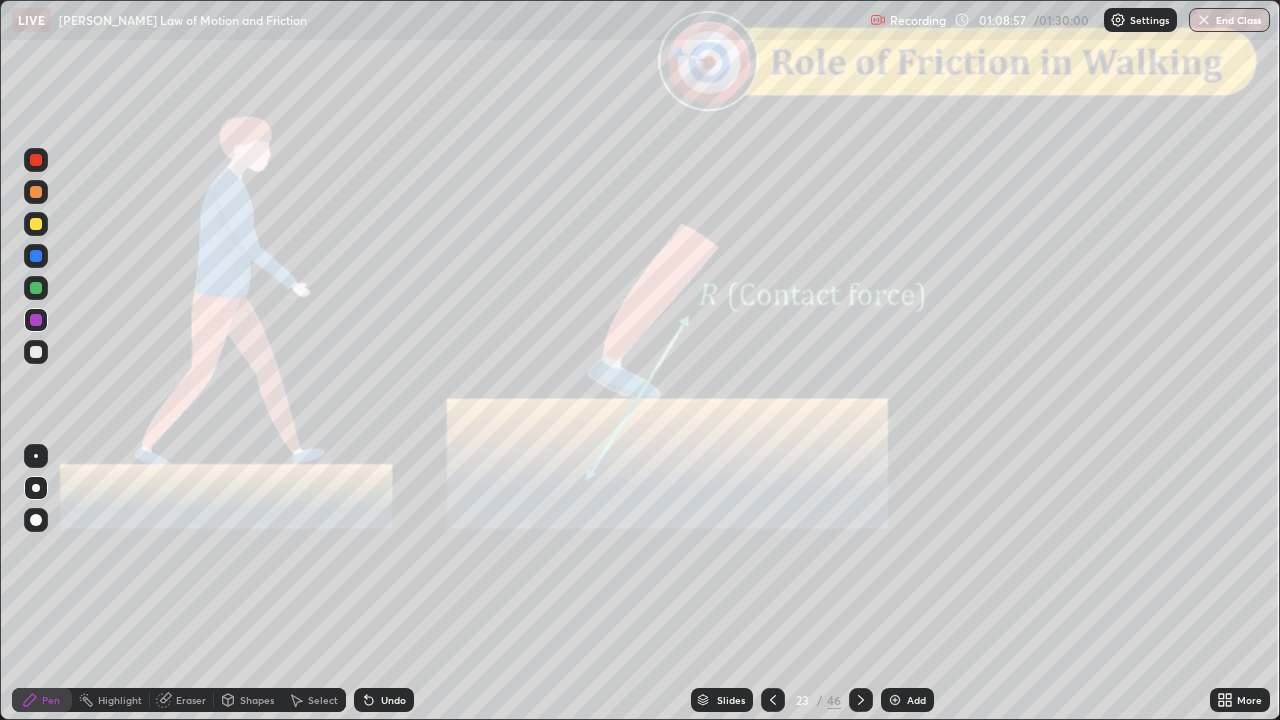 click on "Shapes" at bounding box center (257, 700) 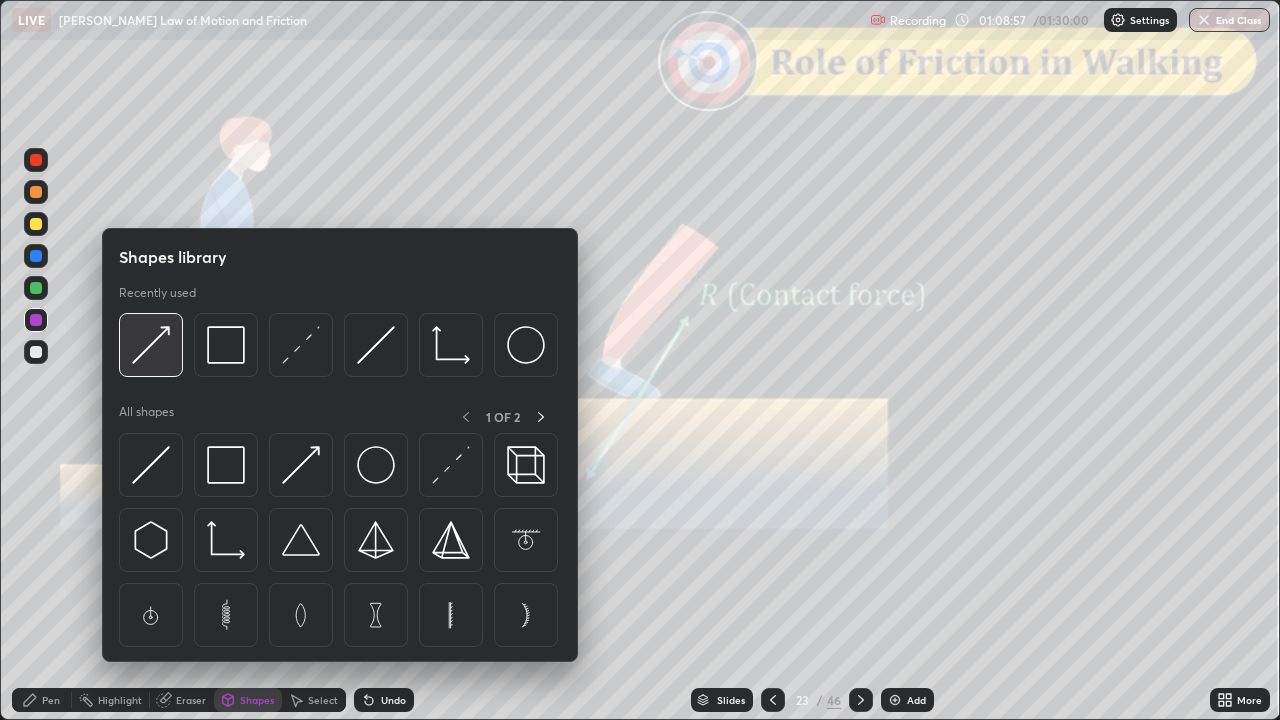 click at bounding box center (151, 345) 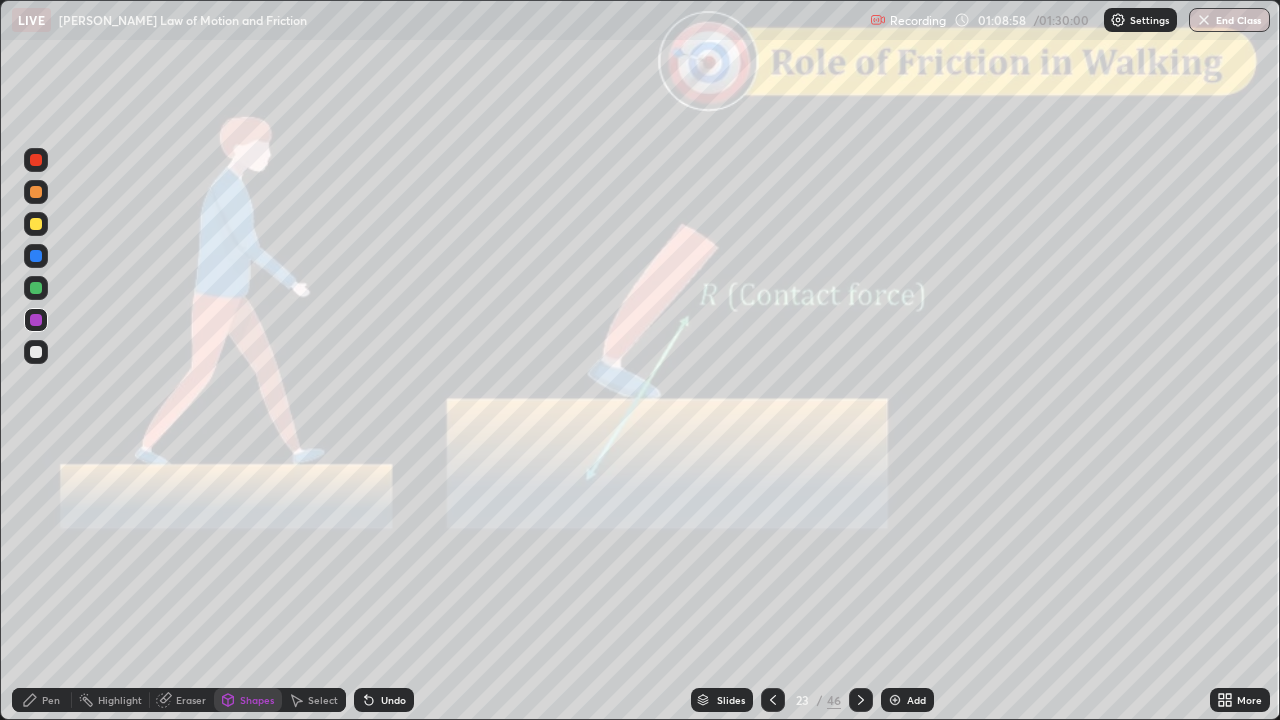 click at bounding box center (36, 160) 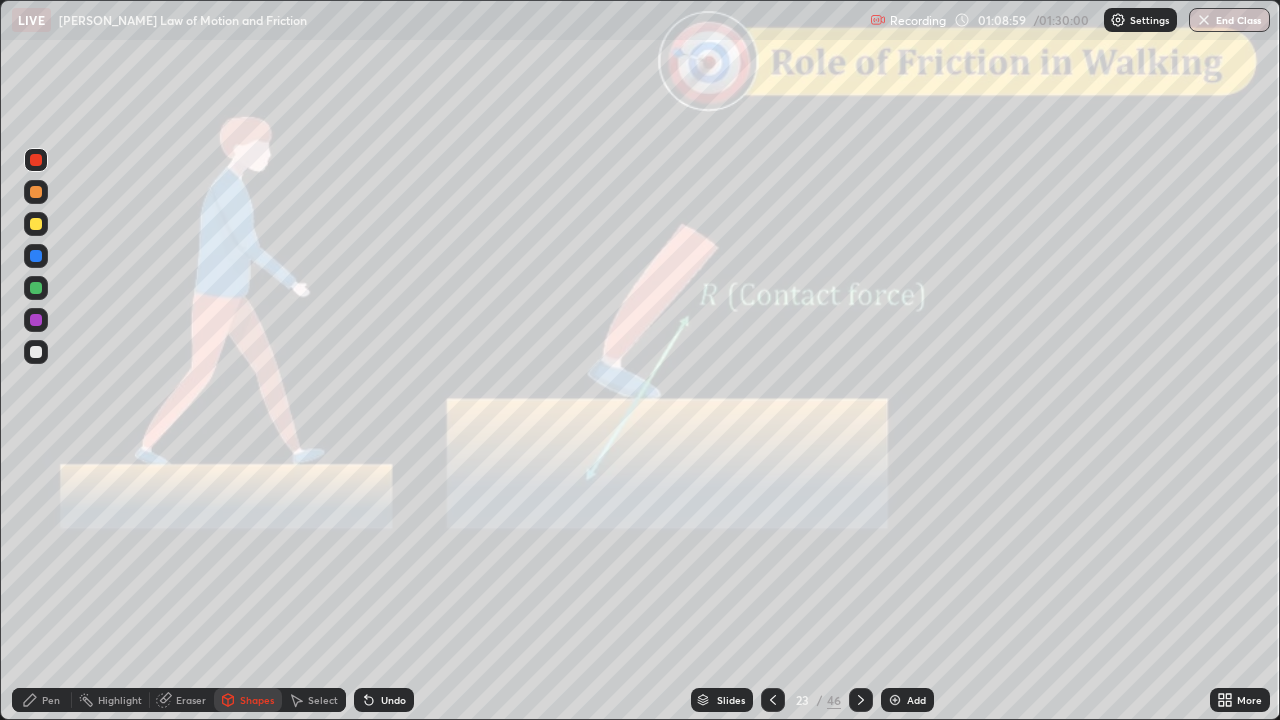 click at bounding box center (36, 192) 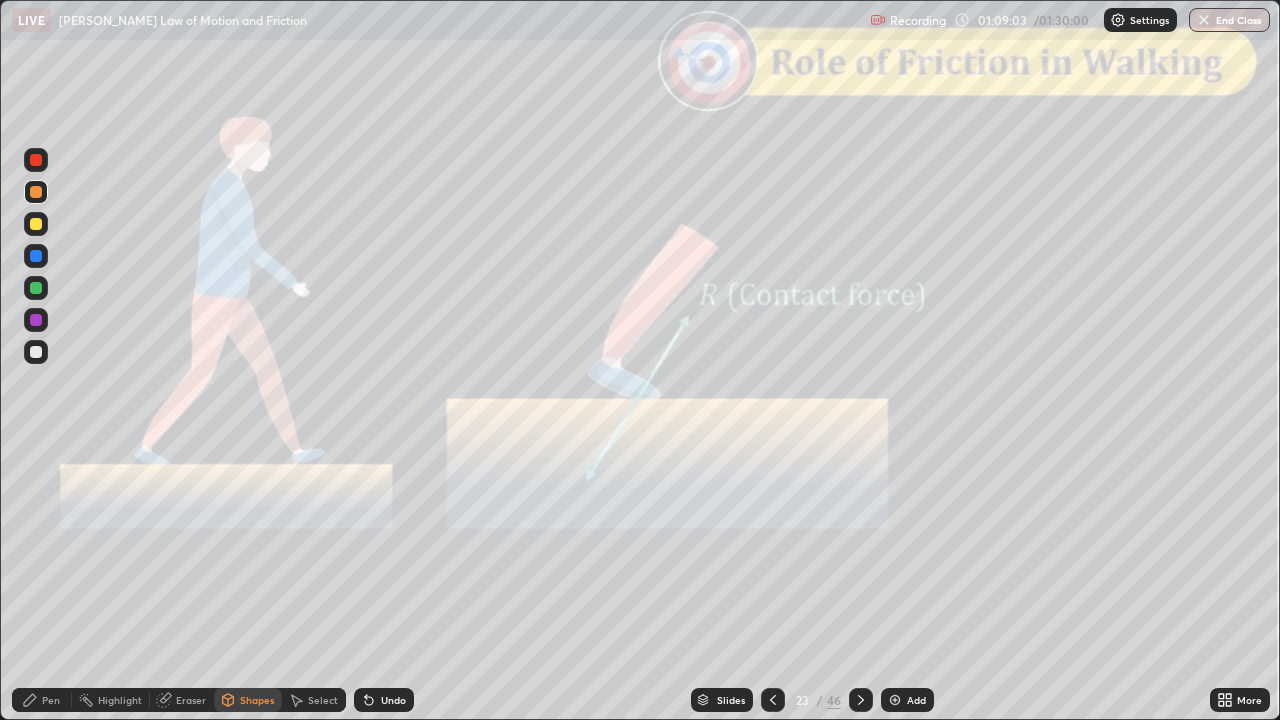 click on "Pen" at bounding box center [42, 700] 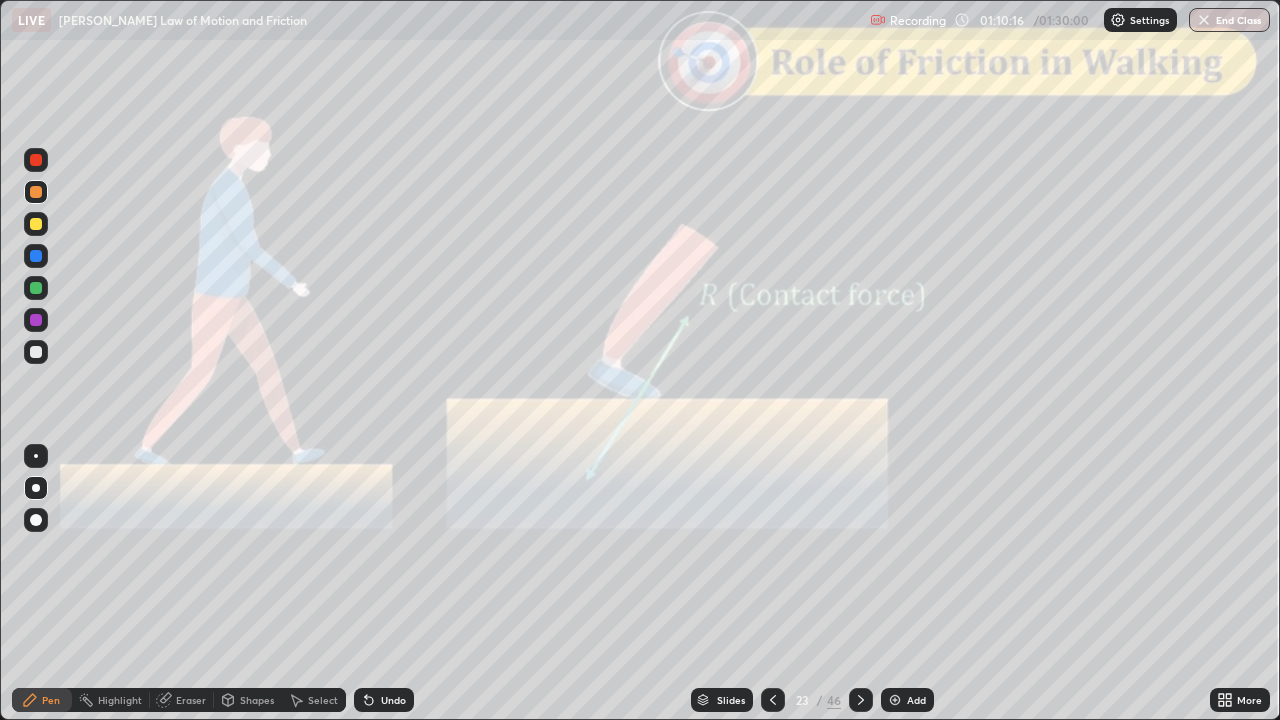 click on "Shapes" at bounding box center [257, 700] 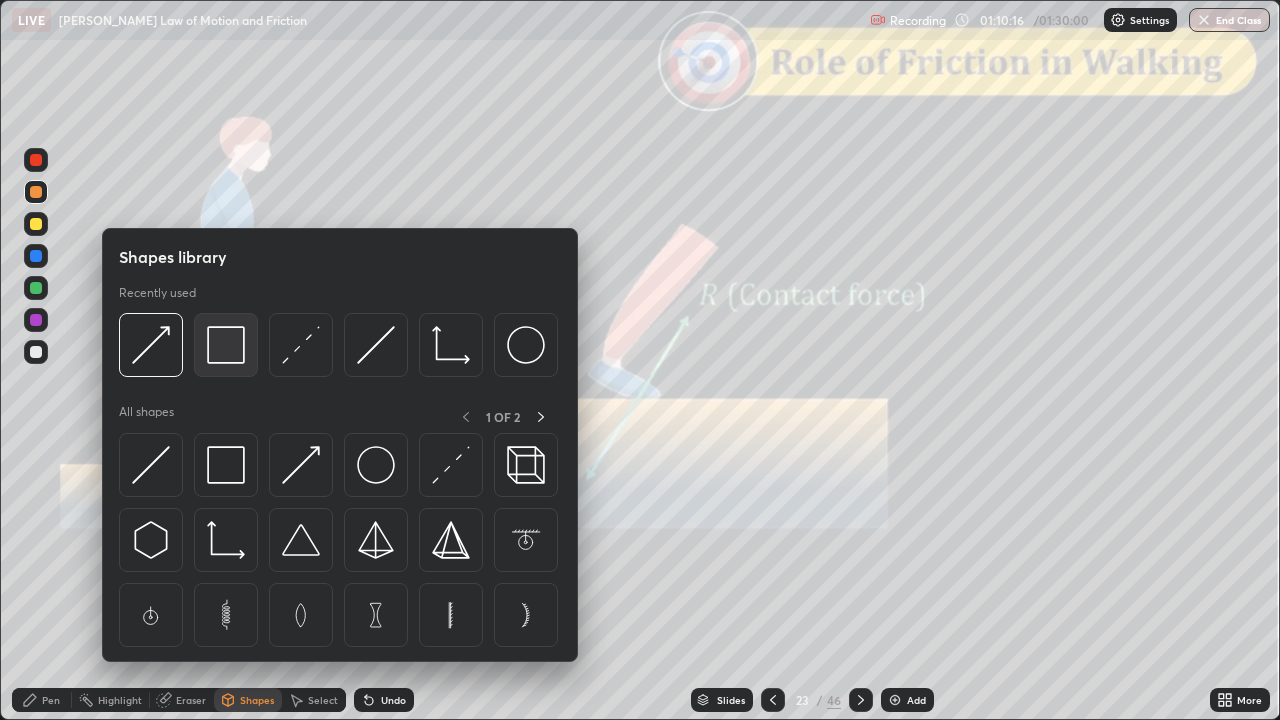click at bounding box center (226, 345) 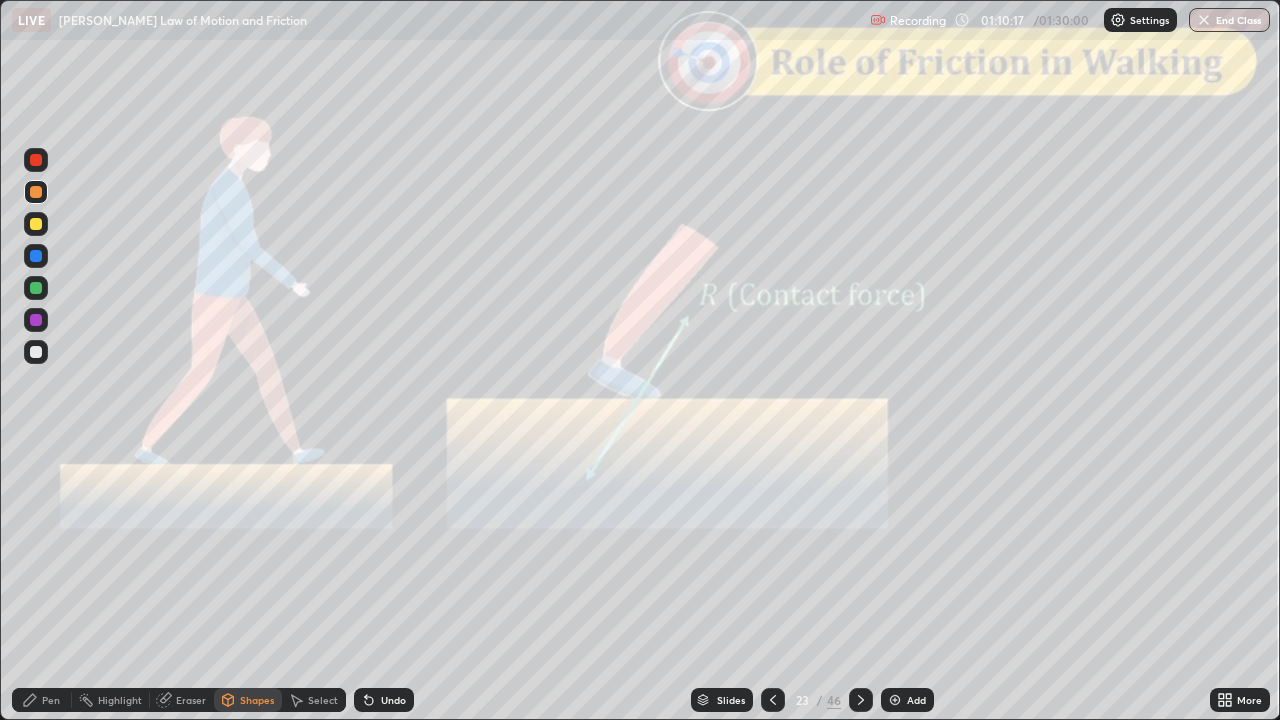click at bounding box center [36, 160] 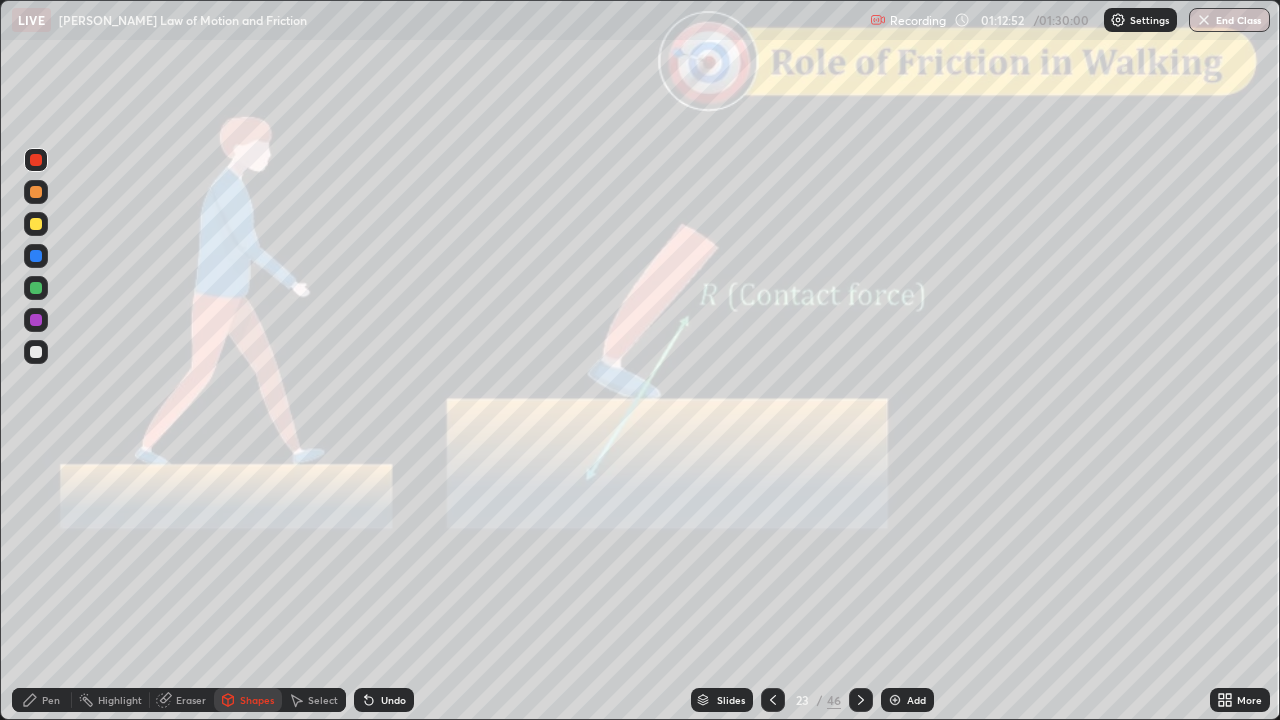 click 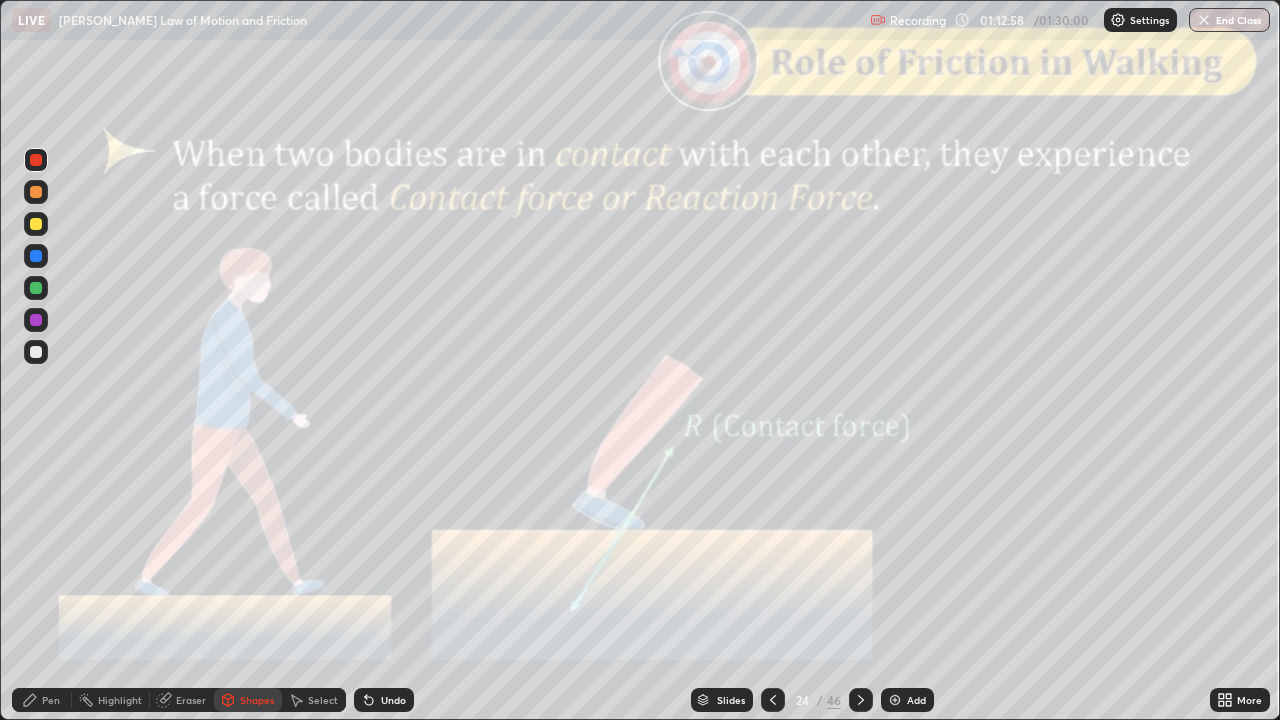 click 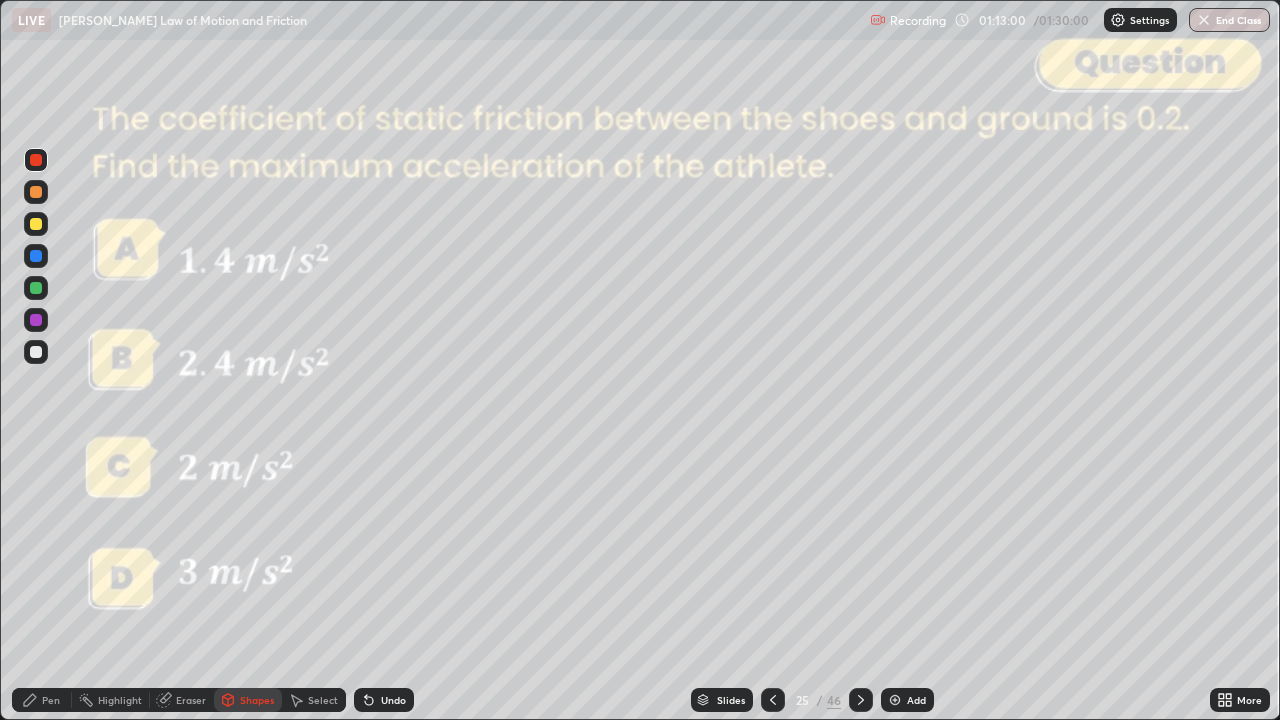 click 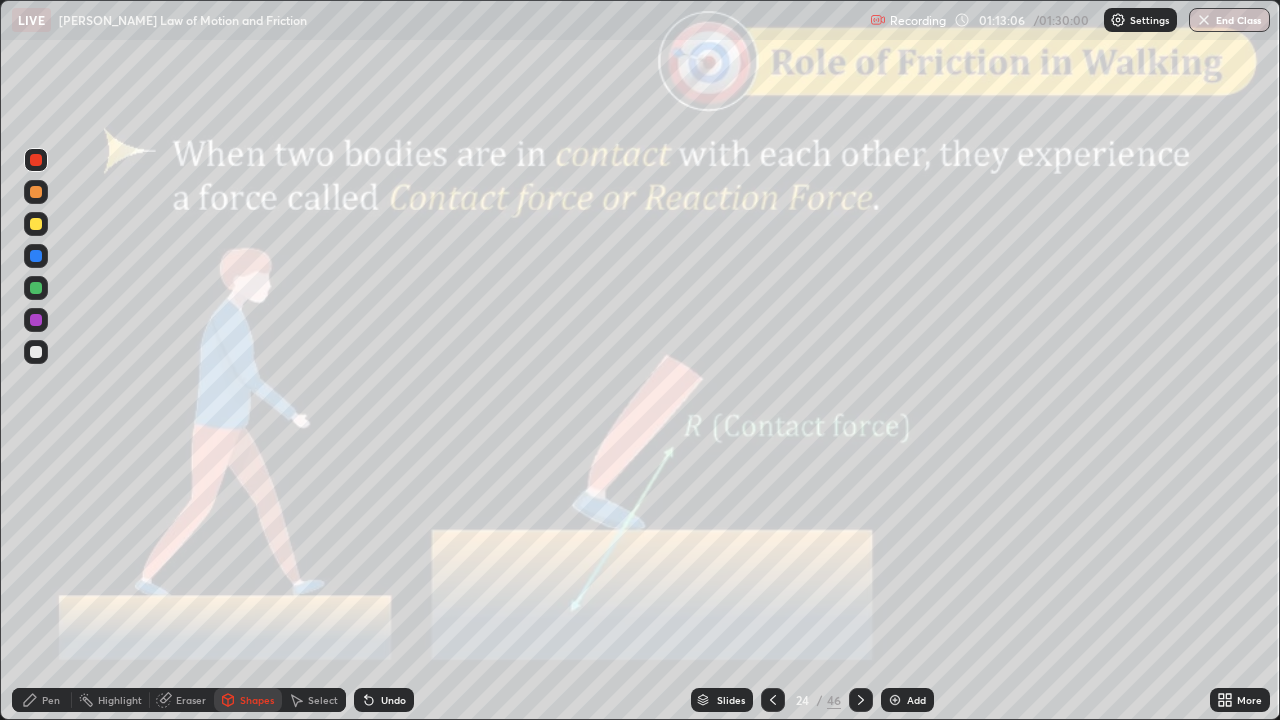click 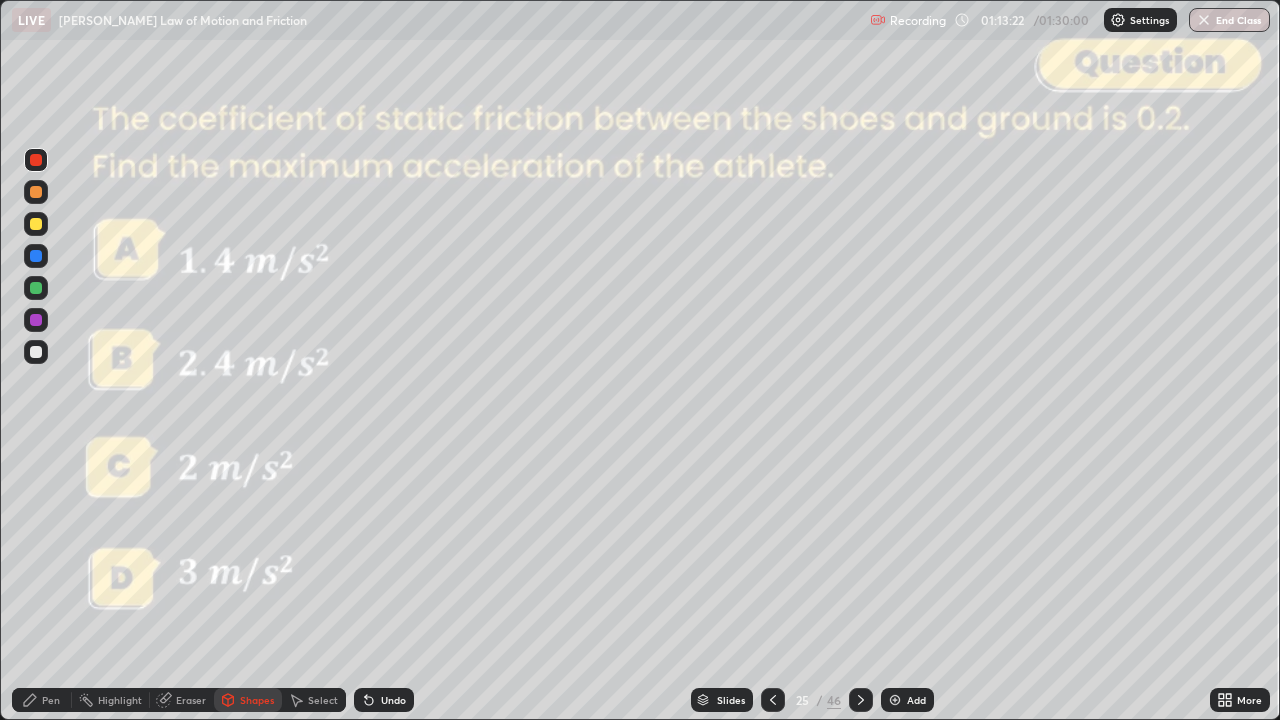 click on "Pen" at bounding box center (51, 700) 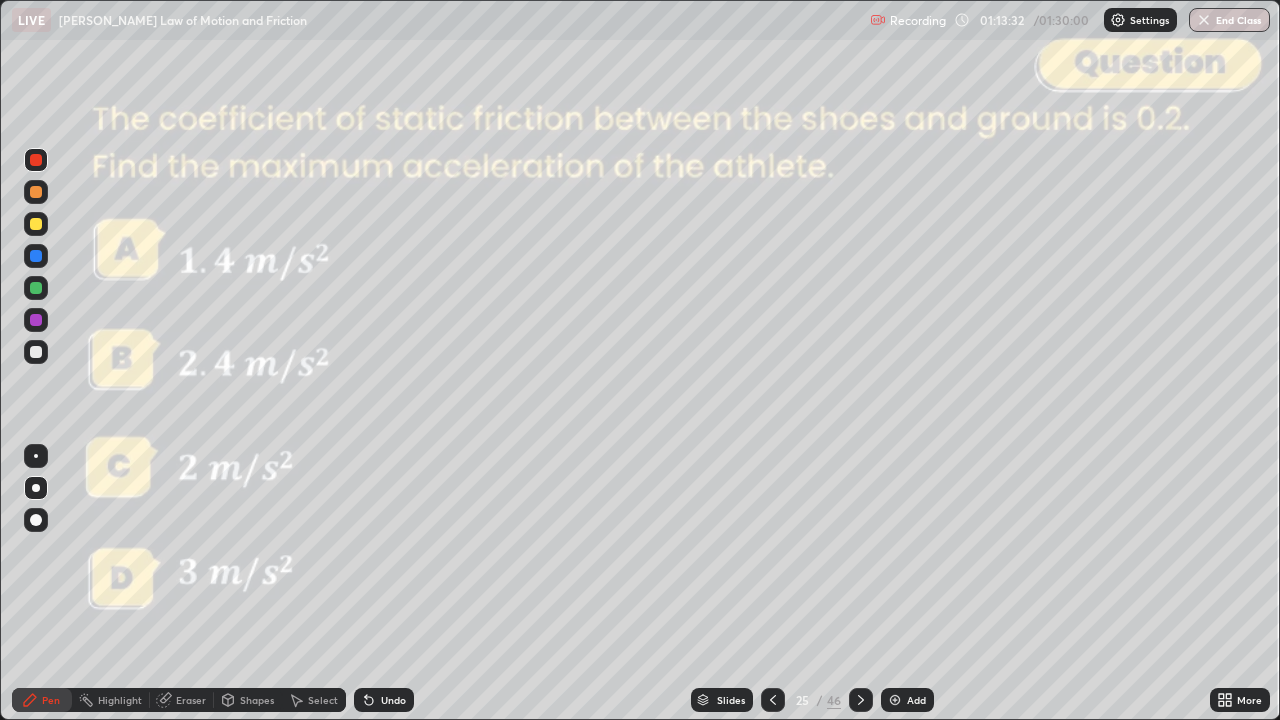 click 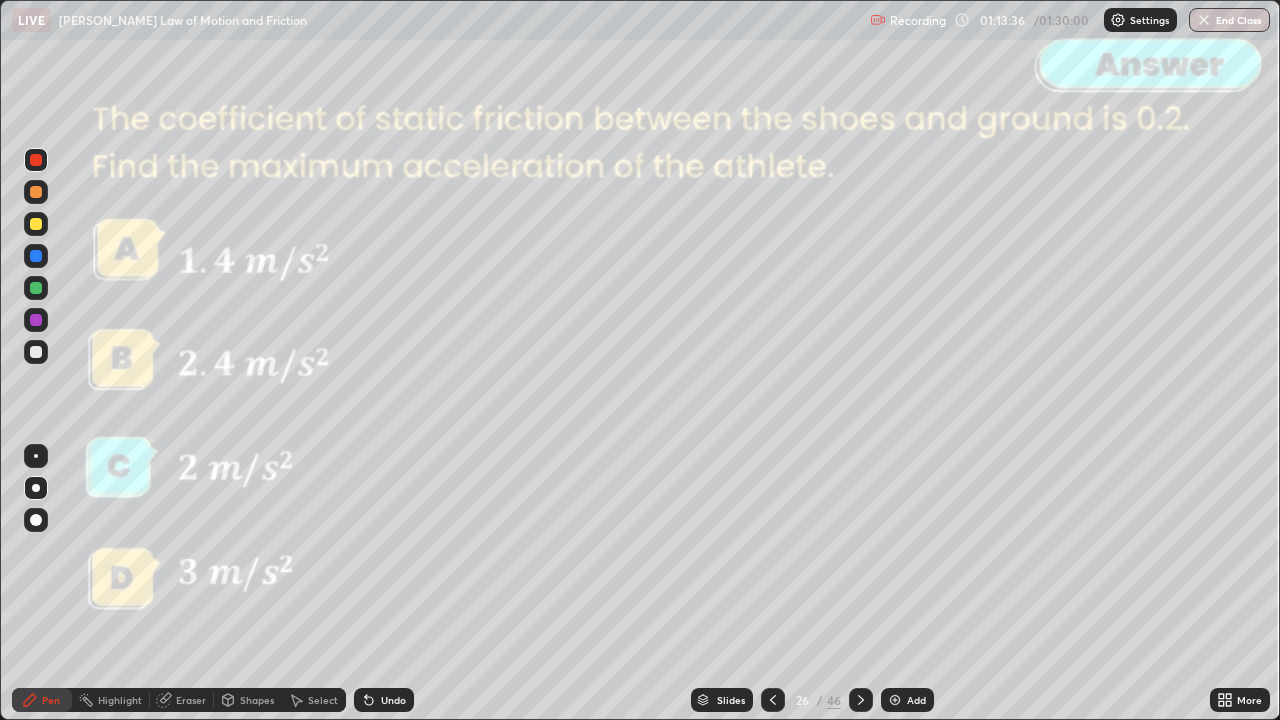 click 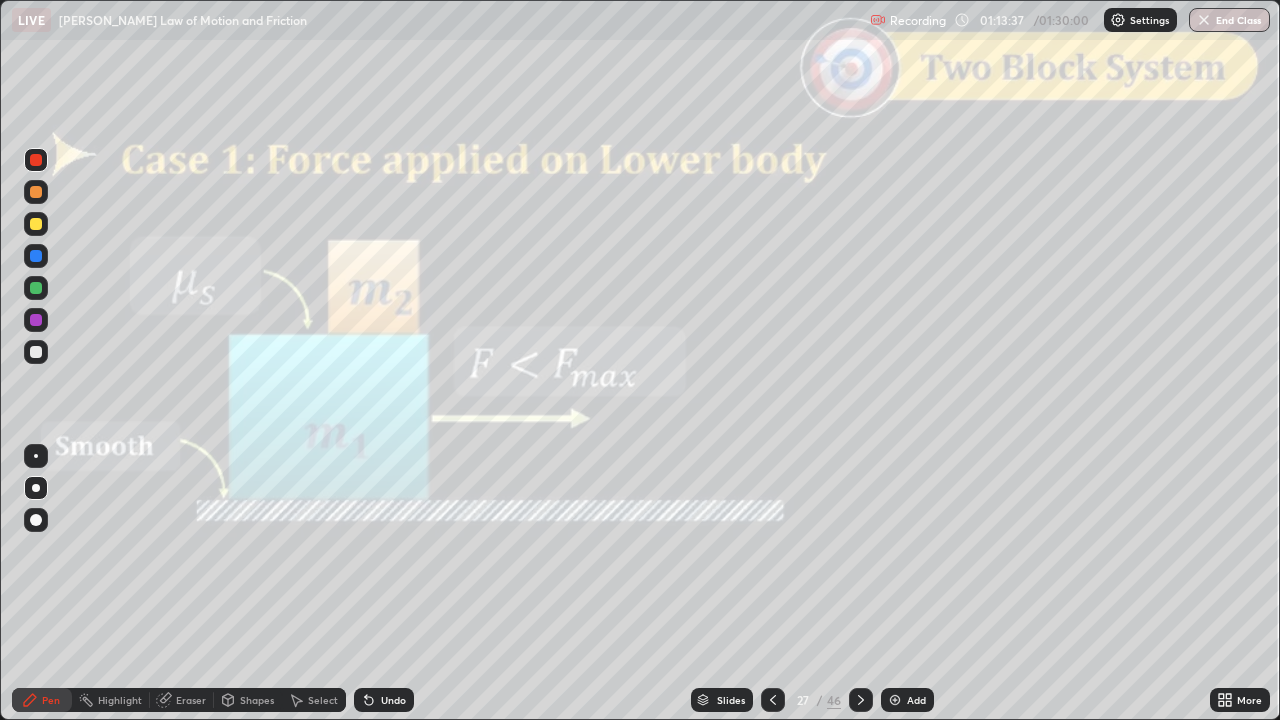 click 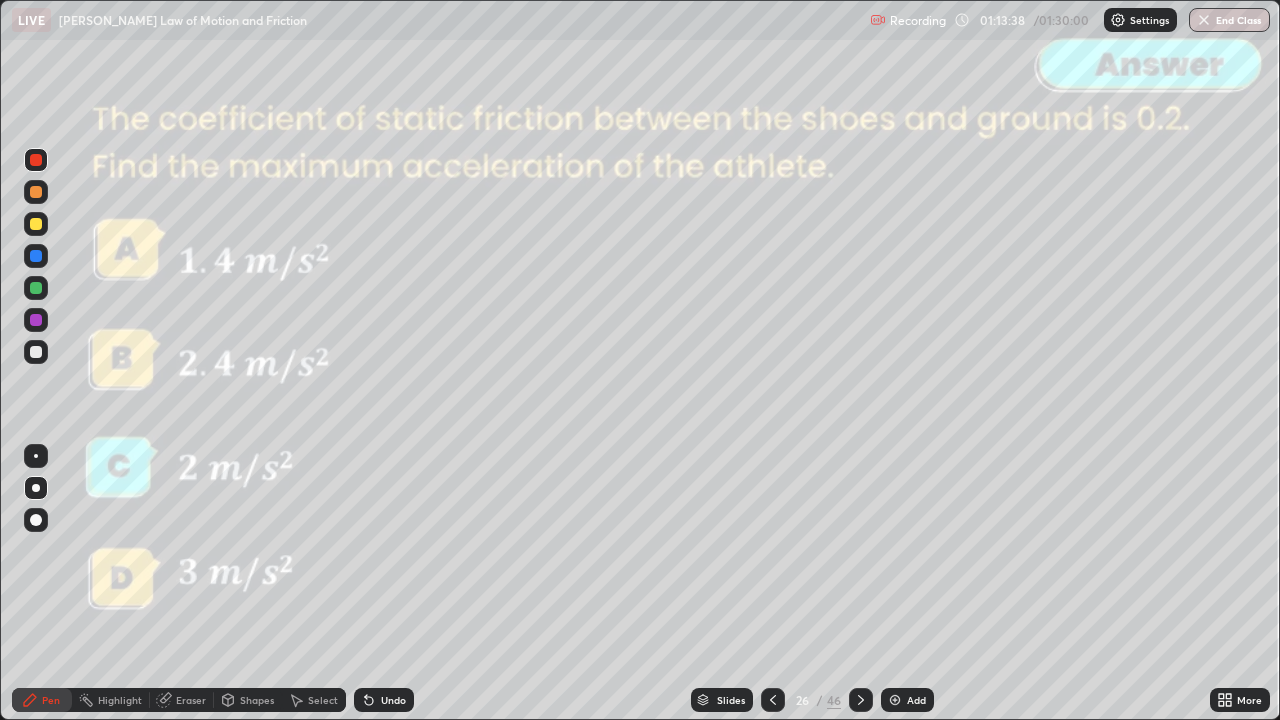 click on "Slides" at bounding box center [722, 700] 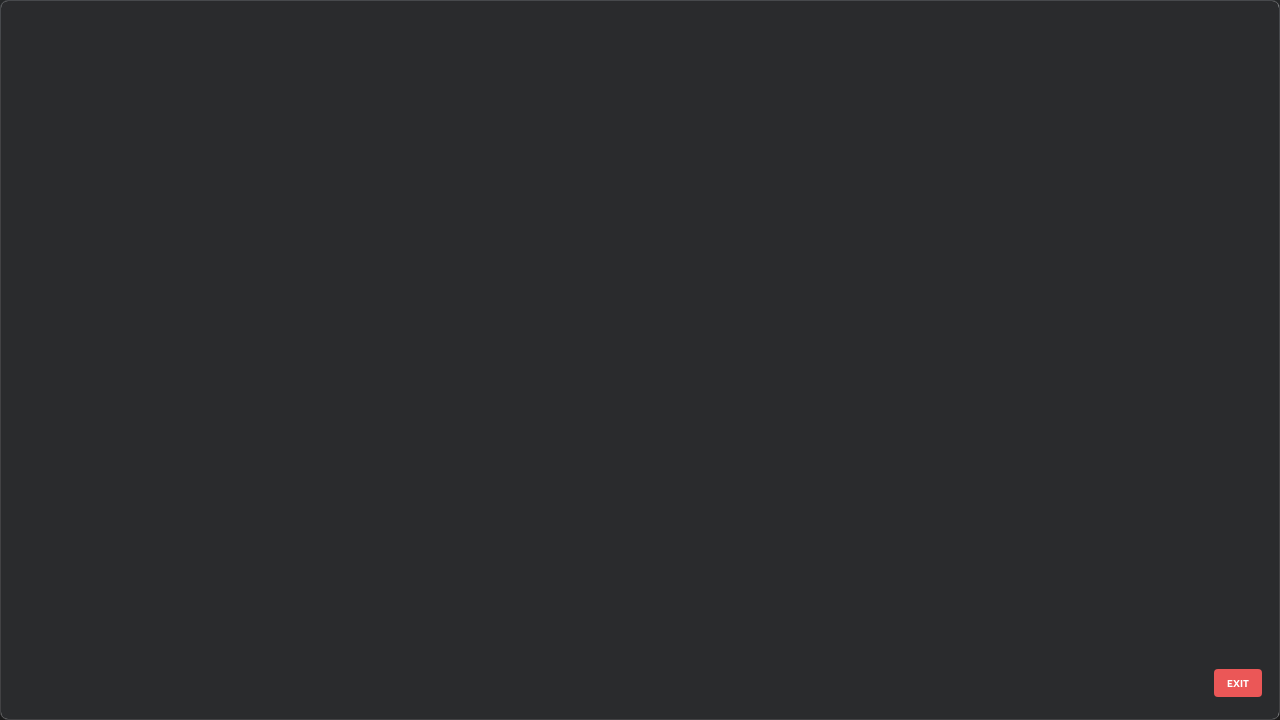 scroll, scrollTop: 1304, scrollLeft: 0, axis: vertical 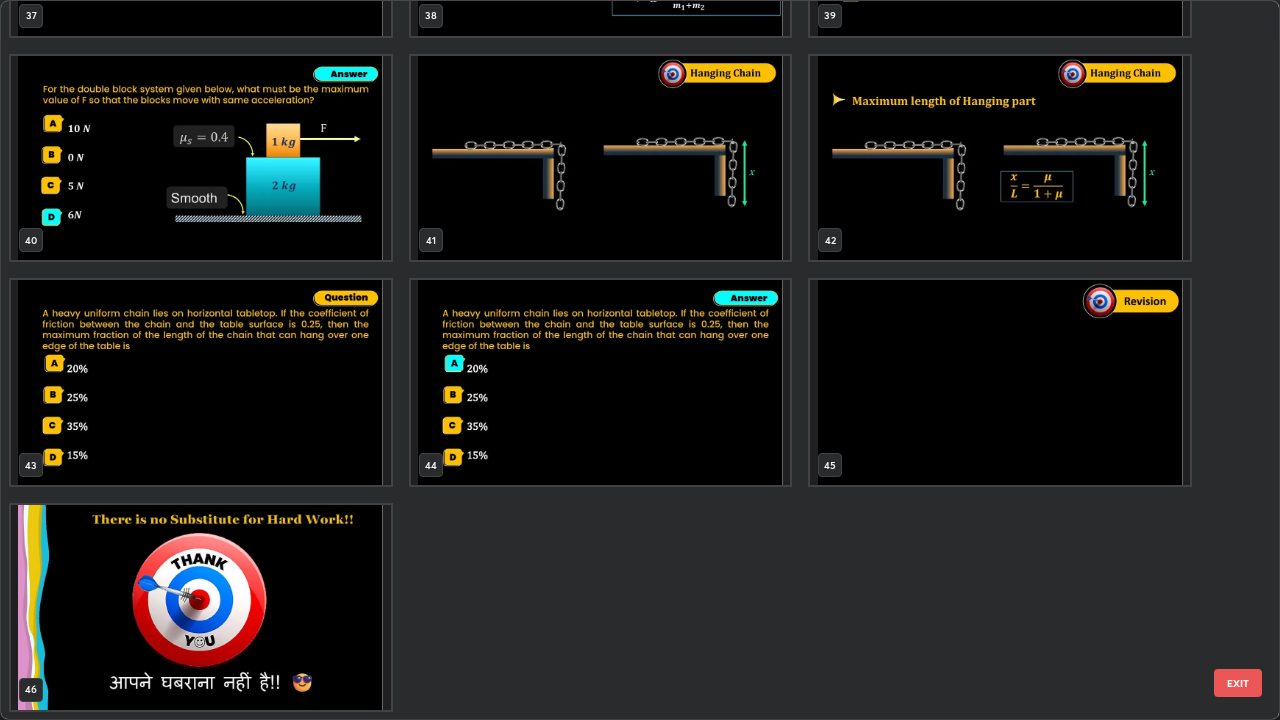 click at bounding box center (1000, 382) 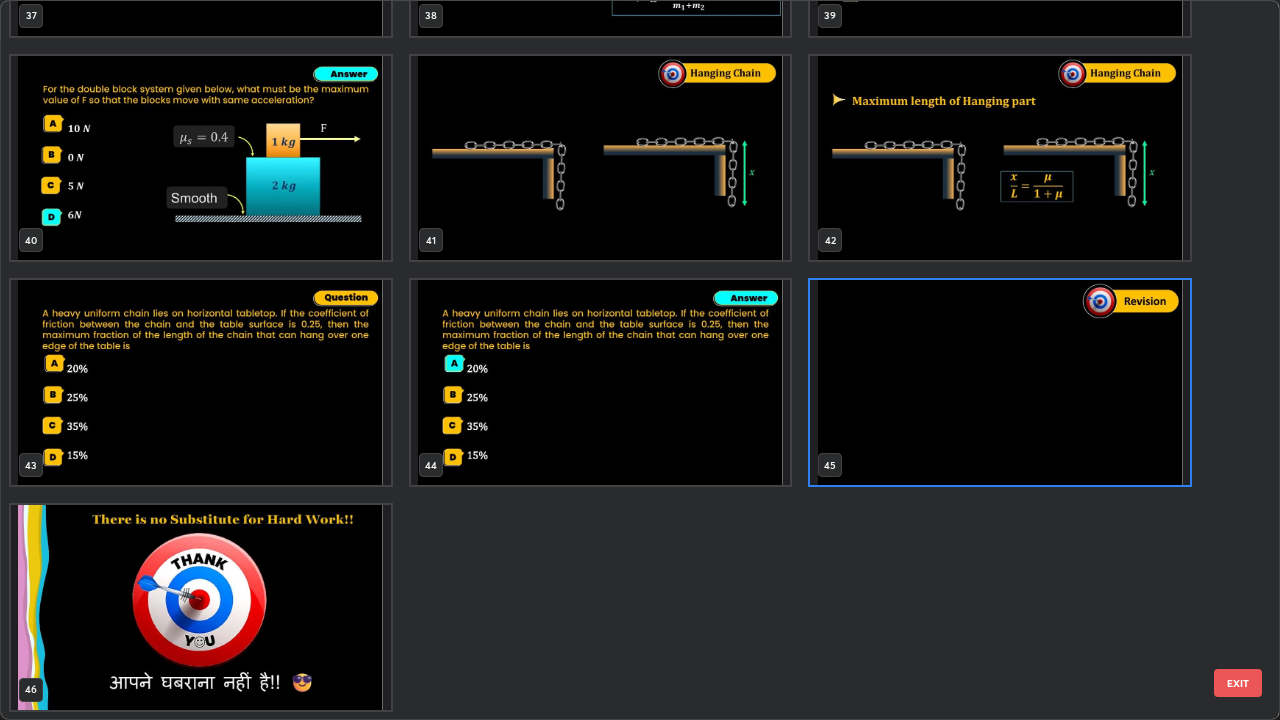 click on "EXIT" at bounding box center [1238, 683] 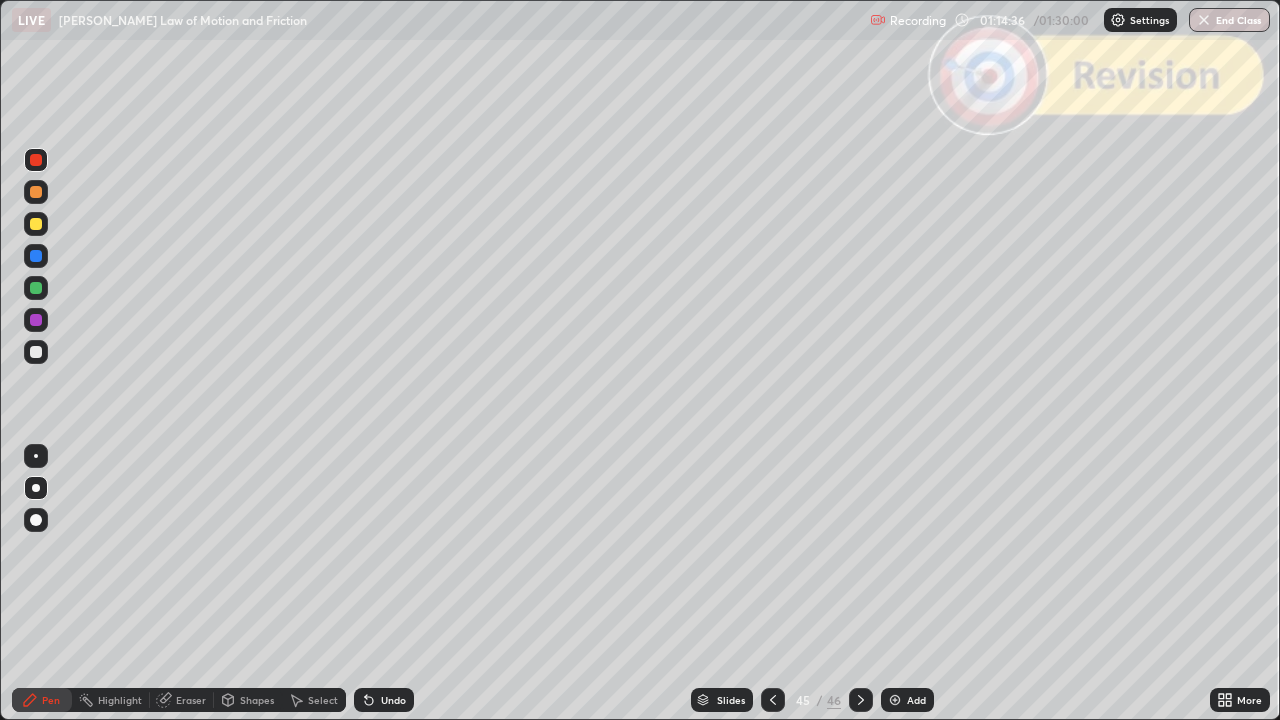 click at bounding box center (36, 352) 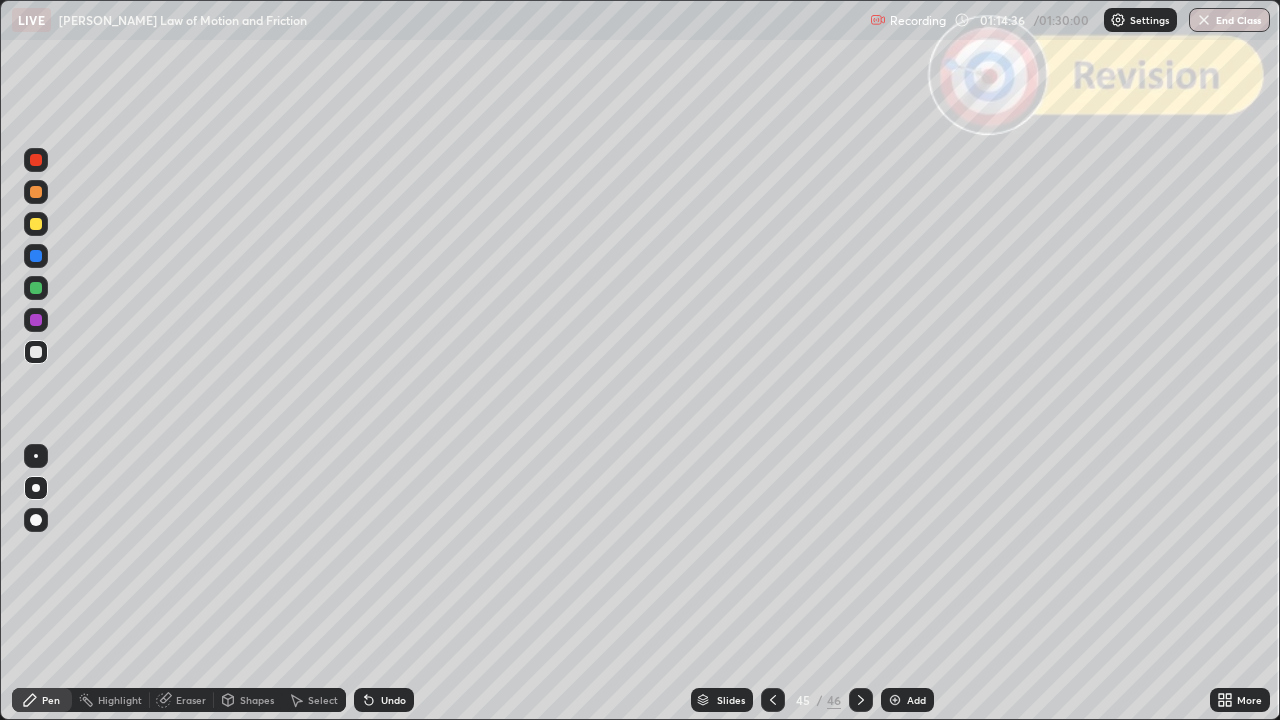 click on "Shapes" at bounding box center (257, 700) 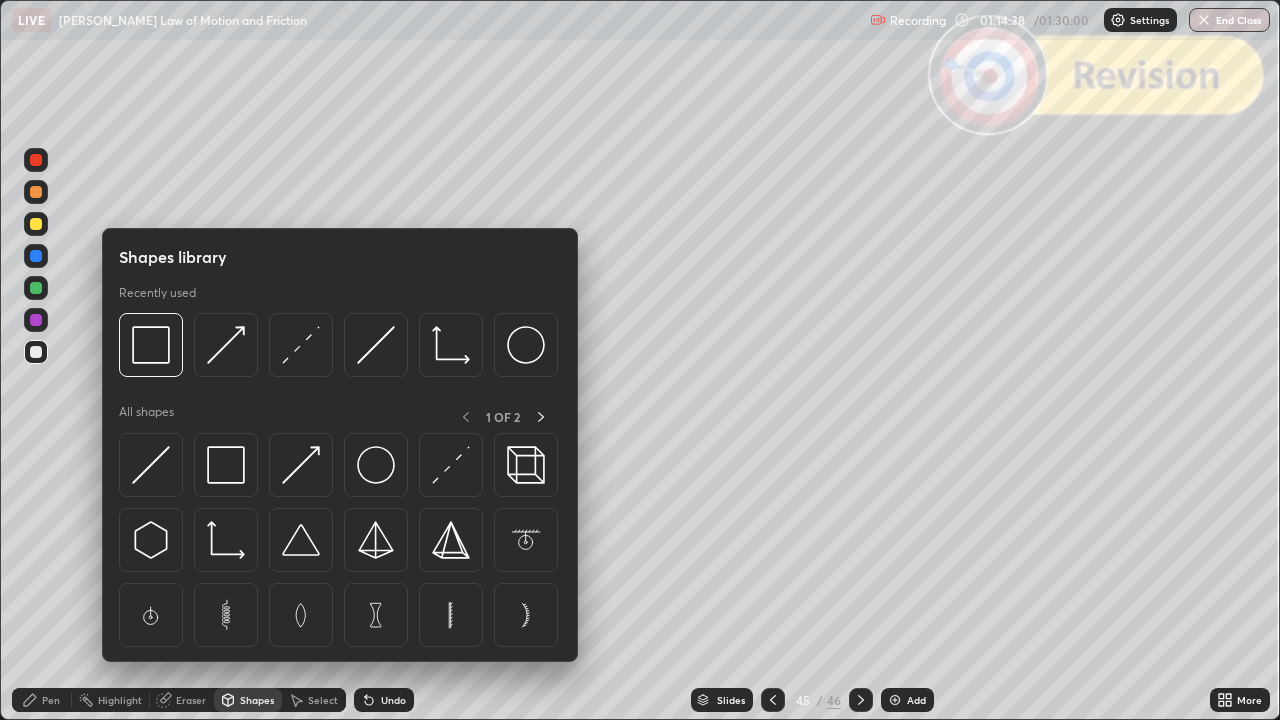 click on "Pen" at bounding box center [51, 700] 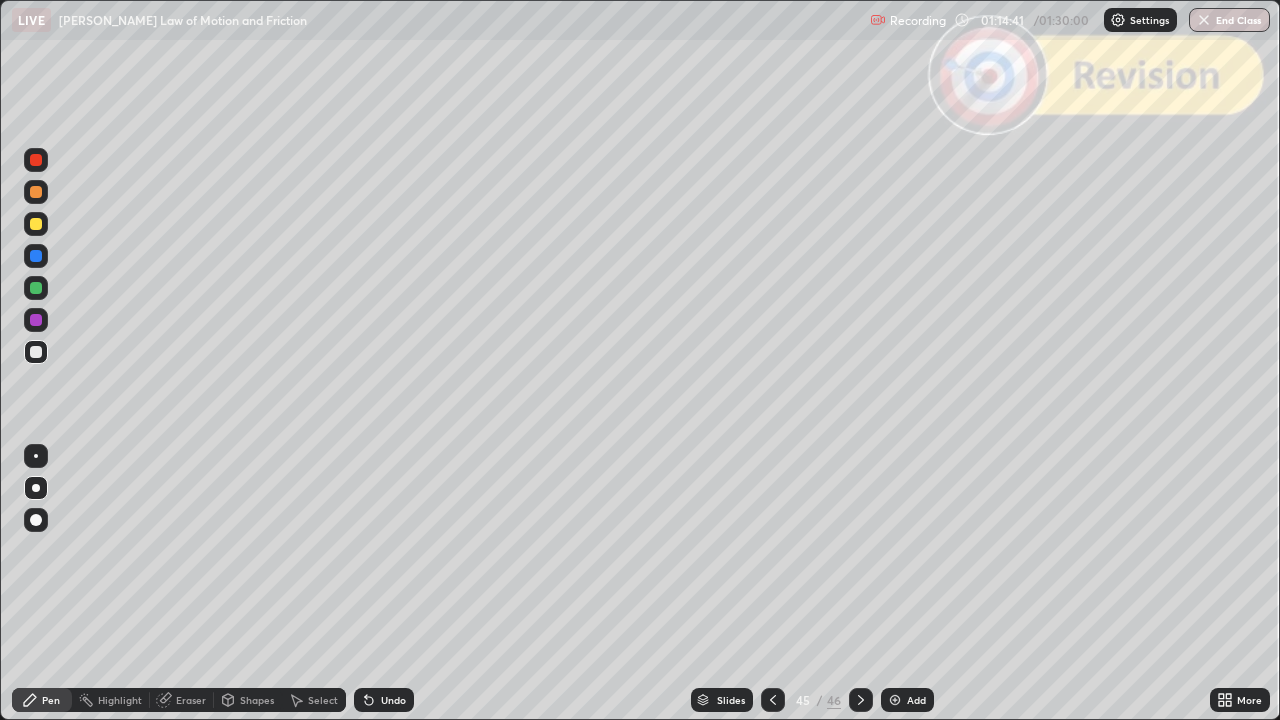 click on "Shapes" at bounding box center [257, 700] 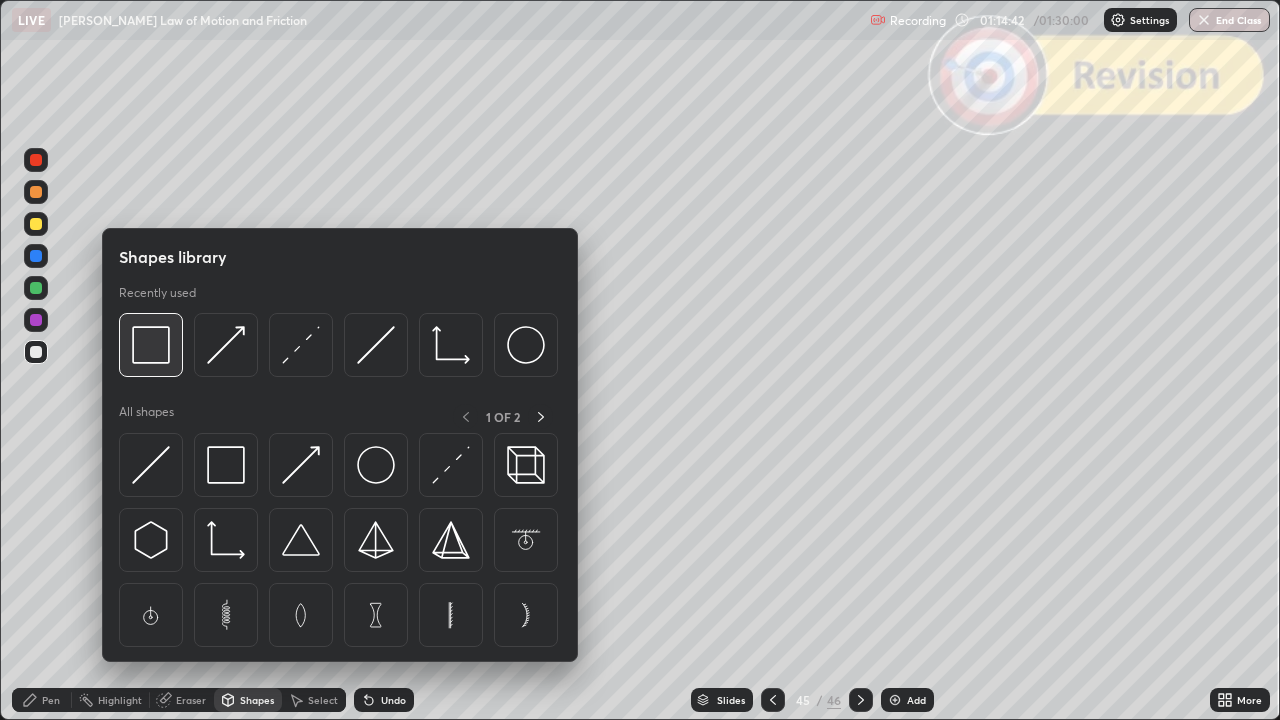 click at bounding box center [151, 345] 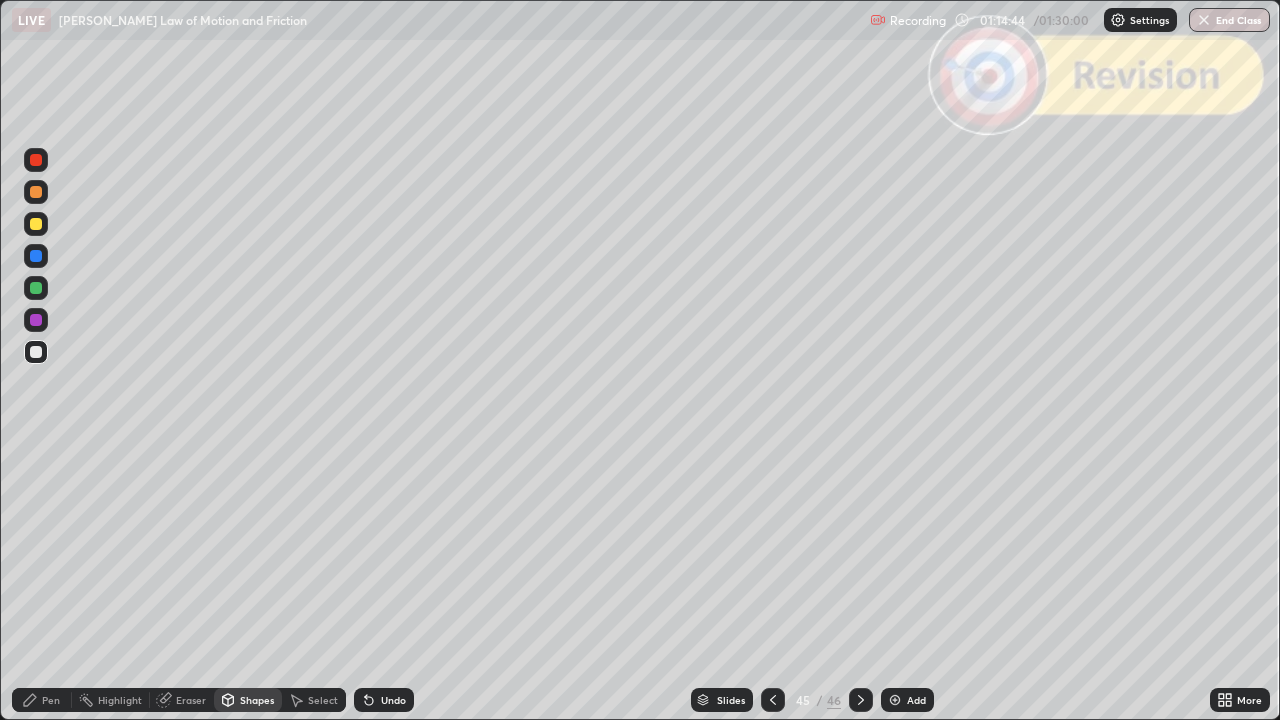 click on "Pen" at bounding box center (51, 700) 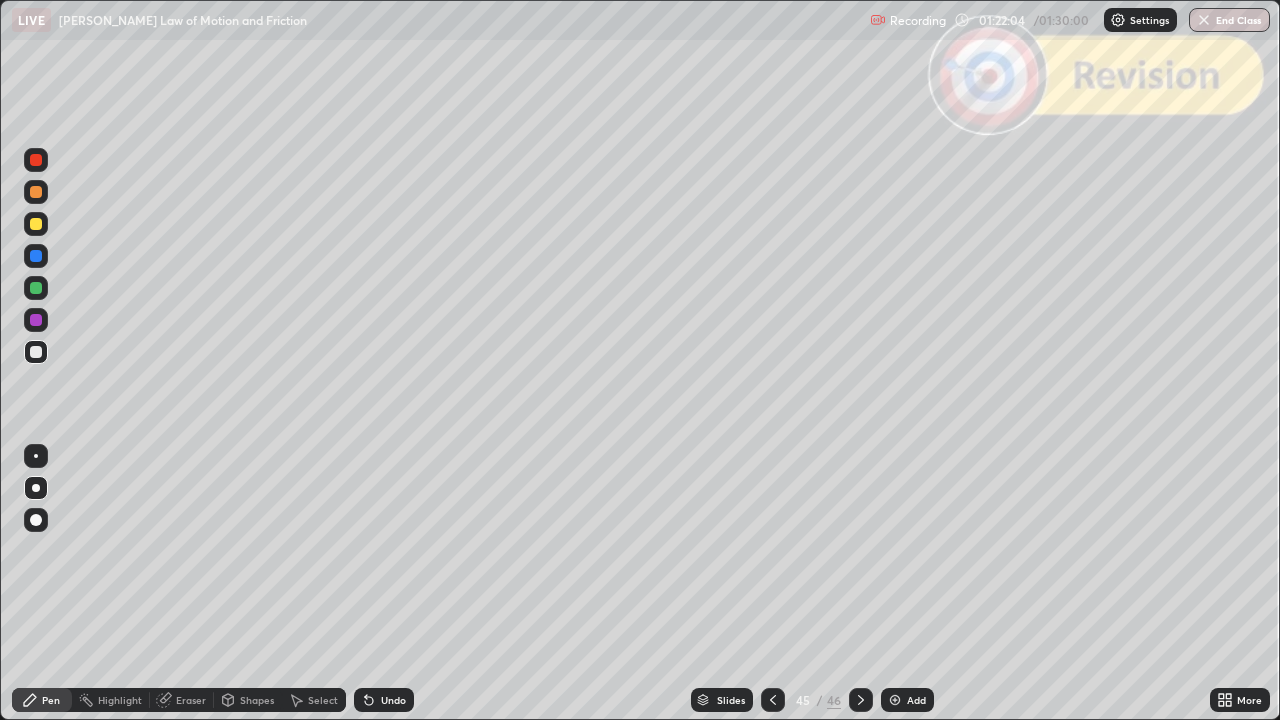 click on "Slides" at bounding box center (722, 700) 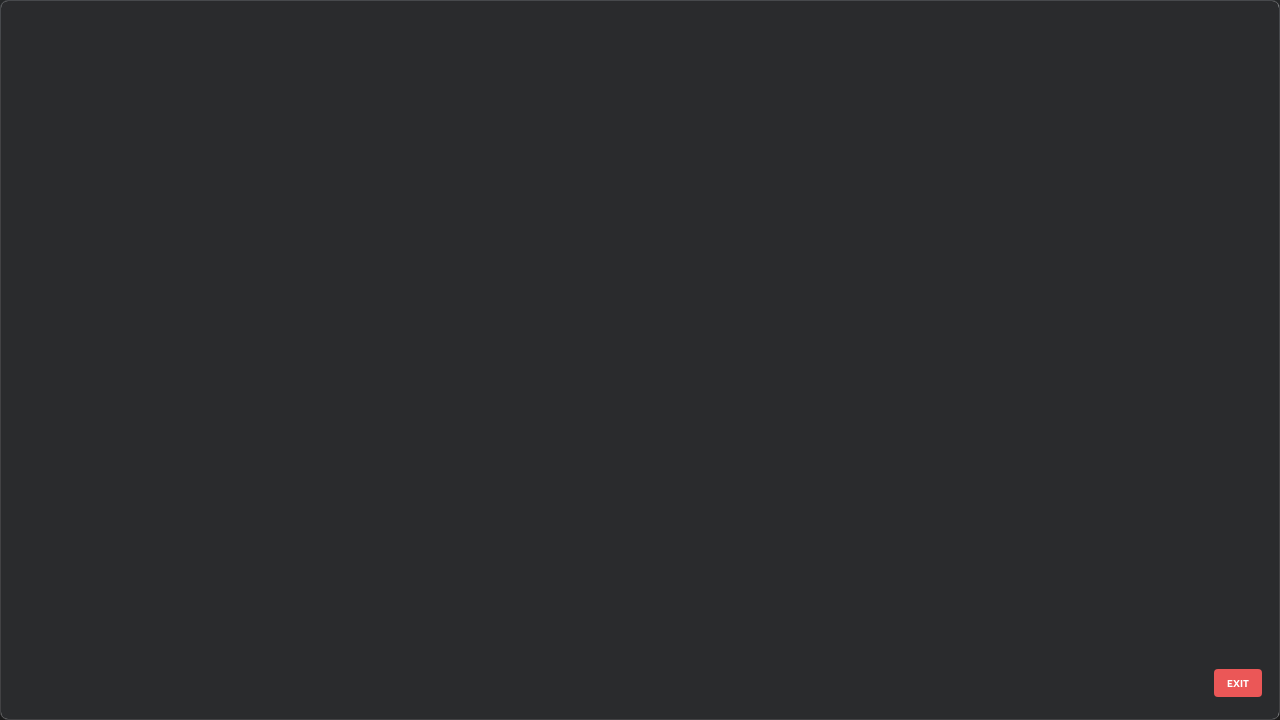scroll, scrollTop: 2653, scrollLeft: 0, axis: vertical 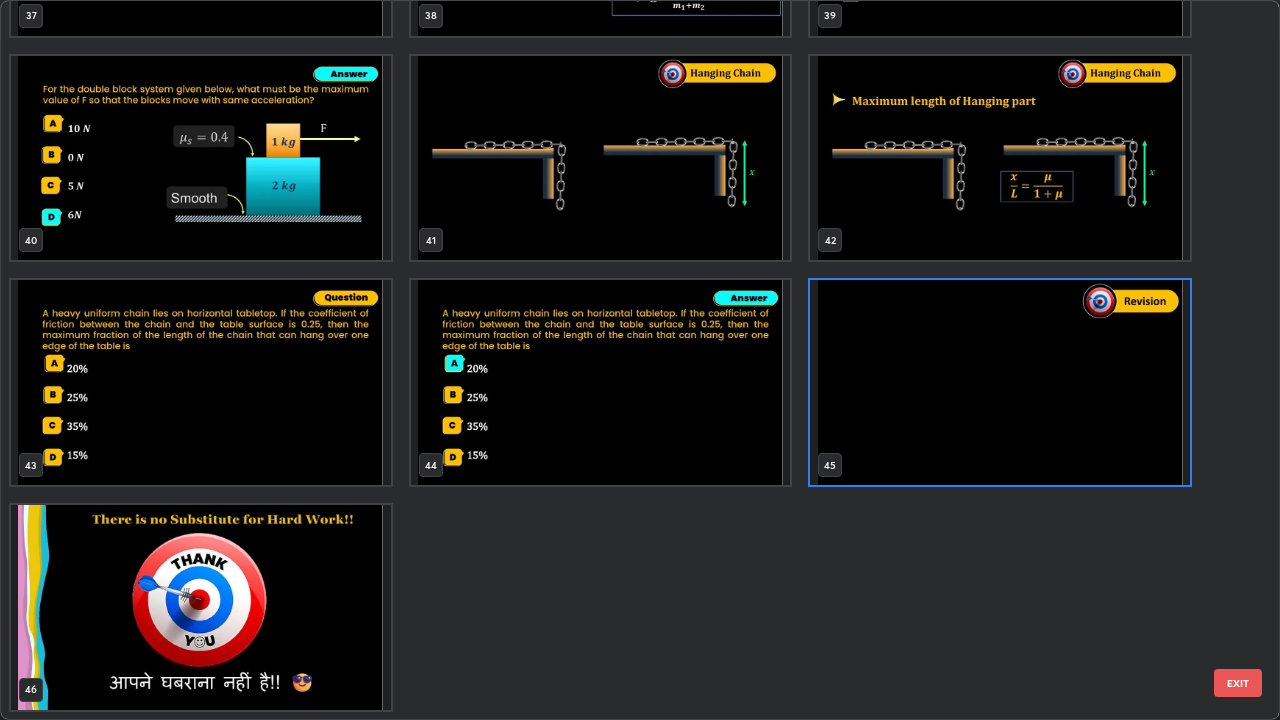click on "EXIT" at bounding box center [1238, 683] 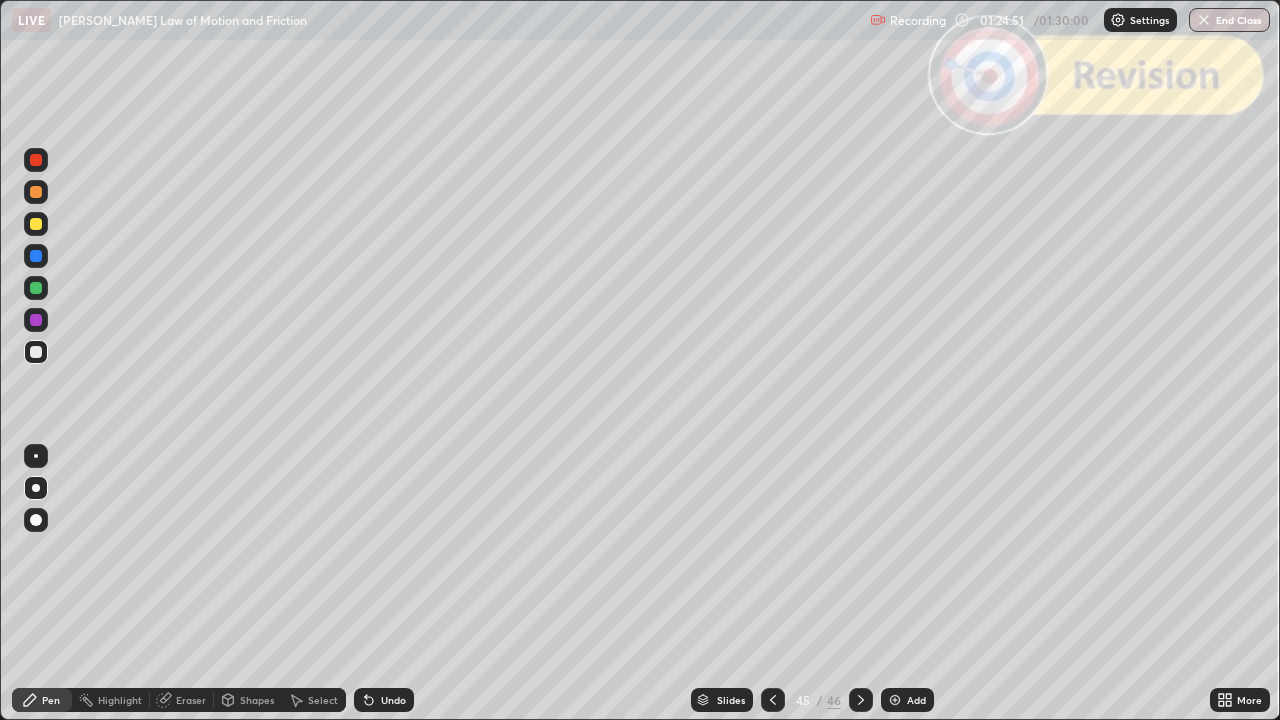 click 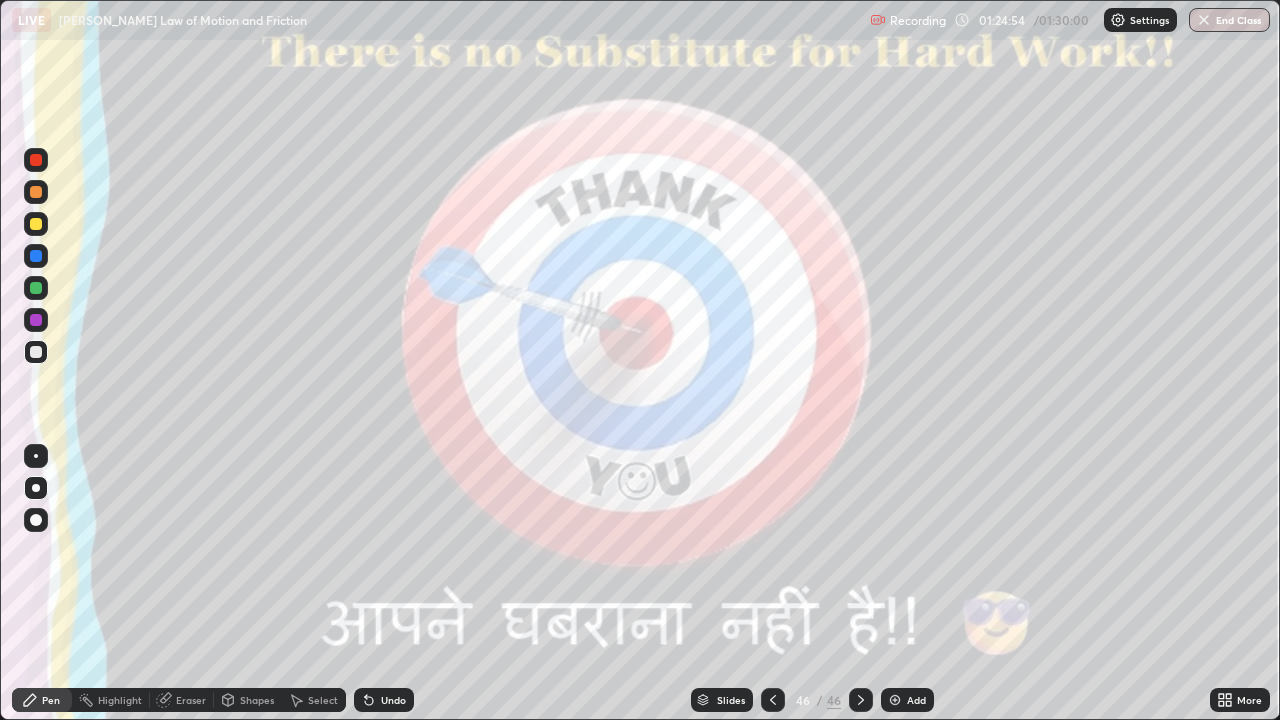 click on "End Class" at bounding box center (1229, 20) 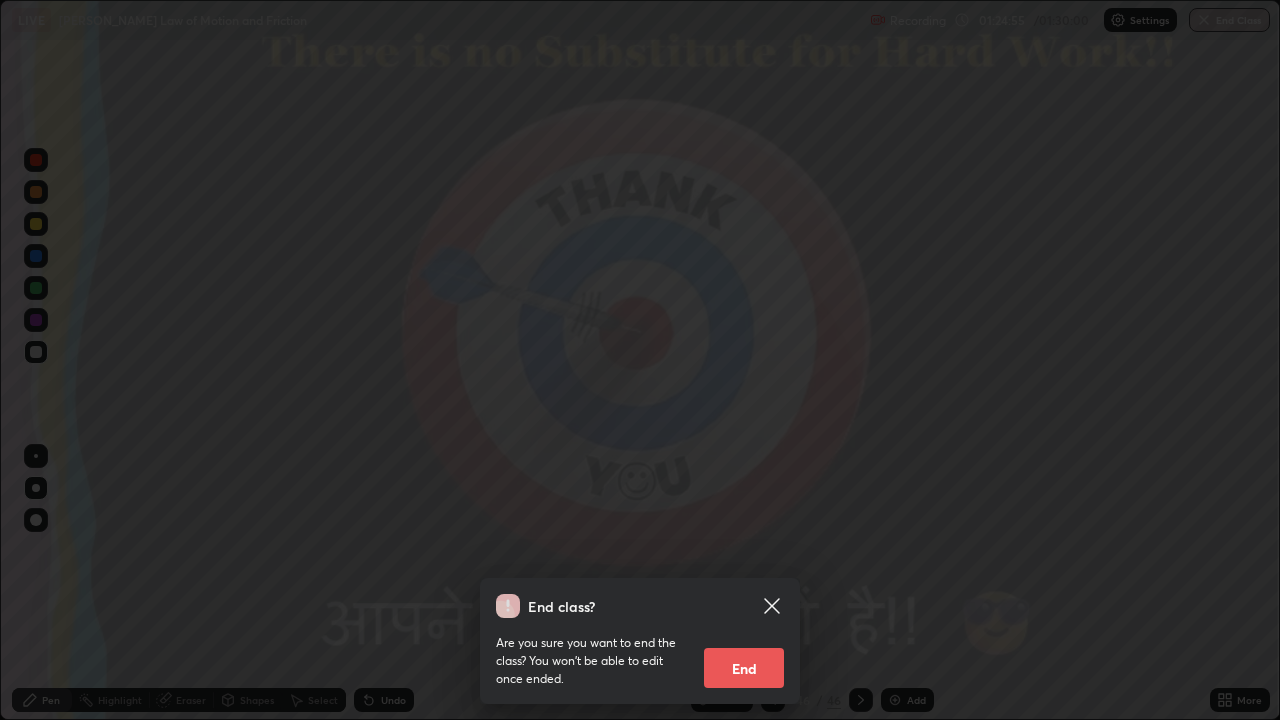 click on "End" at bounding box center (744, 668) 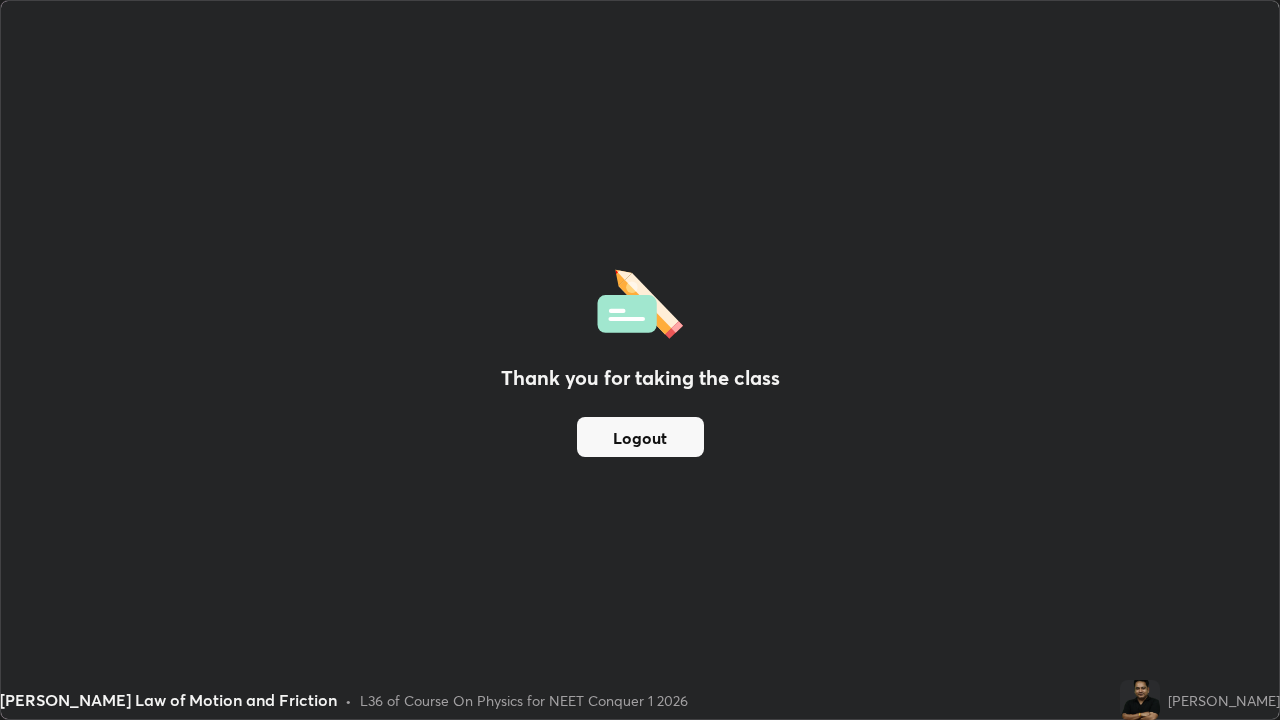 click on "Logout" at bounding box center (640, 437) 